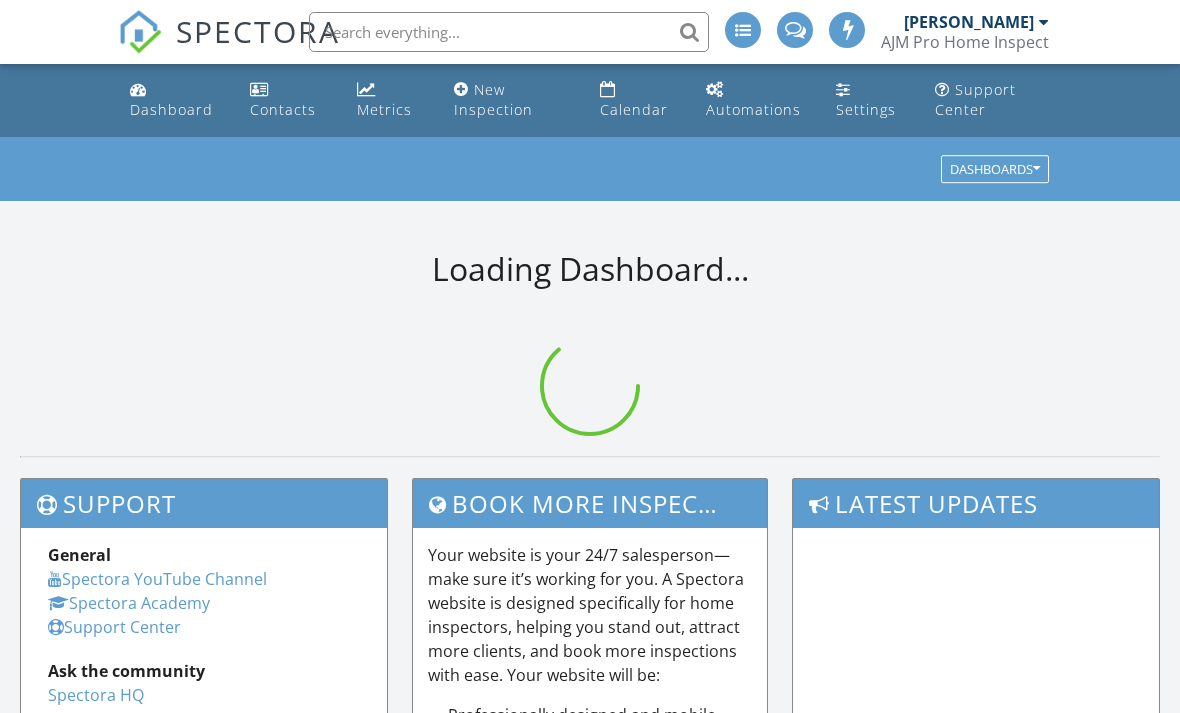 scroll, scrollTop: 0, scrollLeft: 0, axis: both 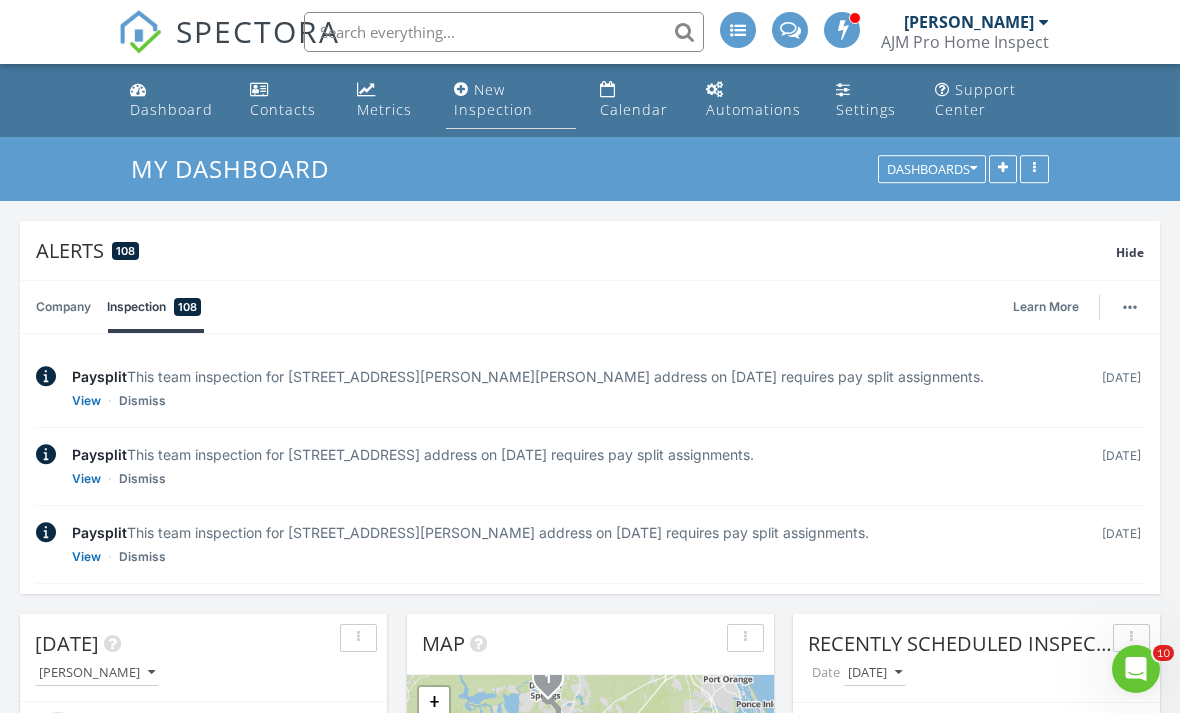 click on "New Inspection" at bounding box center (493, 99) 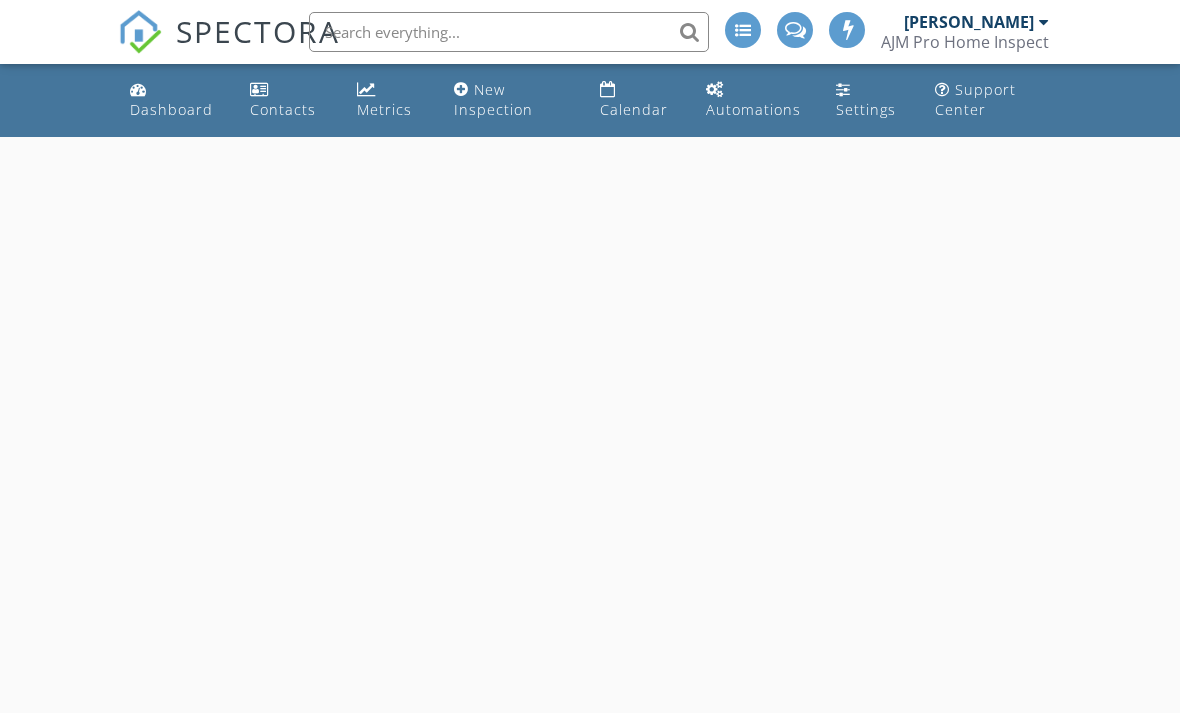 scroll, scrollTop: 0, scrollLeft: 0, axis: both 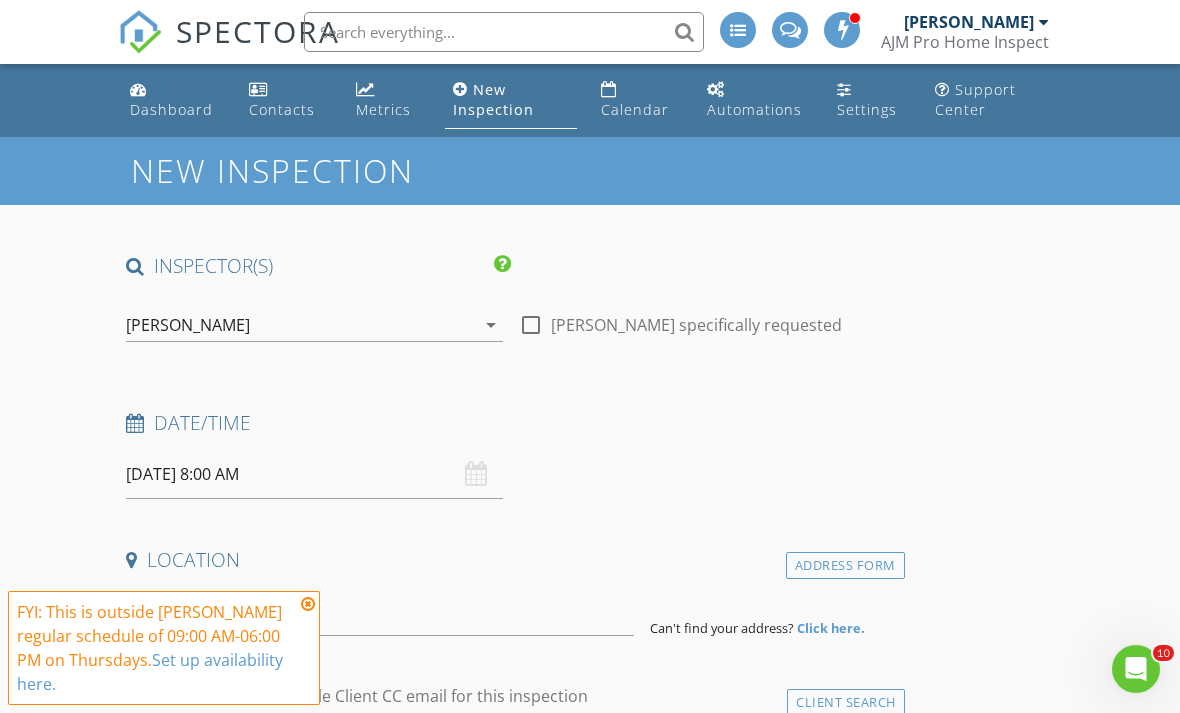 click at bounding box center (308, 604) 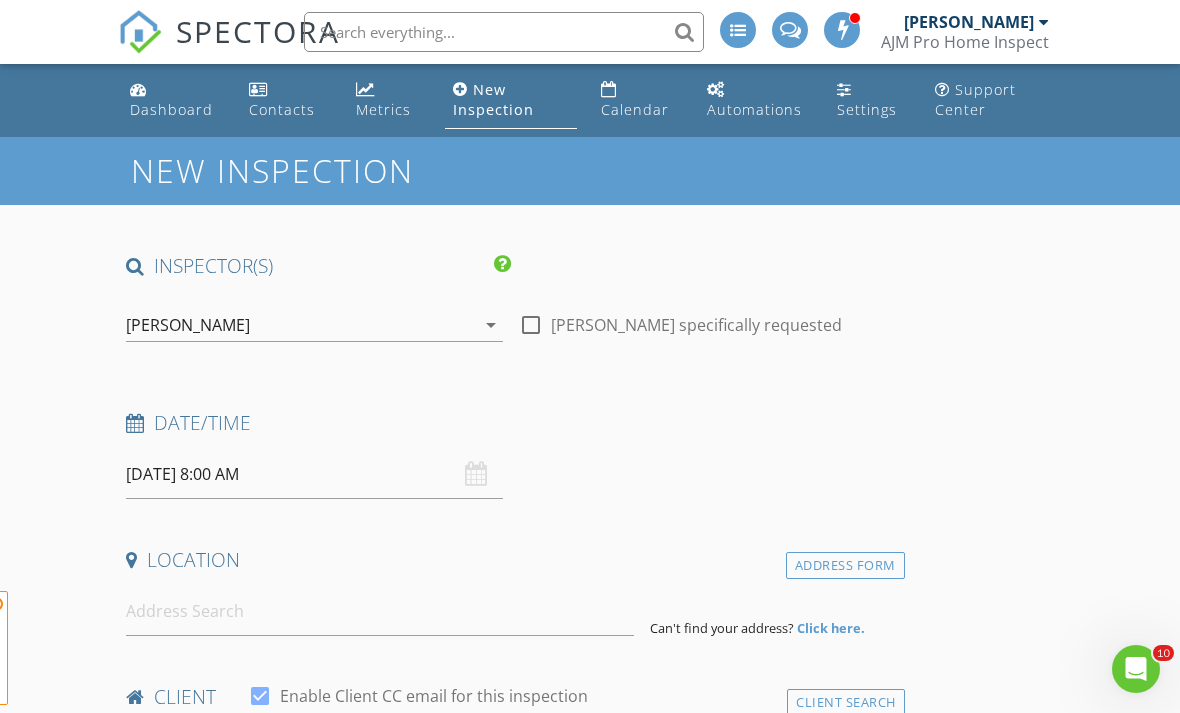click on "[PERSON_NAME]" at bounding box center (300, 325) 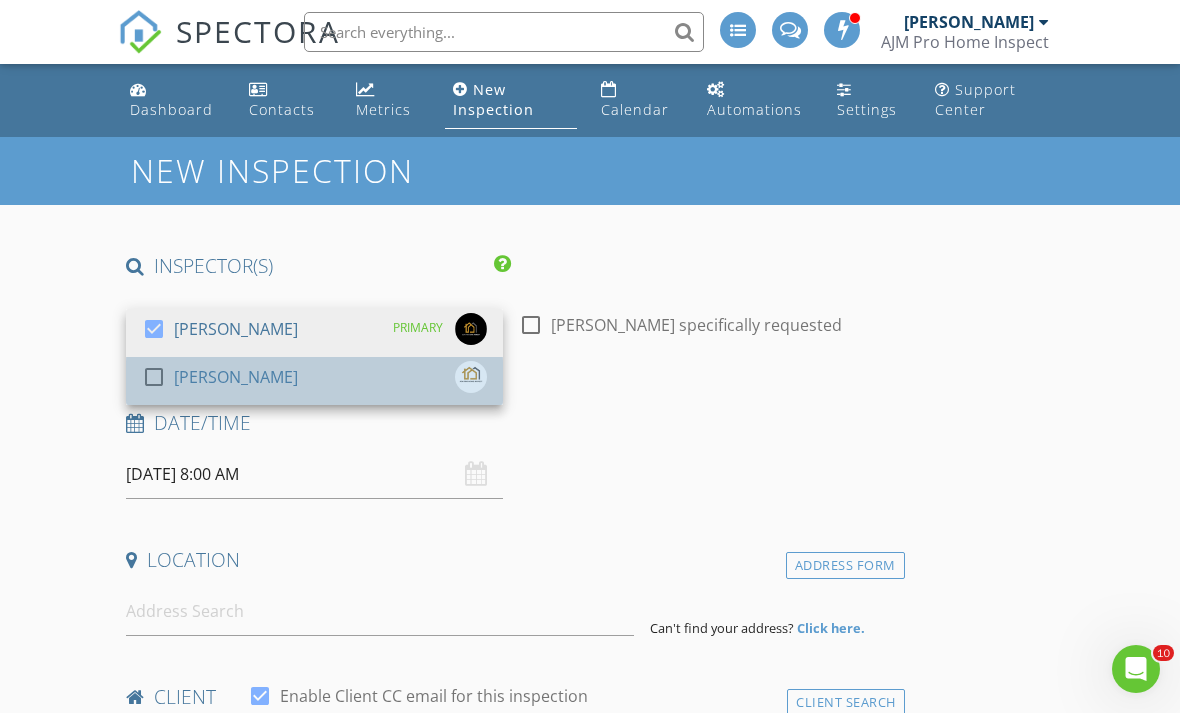 click on "check_box_outline_blank   Alexis A. Sandoval" at bounding box center [314, 381] 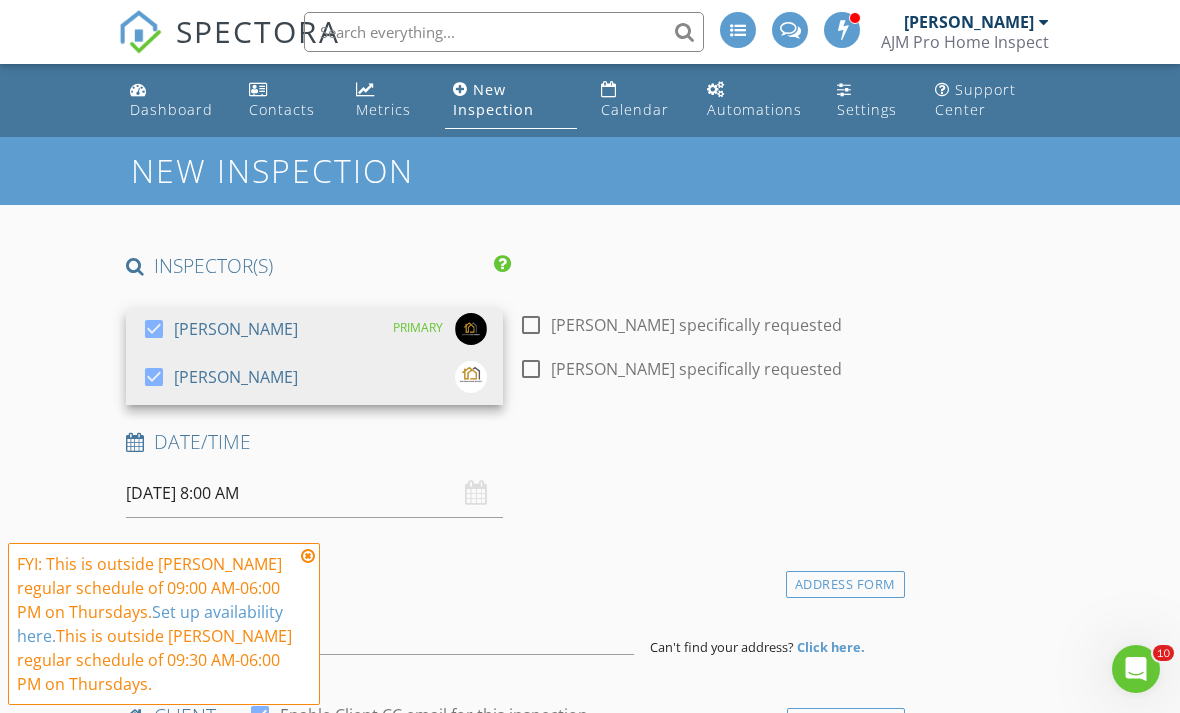 click on "Date/Time
07/10/2025 8:00 AM" at bounding box center (511, 473) 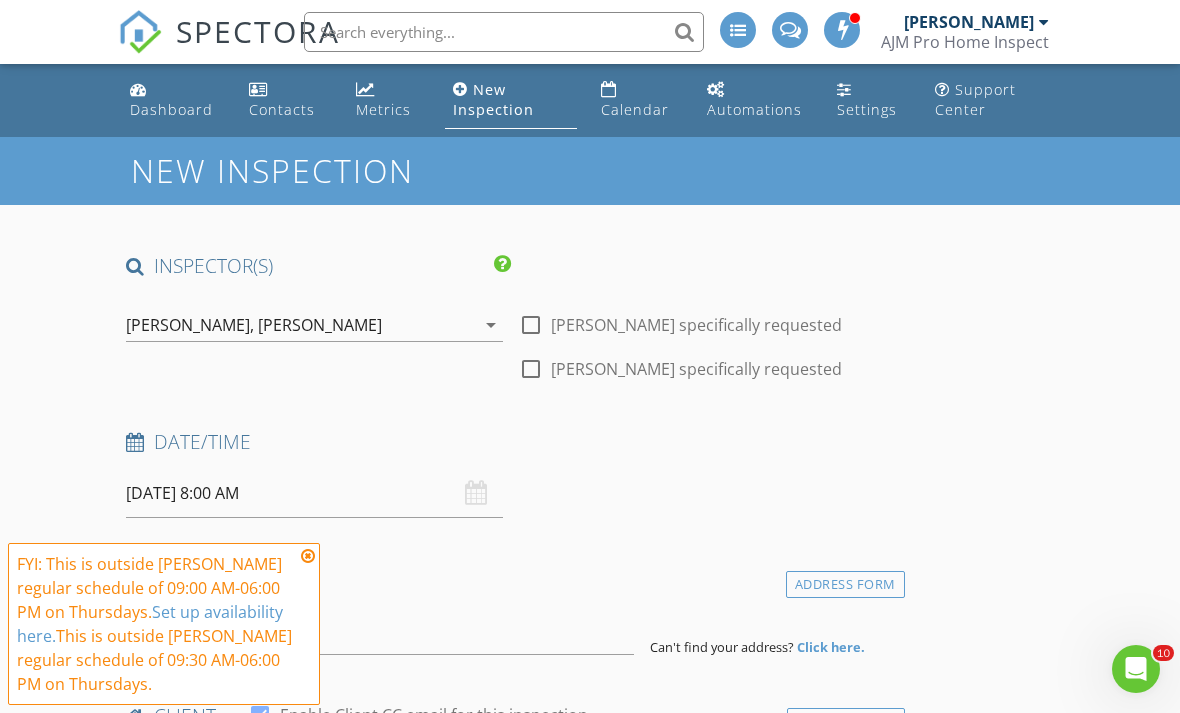 click at bounding box center [308, 556] 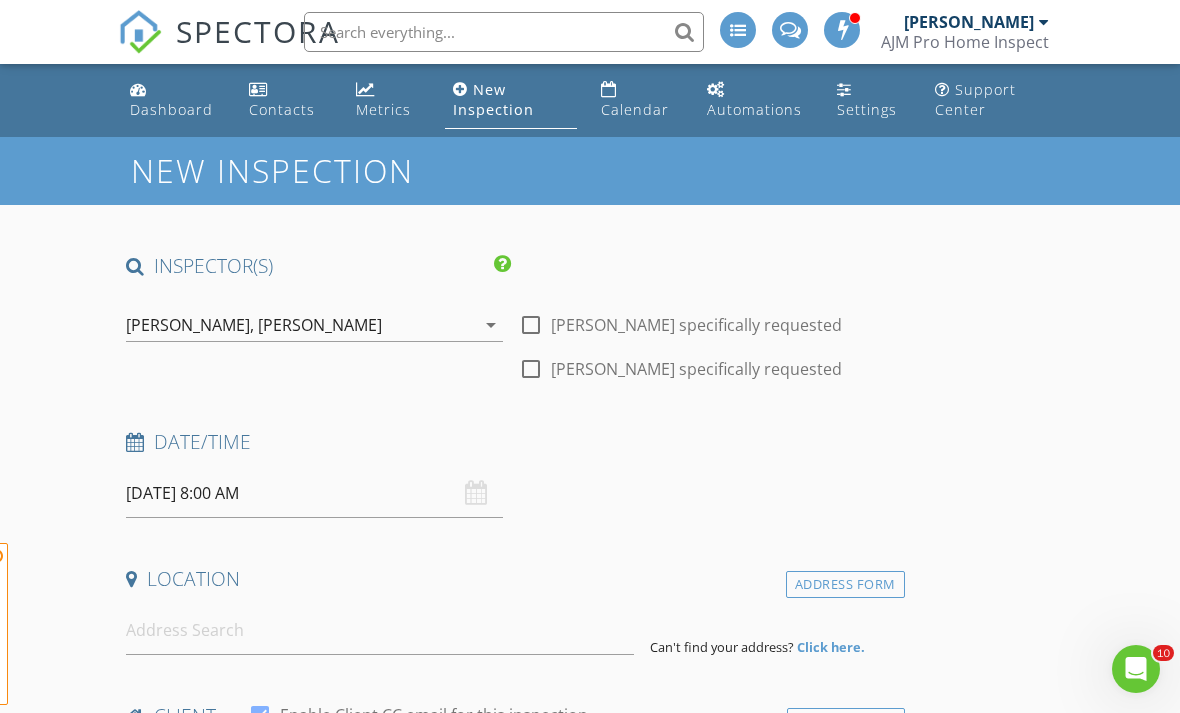 click on "07/10/2025 8:00 AM" at bounding box center [314, 493] 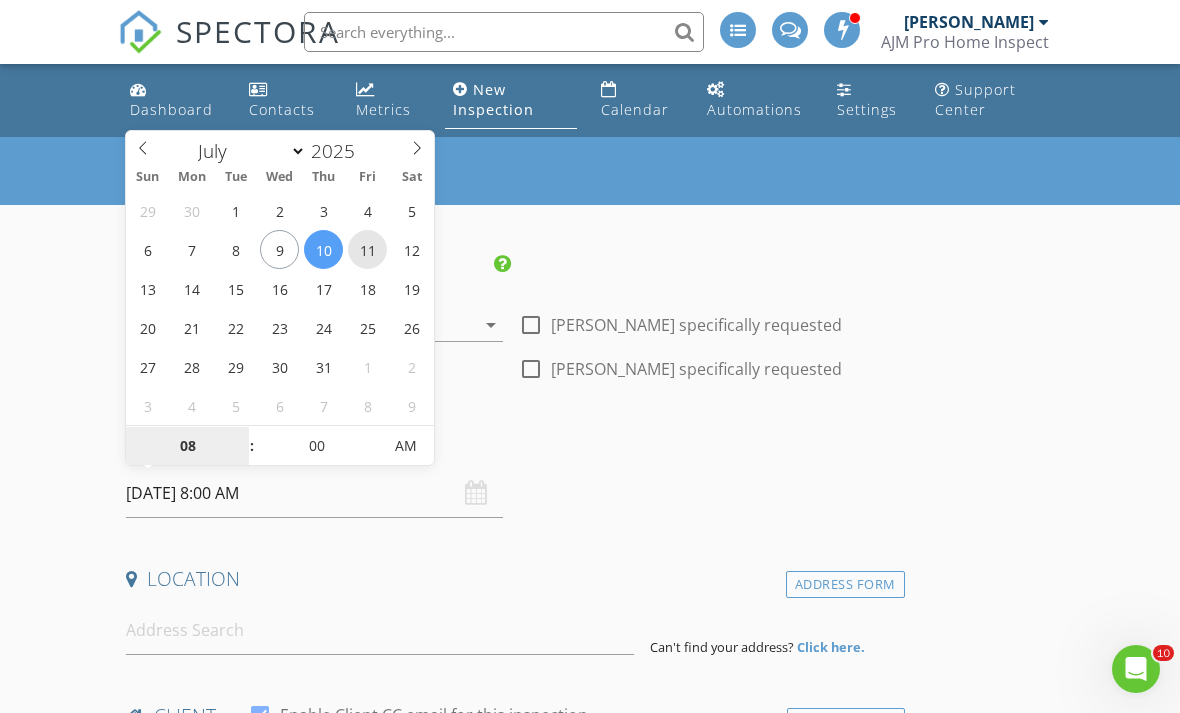 type on "07/11/2025 8:00 AM" 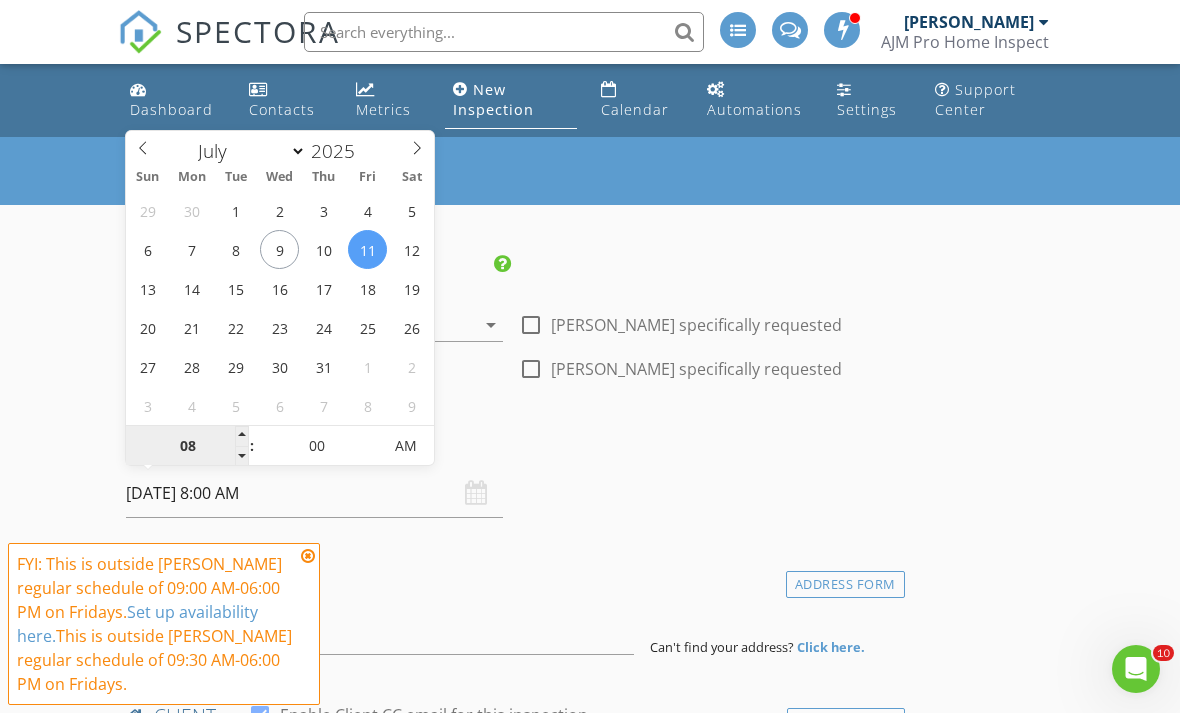 drag, startPoint x: 372, startPoint y: 248, endPoint x: 233, endPoint y: 427, distance: 226.63187 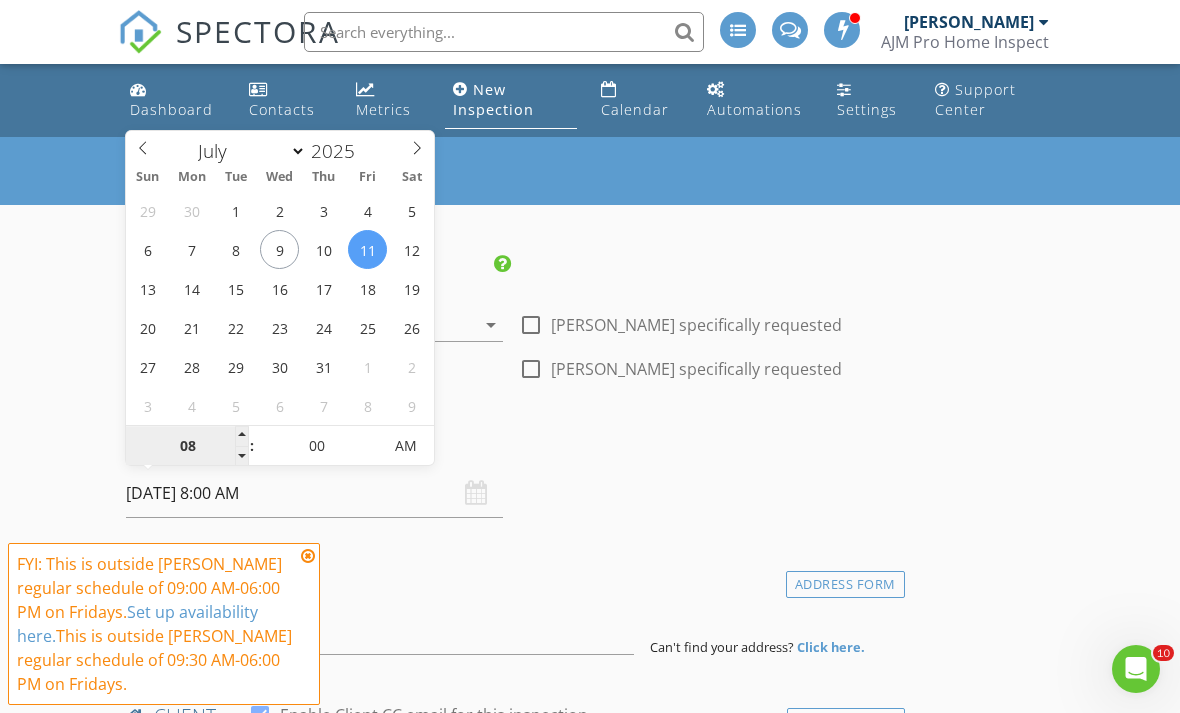 click on "08" at bounding box center (187, 447) 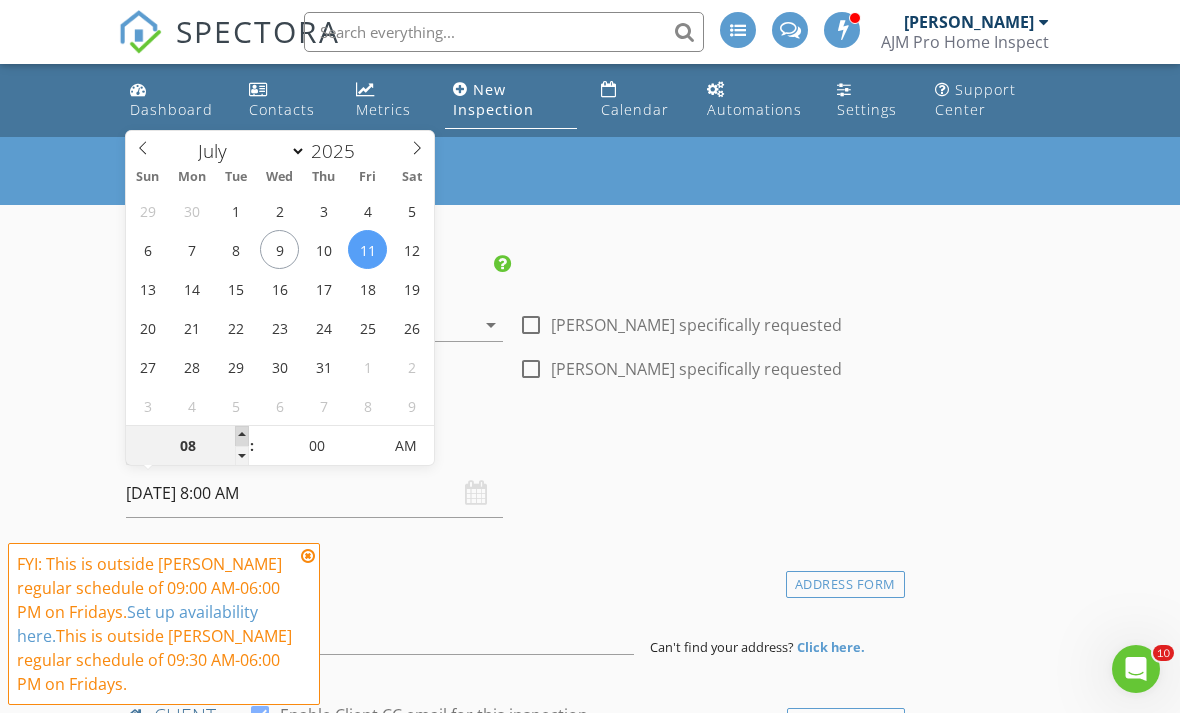type on "09" 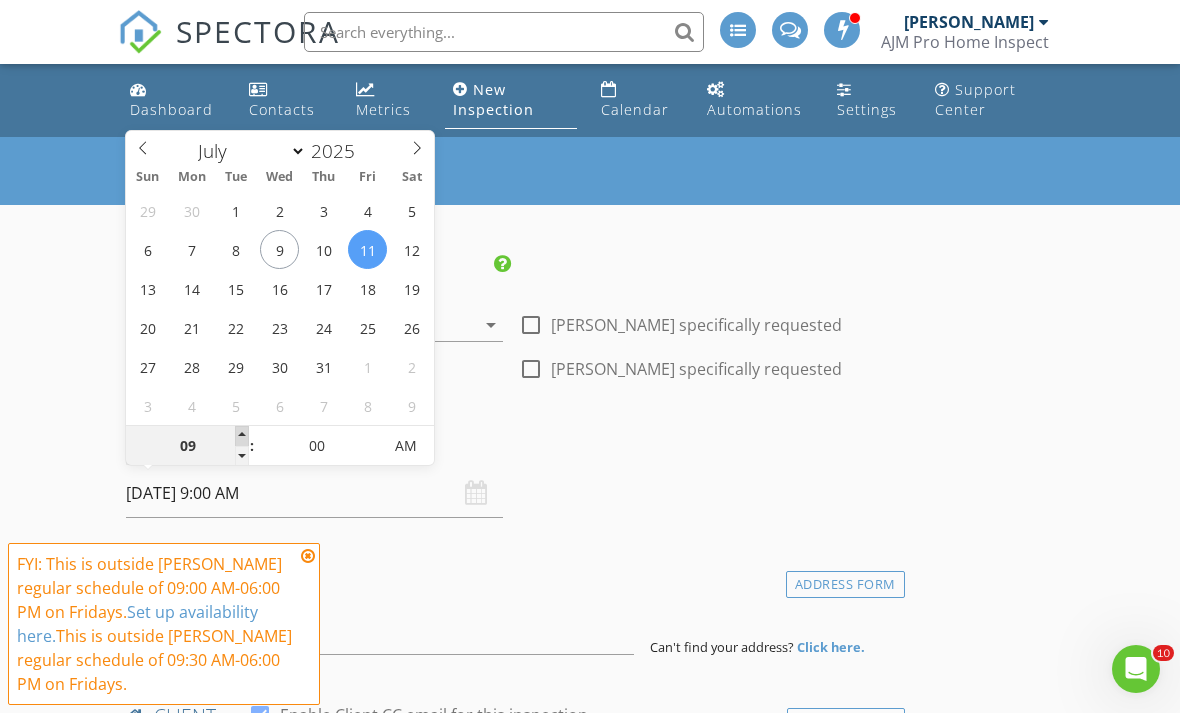 click at bounding box center [242, 436] 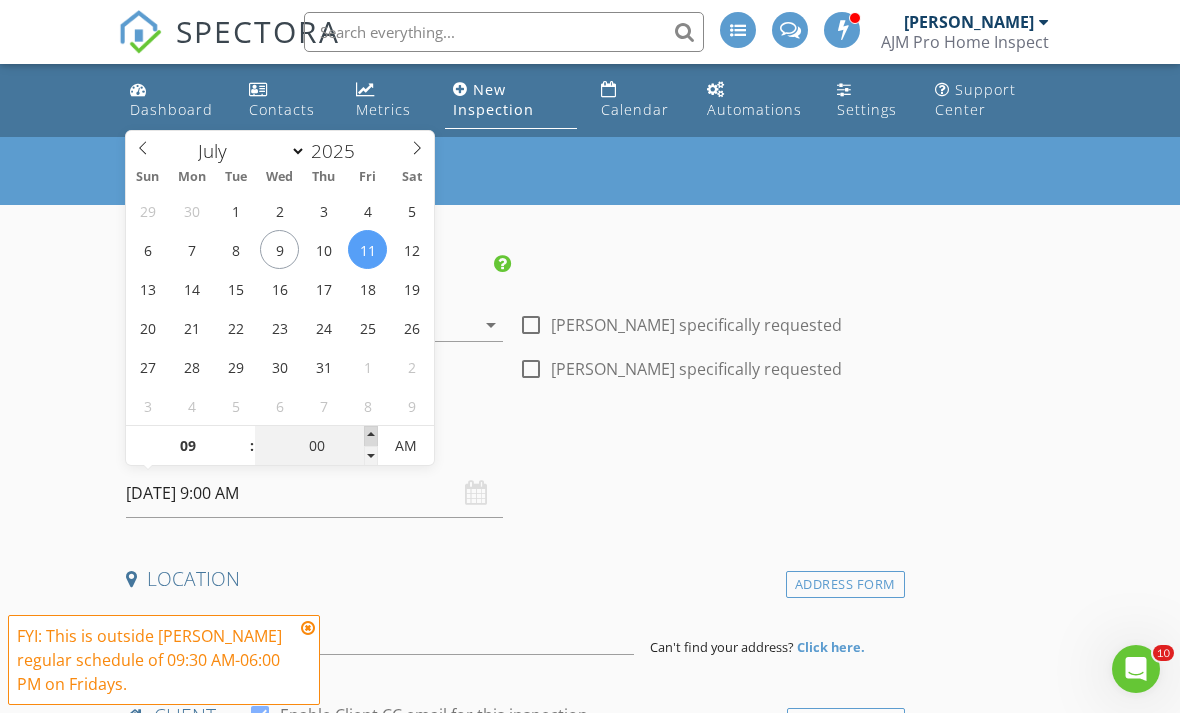 type on "05" 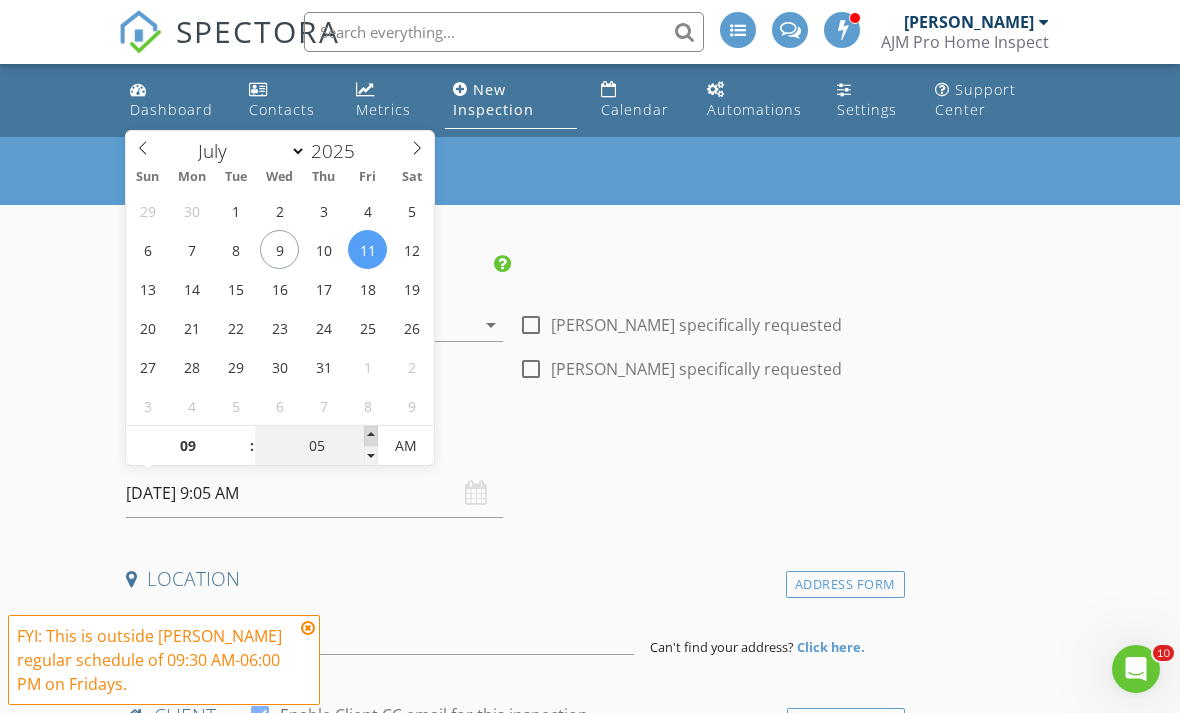 click at bounding box center [371, 436] 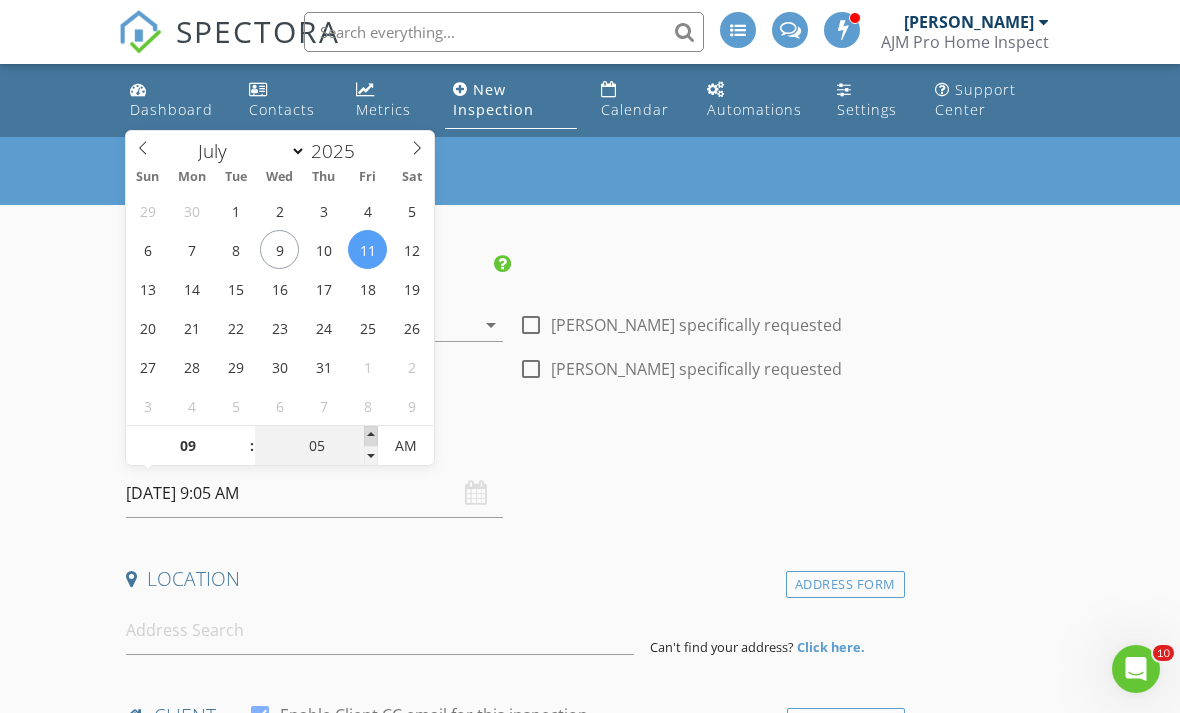 type on "10" 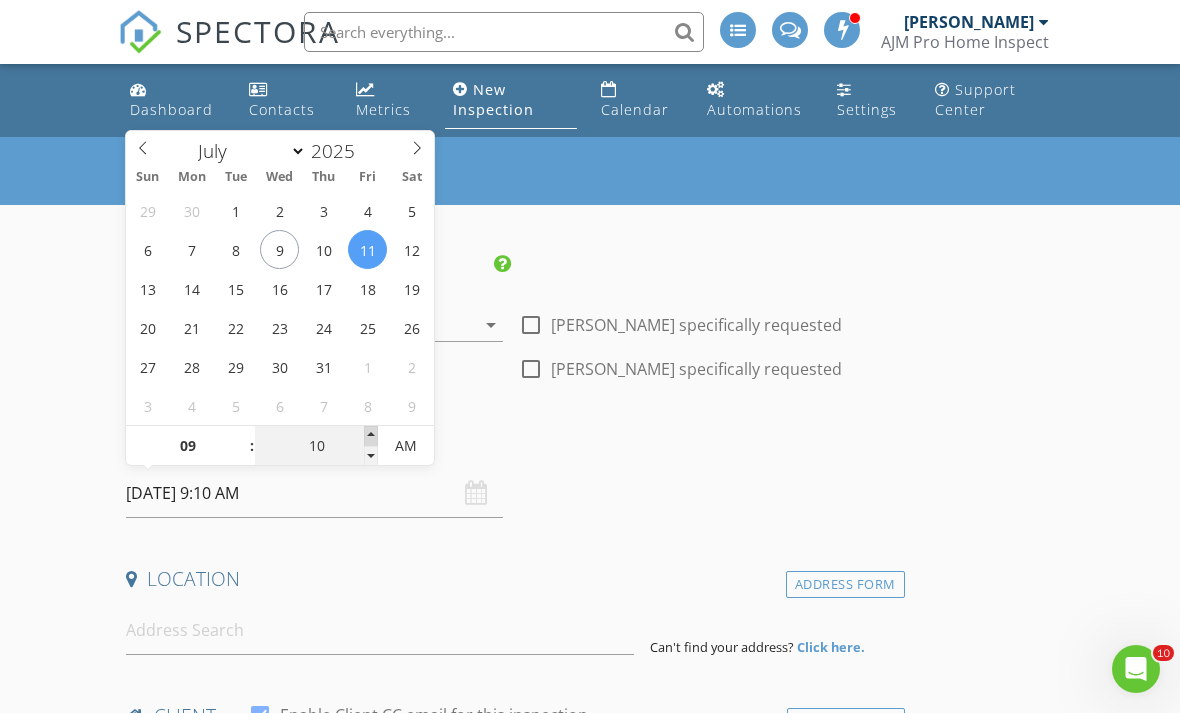 click at bounding box center [371, 436] 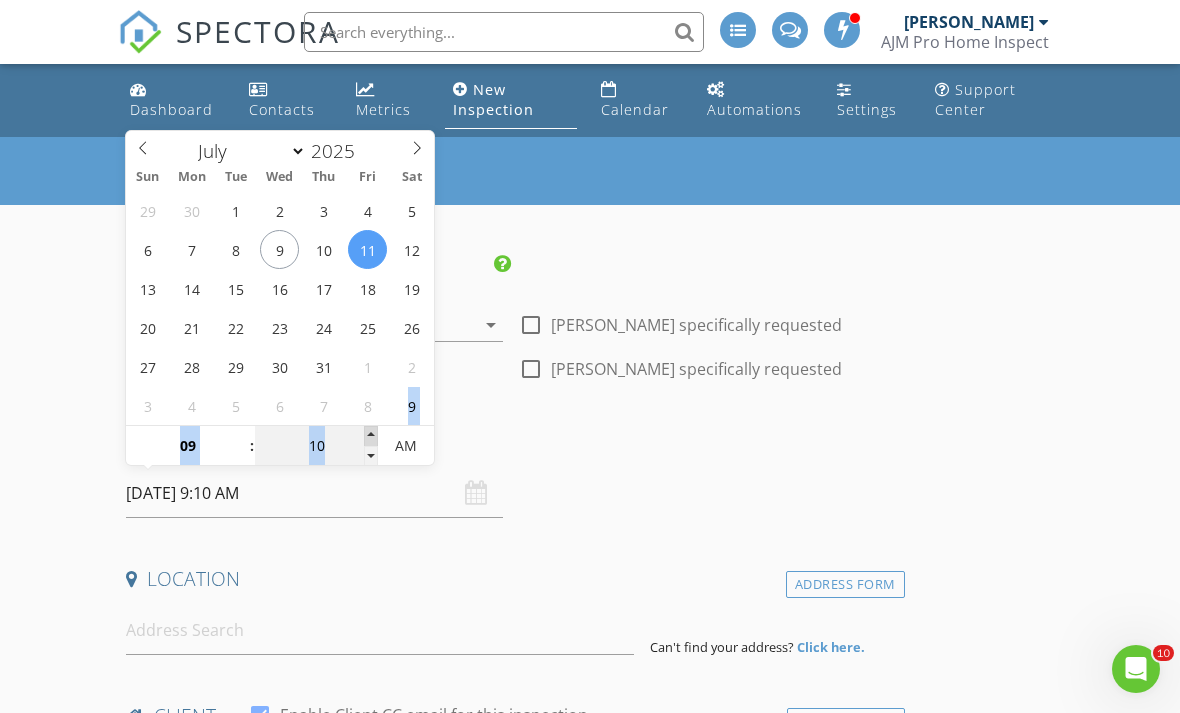type on "15" 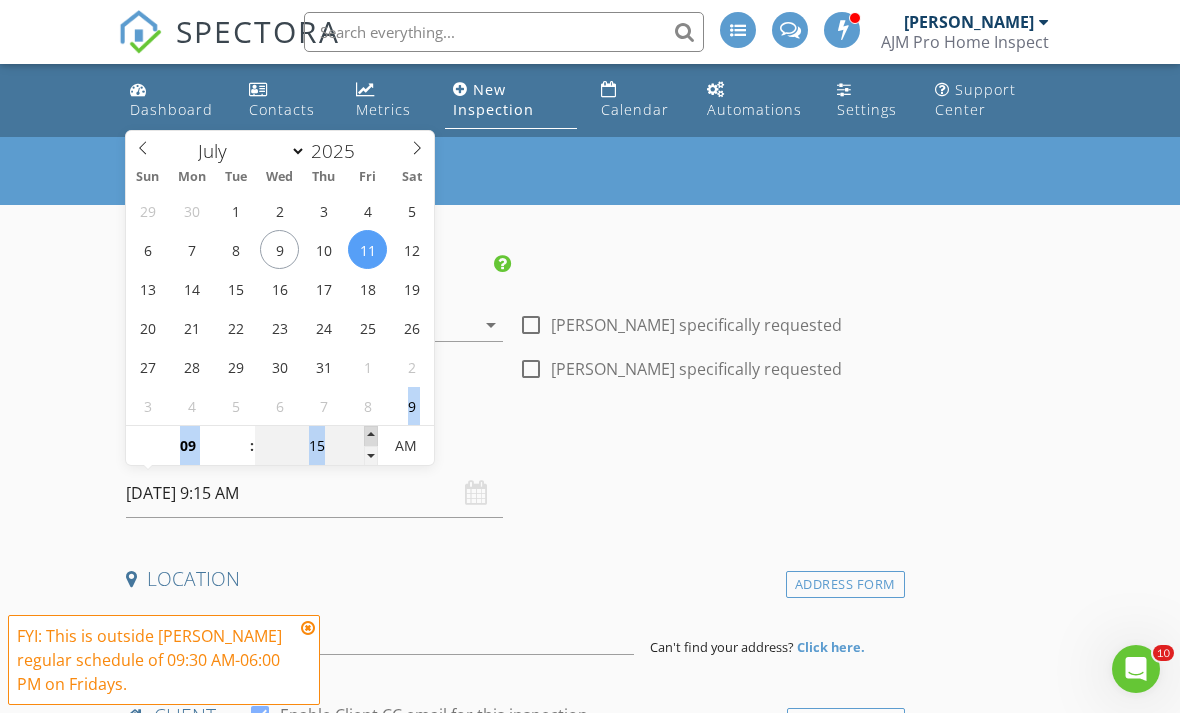 click at bounding box center (371, 436) 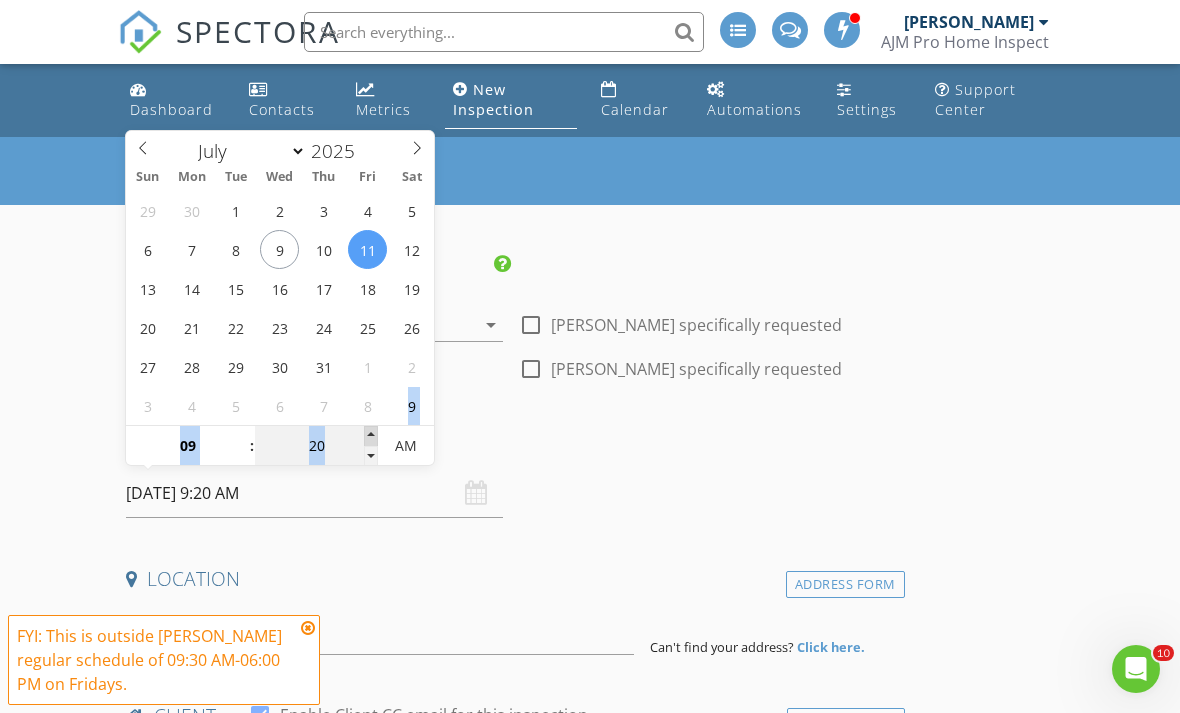 click at bounding box center [371, 436] 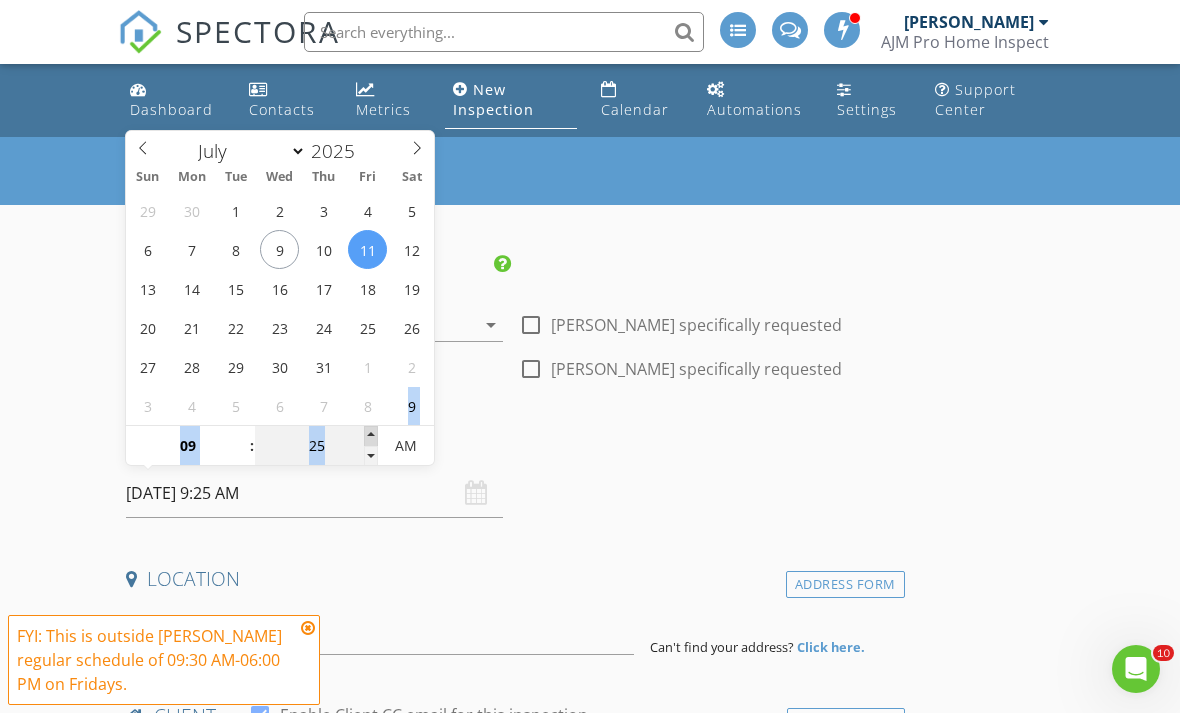 click at bounding box center (371, 436) 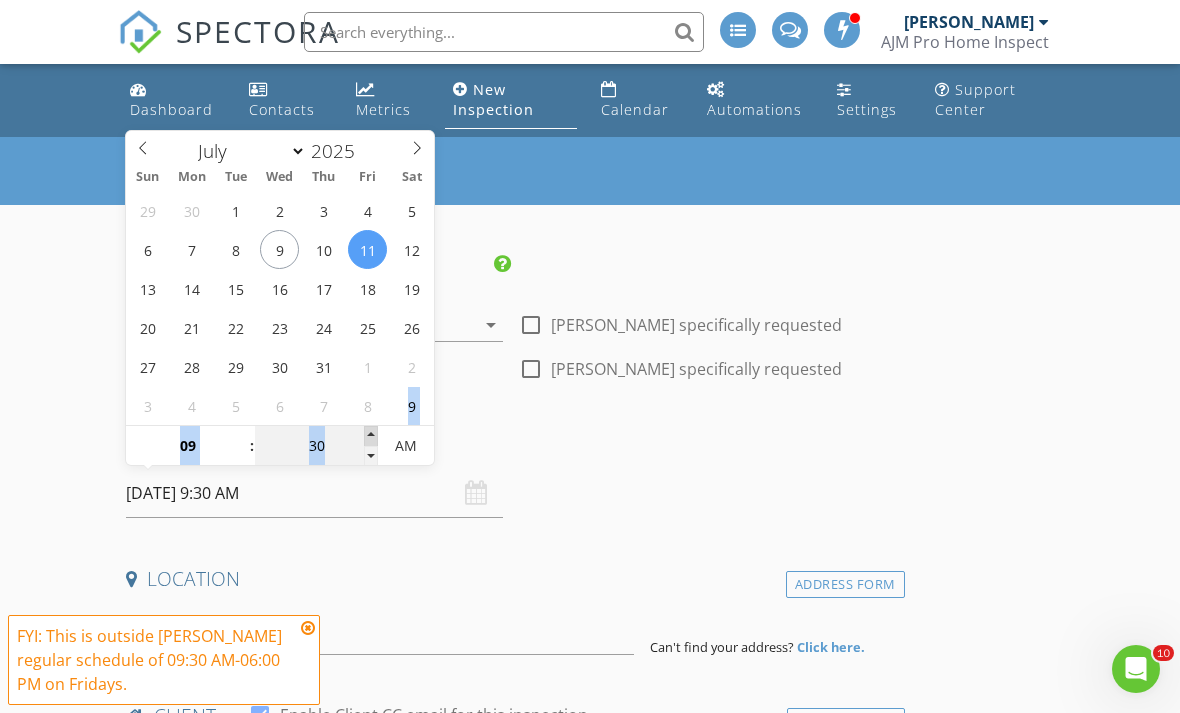 click at bounding box center (371, 436) 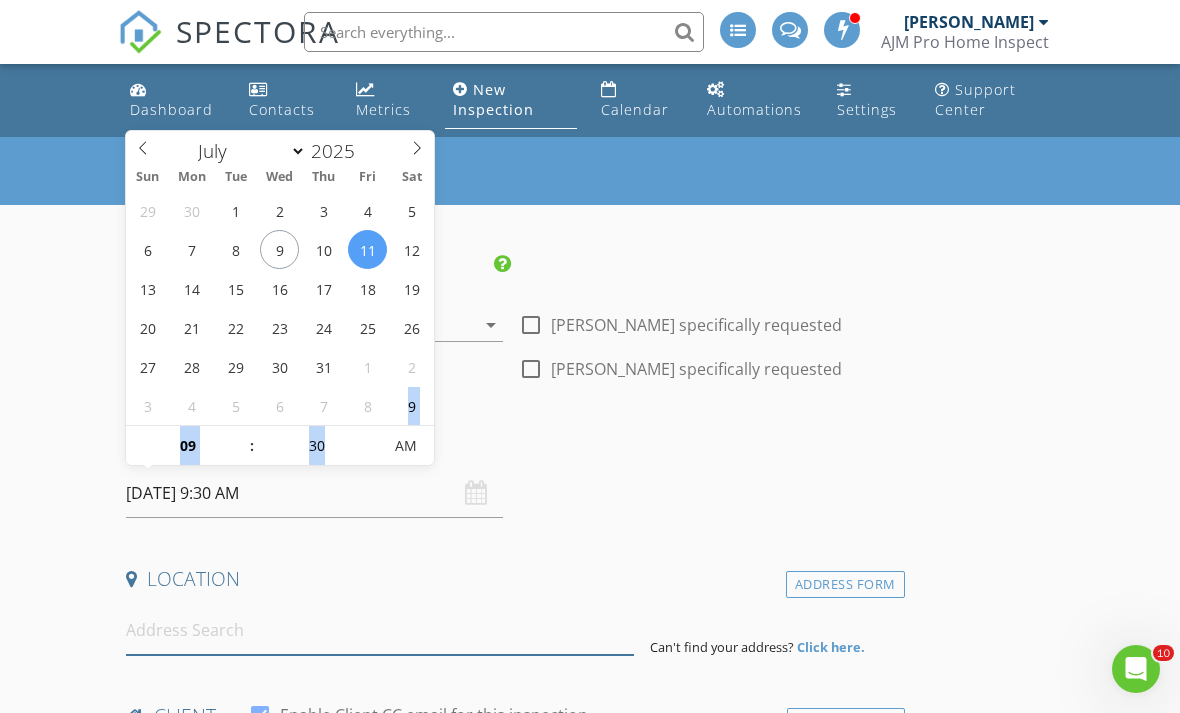 click at bounding box center [380, 630] 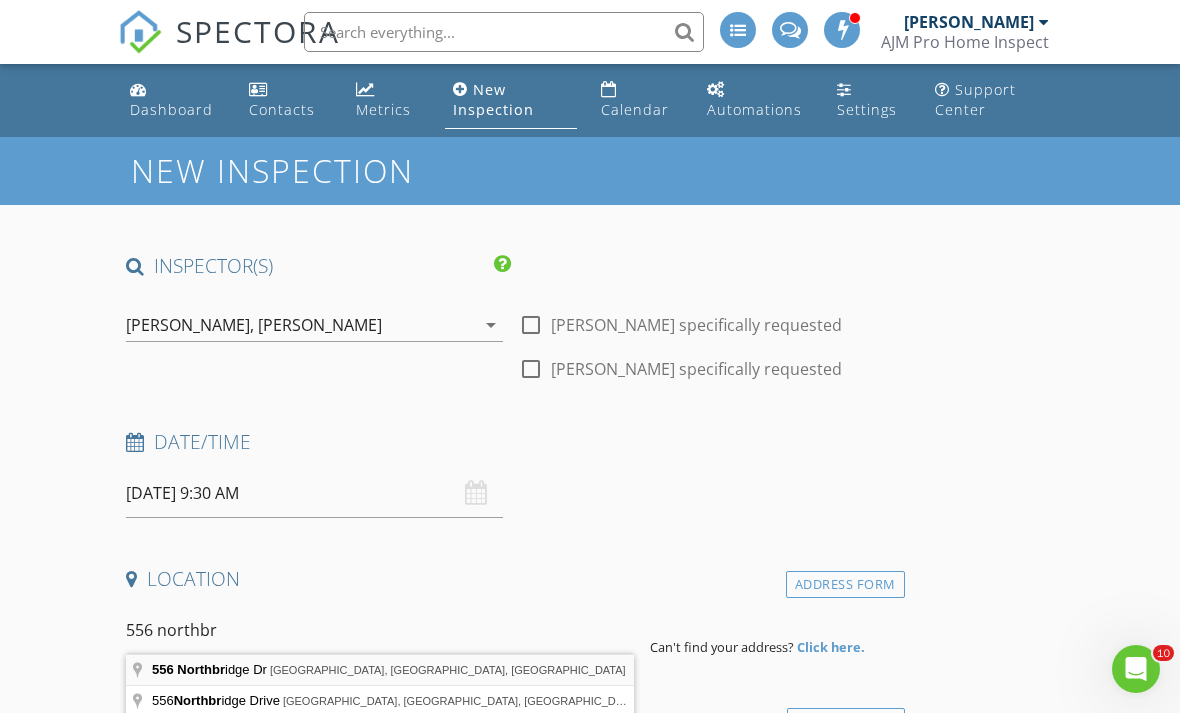 type on "556 Northbridge Dr, Altamonte Springs, FL, USA" 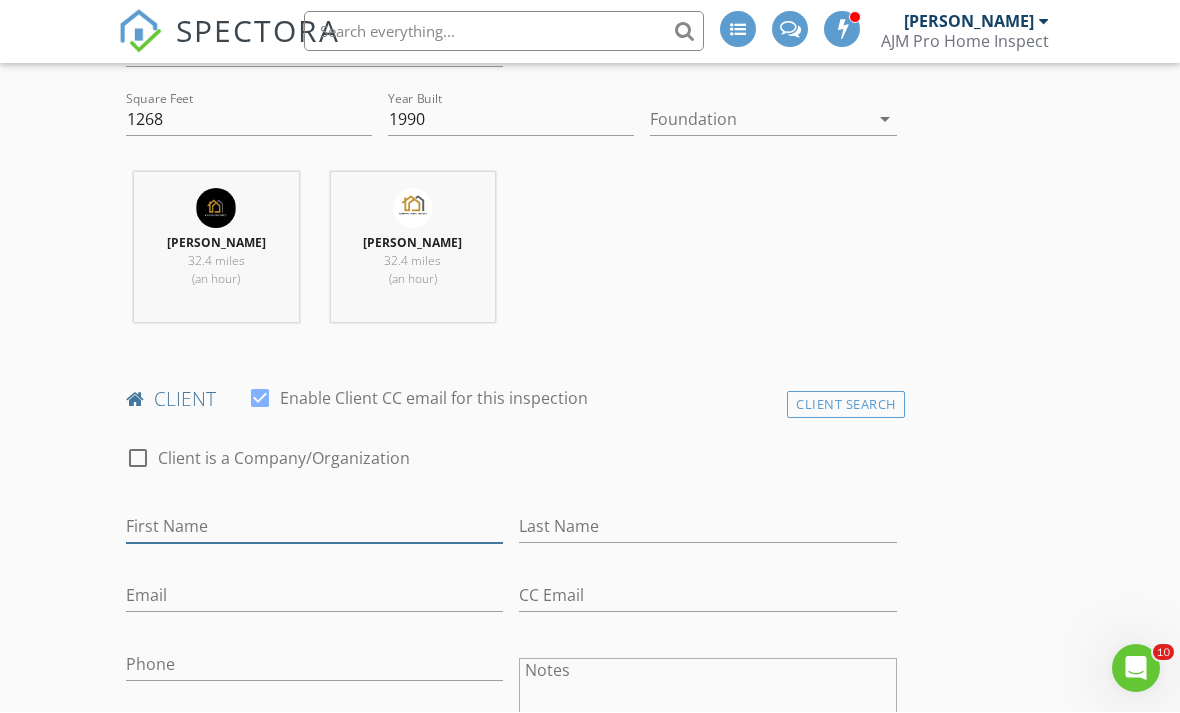 click on "First Name" at bounding box center [314, 527] 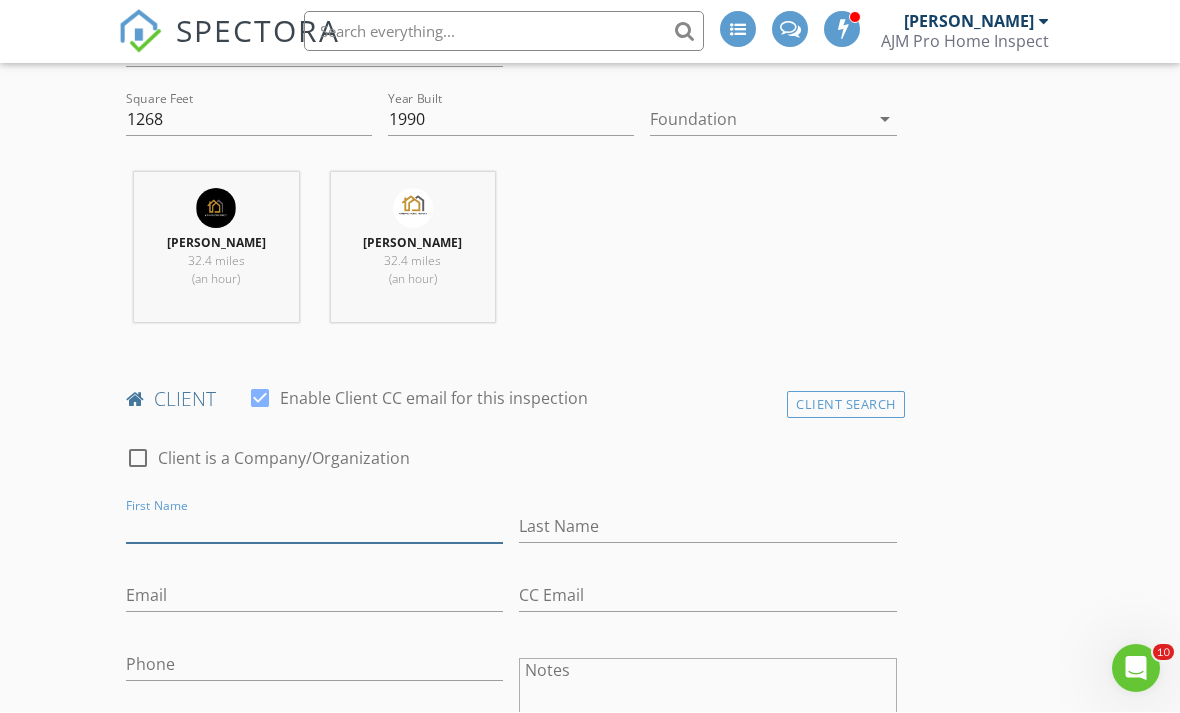 scroll, scrollTop: 726, scrollLeft: 0, axis: vertical 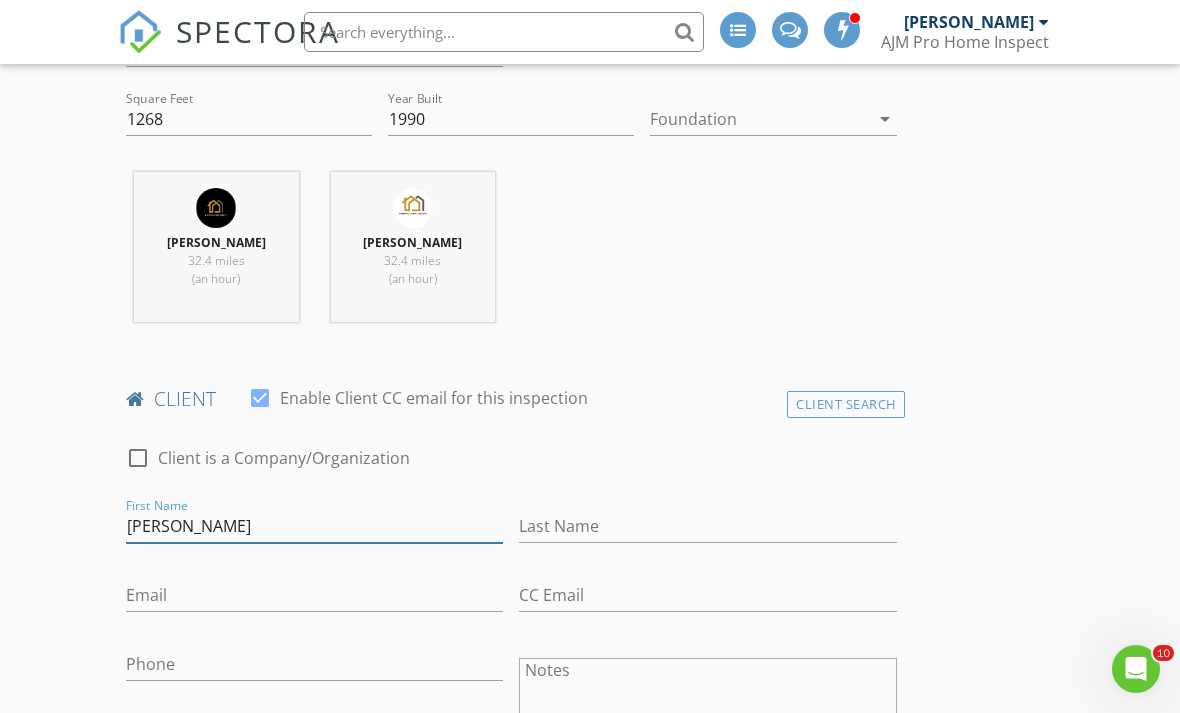 type on "VANESSA" 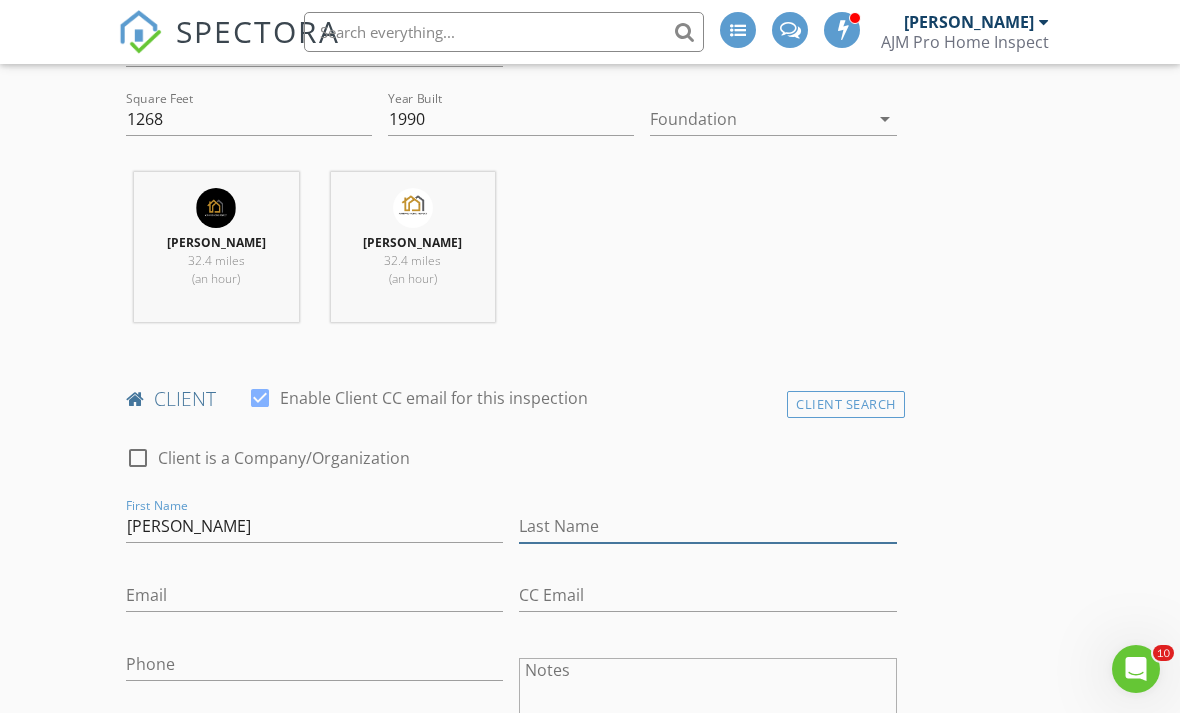 click on "Last Name" at bounding box center (707, 526) 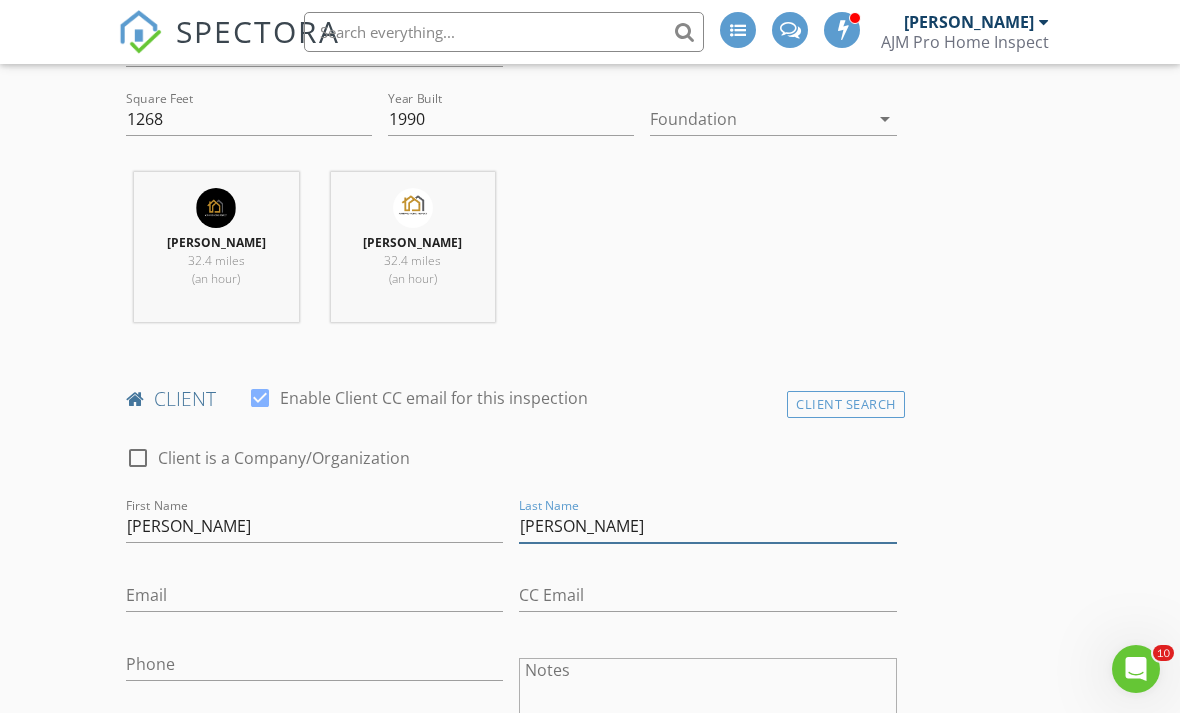 type on "Beauchamp" 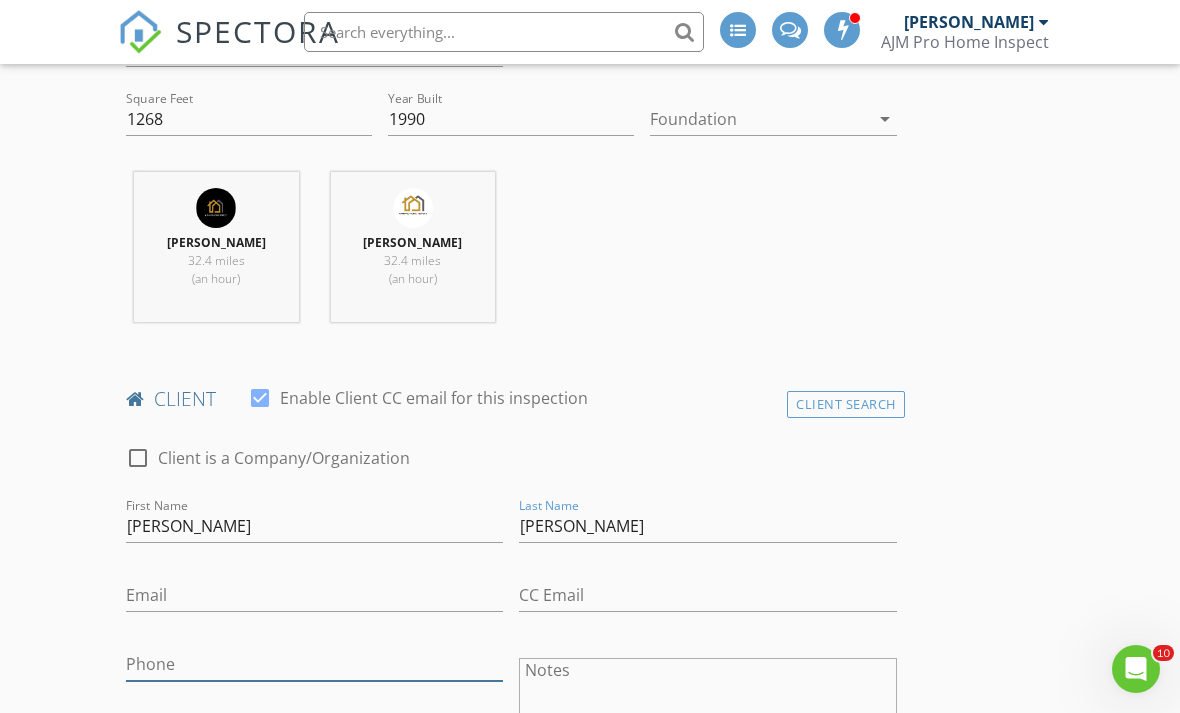click on "Phone" at bounding box center (314, 664) 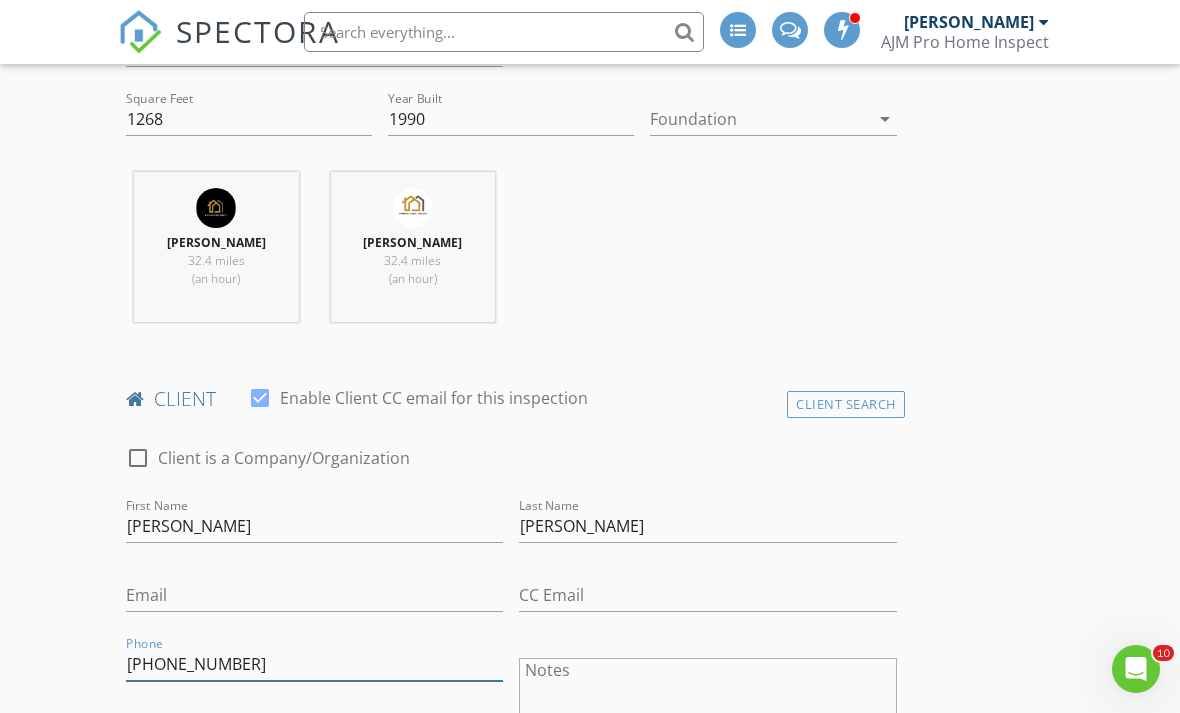 type on "954-599-3627" 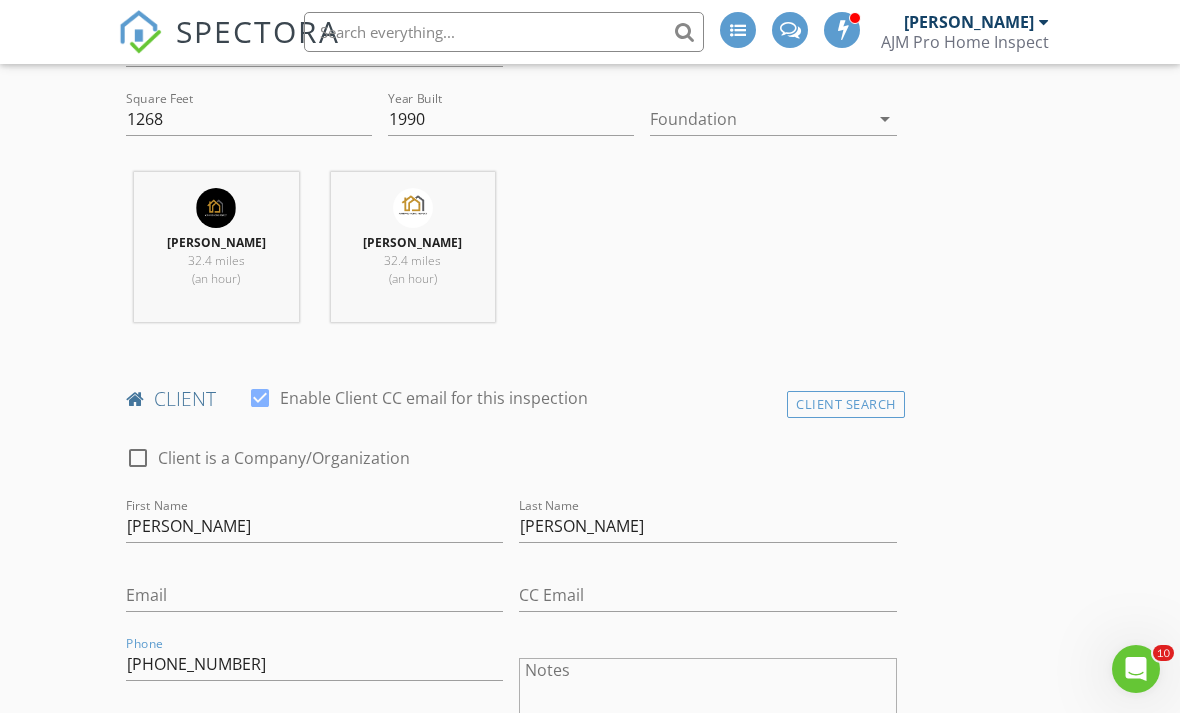 click on "New Inspection
INSPECTOR(S)
check_box   FIDEL MOLLETURO   PRIMARY   check_box   Alexis A. Sandoval     FIDEL MOLLETURO,  Alexis A. Sandoval arrow_drop_down   check_box_outline_blank FIDEL MOLLETURO specifically requested check_box_outline_blank Alexis A. Sandoval specifically requested
Date/Time
07/11/2025 9:30 AM
Location
Address Search       Address 556 Northbridge Dr   Unit   City Altamonte Springs   State FL   Zip 32714   County Seminole     Square Feet 1268   Year Built 1990   Foundation arrow_drop_down     FIDEL MOLLETURO     32.4 miles     (an hour)         Alexis A. Sandoval     32.4 miles     (an hour)
client
check_box Enable Client CC email for this inspection   Client Search     check_box_outline_blank Client is a Company/Organization     First Name VANESSA   Last Name Beauchamp   Email   CC Email   Phone 954-599-3627           Notes" at bounding box center [590, 1236] 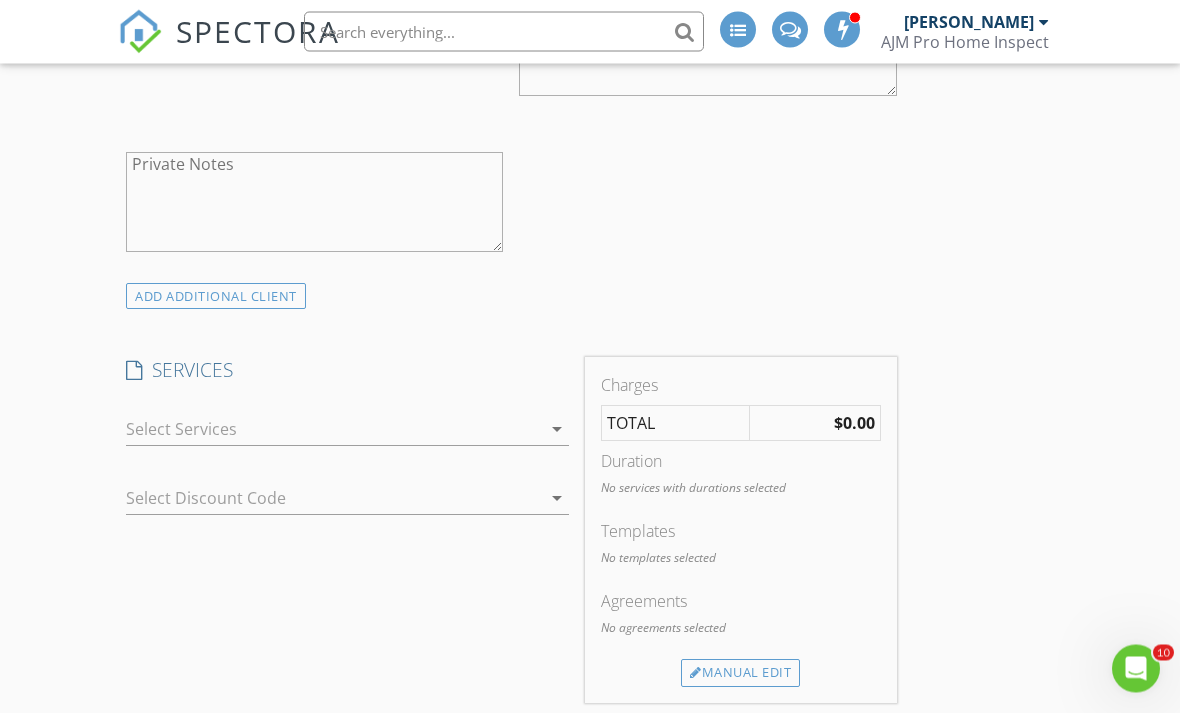 click at bounding box center [333, 430] 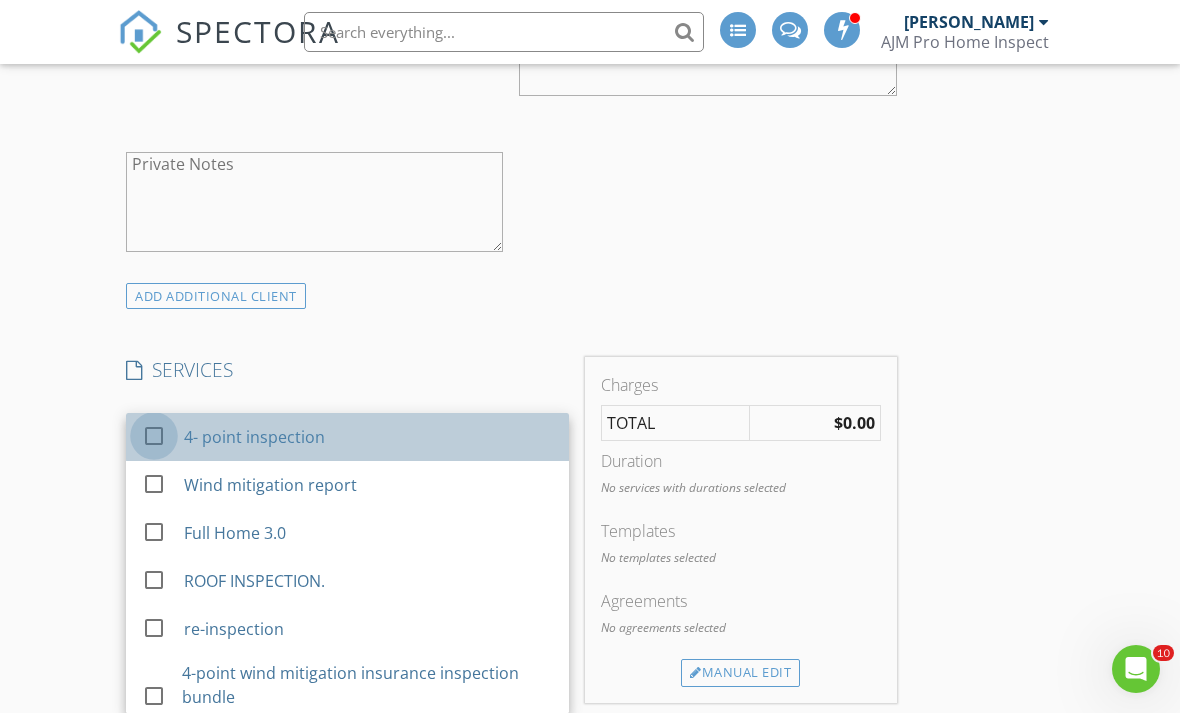 click at bounding box center [154, 436] 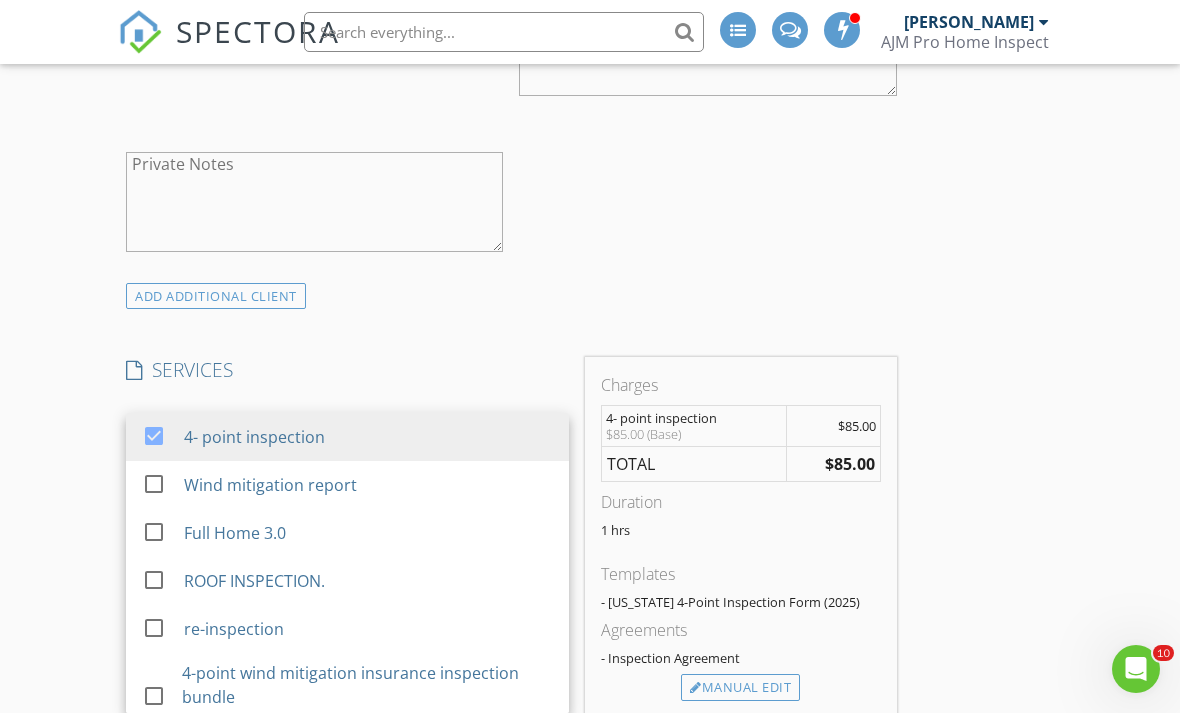 click on "New Inspection
INSPECTOR(S)
check_box   FIDEL MOLLETURO   PRIMARY   check_box   Alexis A. Sandoval     FIDEL MOLLETURO,  Alexis A. Sandoval arrow_drop_down   check_box_outline_blank FIDEL MOLLETURO specifically requested check_box_outline_blank Alexis A. Sandoval specifically requested
Date/Time
07/11/2025 9:30 AM
Location
Address Search       Address 556 Northbridge Dr   Unit   City Altamonte Springs   State FL   Zip 32714   County Seminole     Square Feet 1268   Year Built 1990   Foundation arrow_drop_down     FIDEL MOLLETURO     32.4 miles     (an hour)         Alexis A. Sandoval     32.4 miles     (an hour)
client
check_box Enable Client CC email for this inspection   Client Search     check_box_outline_blank Client is a Company/Organization     First Name VANESSA   Last Name Beauchamp   Email   CC Email   Phone 954-599-3627           Notes" at bounding box center [590, 582] 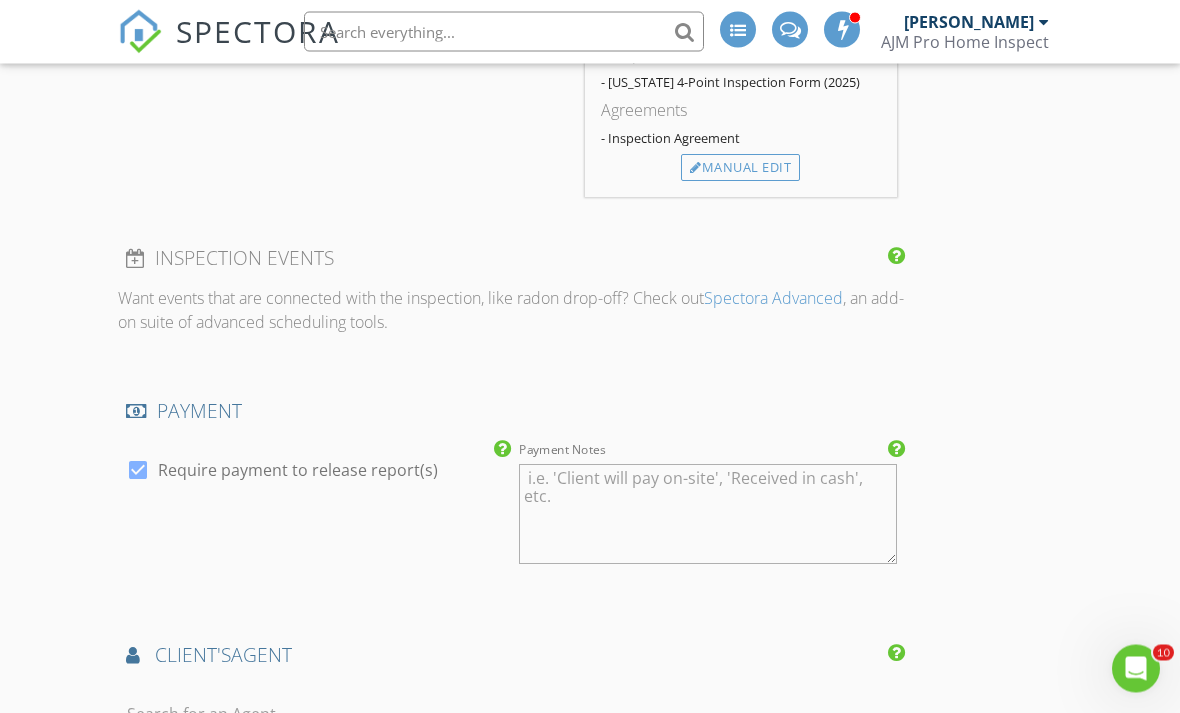 scroll, scrollTop: 1909, scrollLeft: 0, axis: vertical 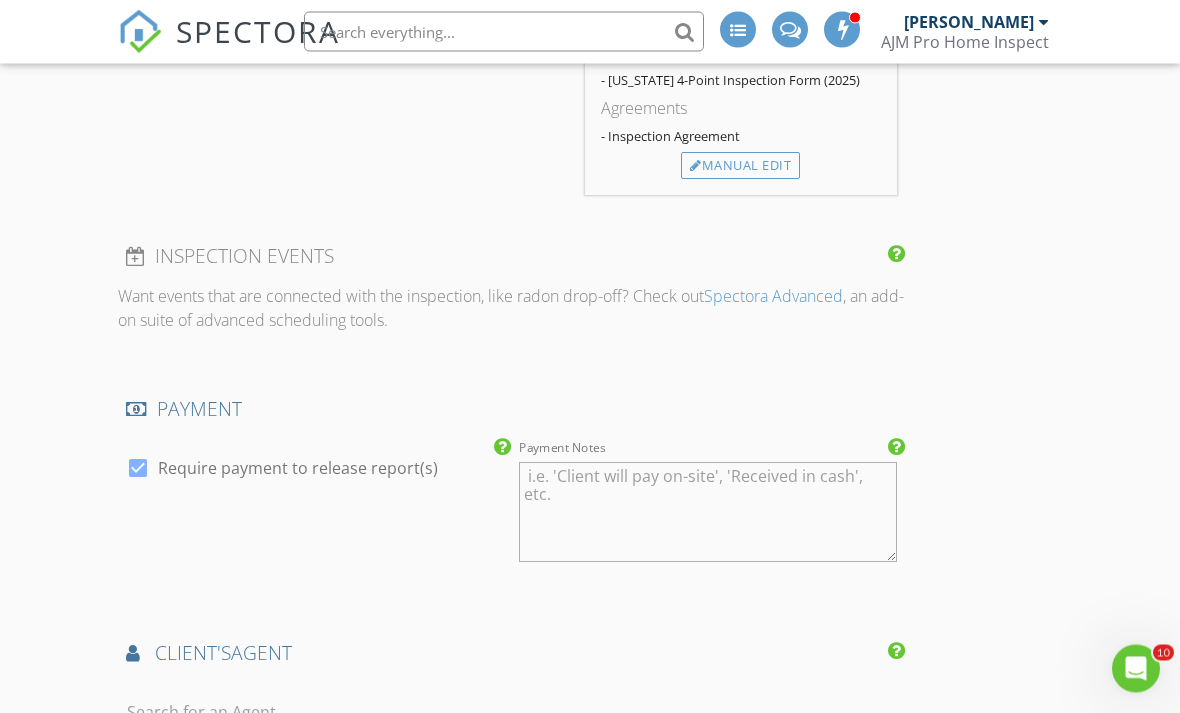 click at bounding box center [511, 717] 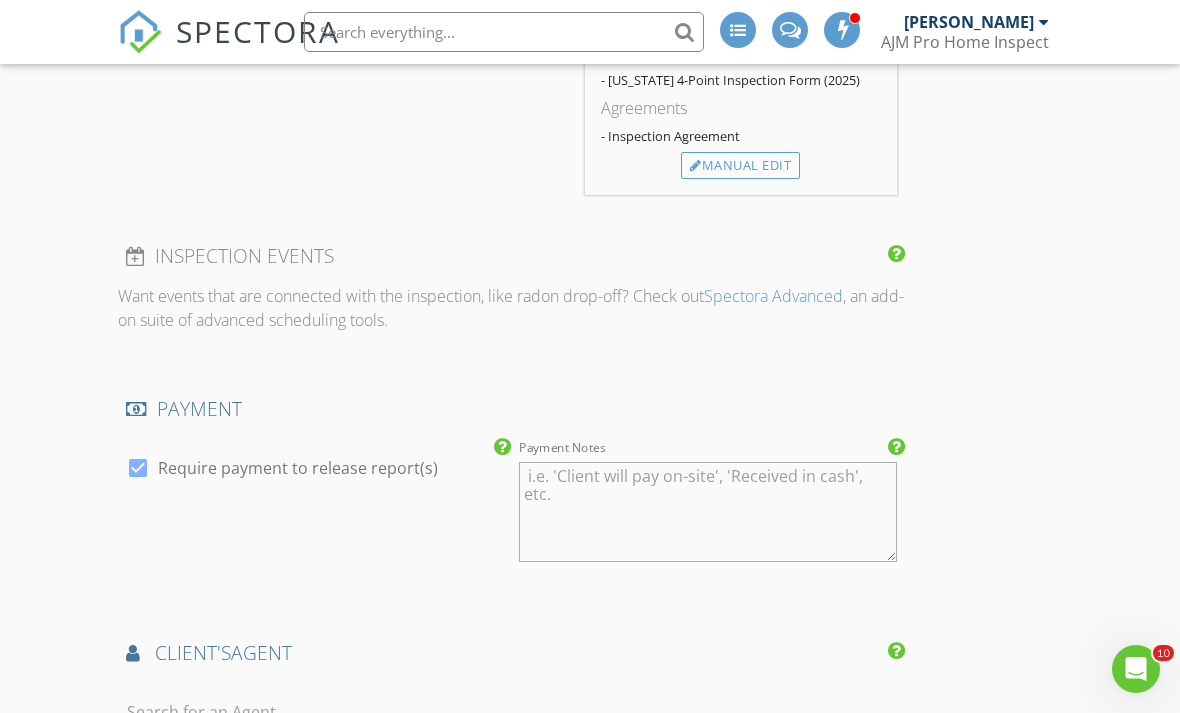 click at bounding box center [511, 712] 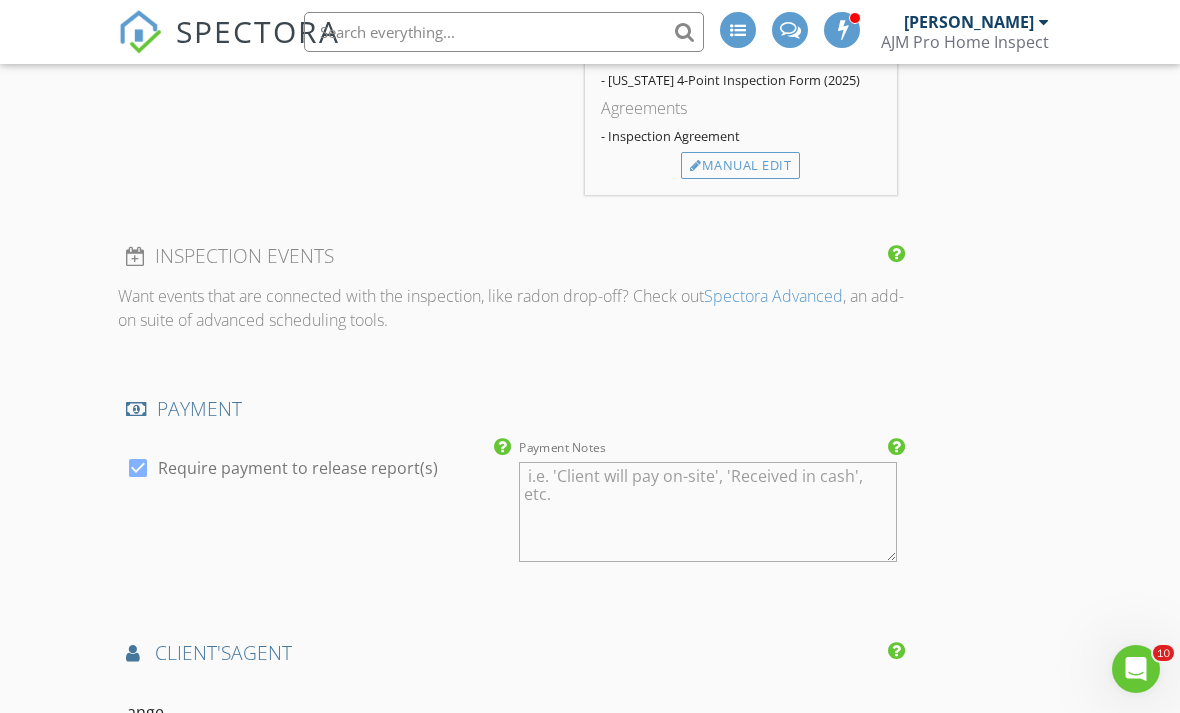 type on "angel" 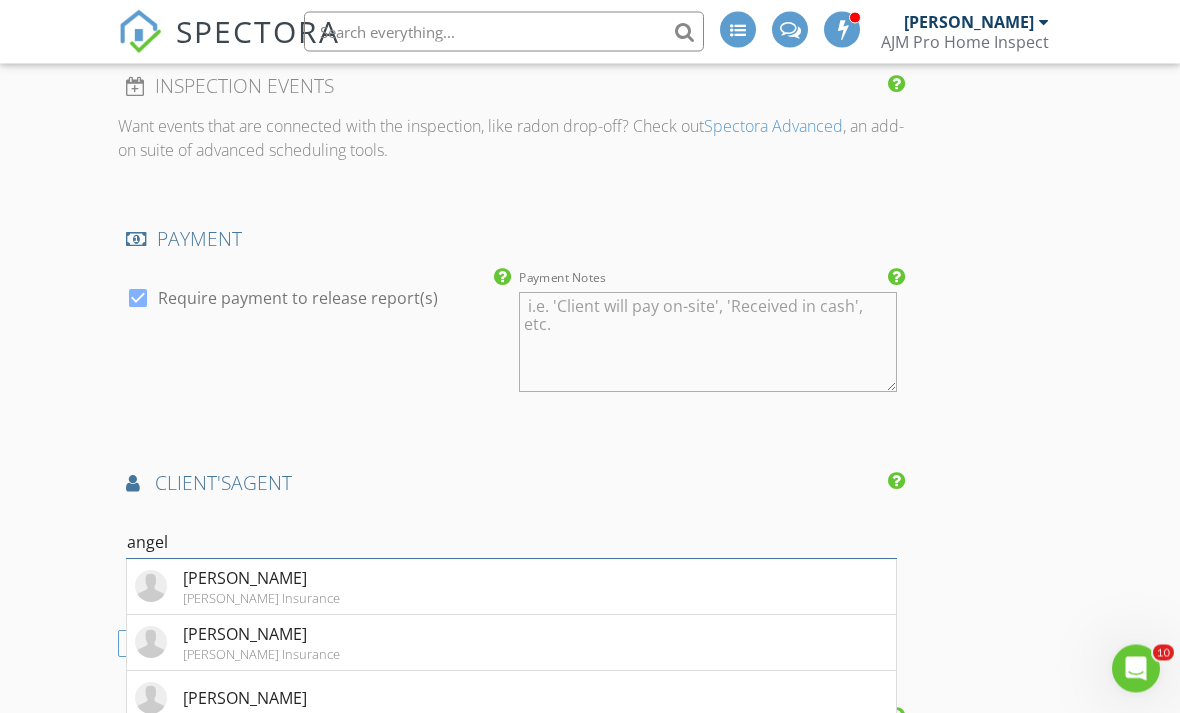 scroll, scrollTop: 2149, scrollLeft: 0, axis: vertical 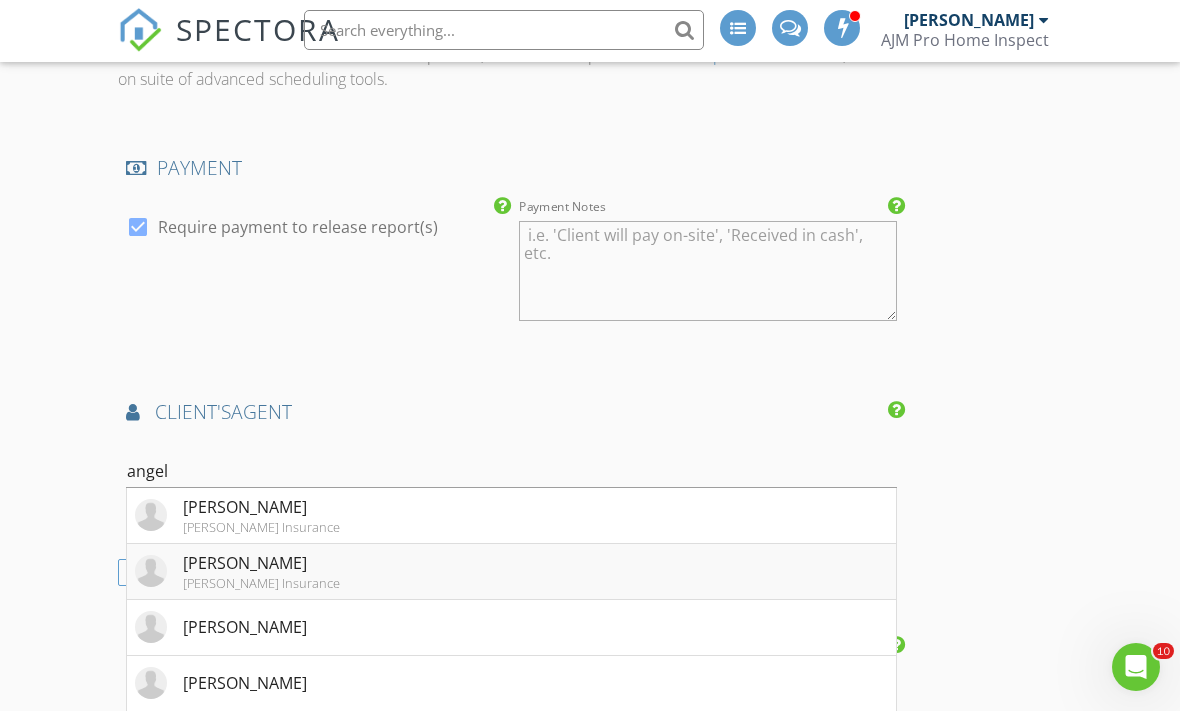 click on "Angel Nunez
Huertas Insurance" at bounding box center (511, 574) 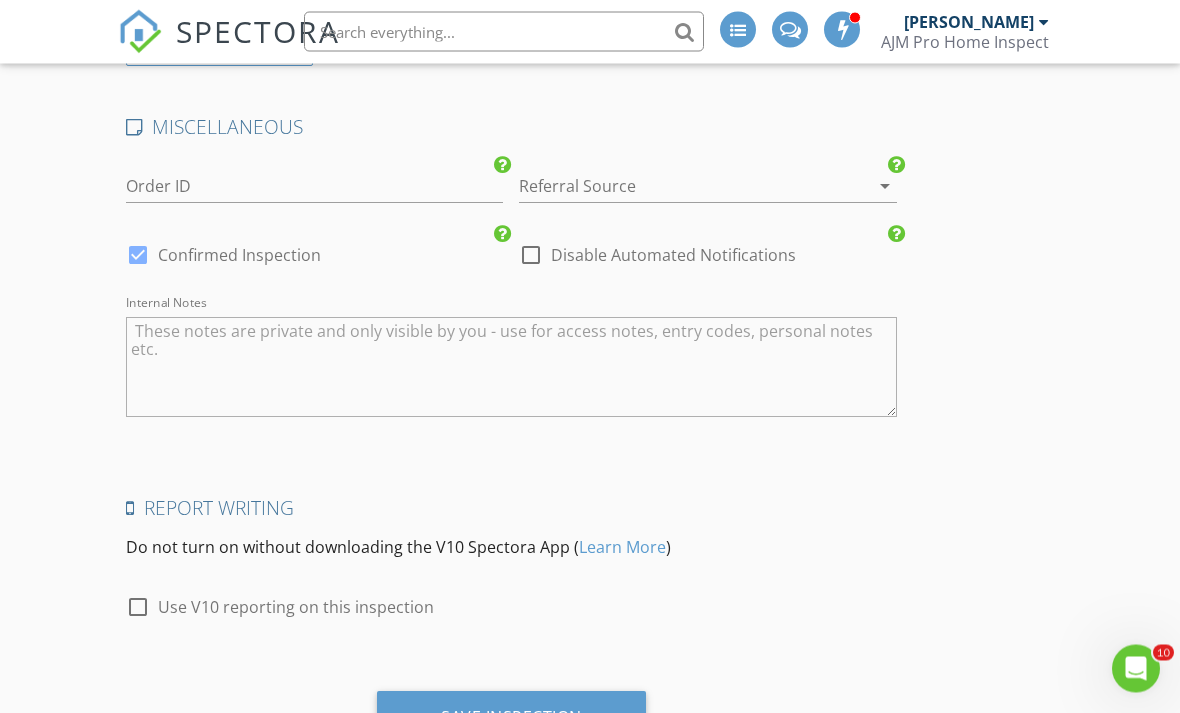 scroll, scrollTop: 3472, scrollLeft: 0, axis: vertical 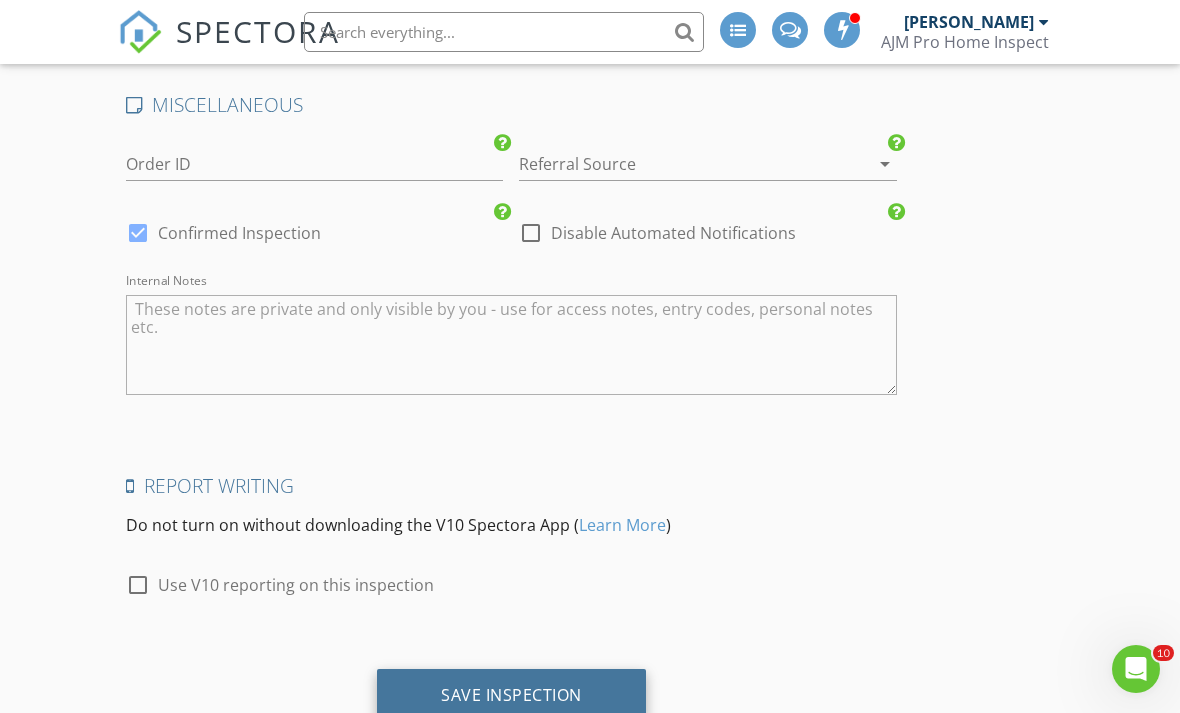 click on "Save Inspection" at bounding box center (511, 695) 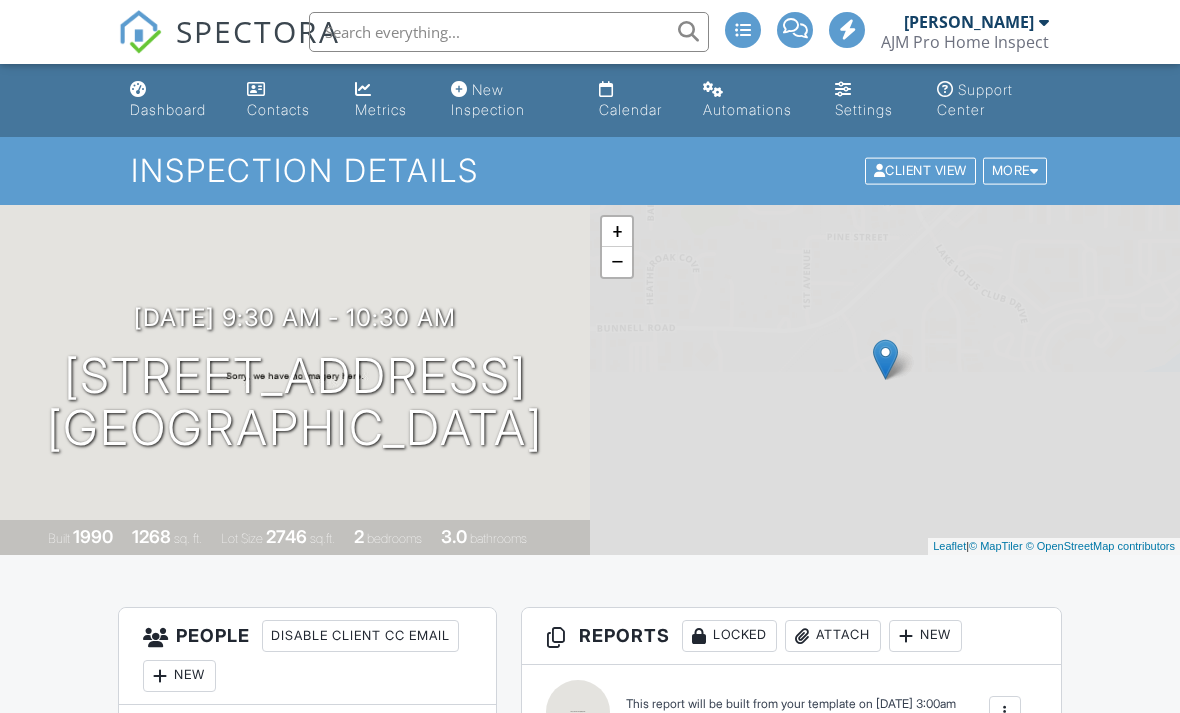 scroll, scrollTop: 0, scrollLeft: 0, axis: both 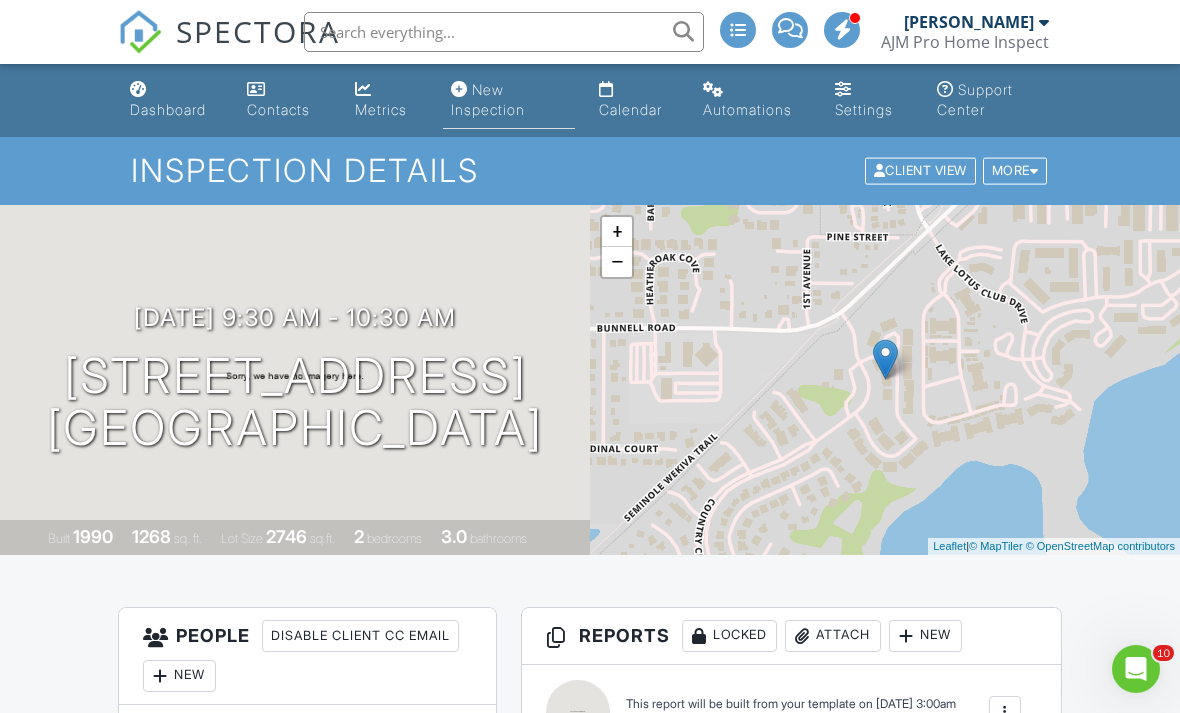click on "New Inspection" at bounding box center (488, 99) 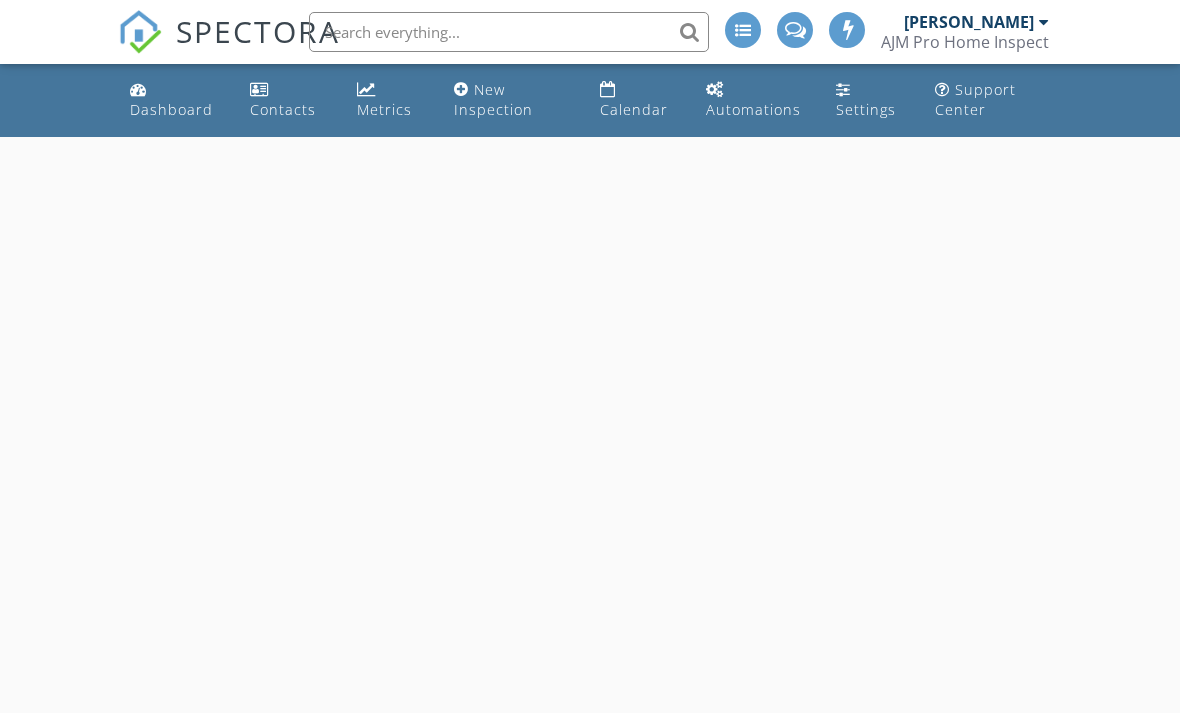 scroll, scrollTop: 0, scrollLeft: 0, axis: both 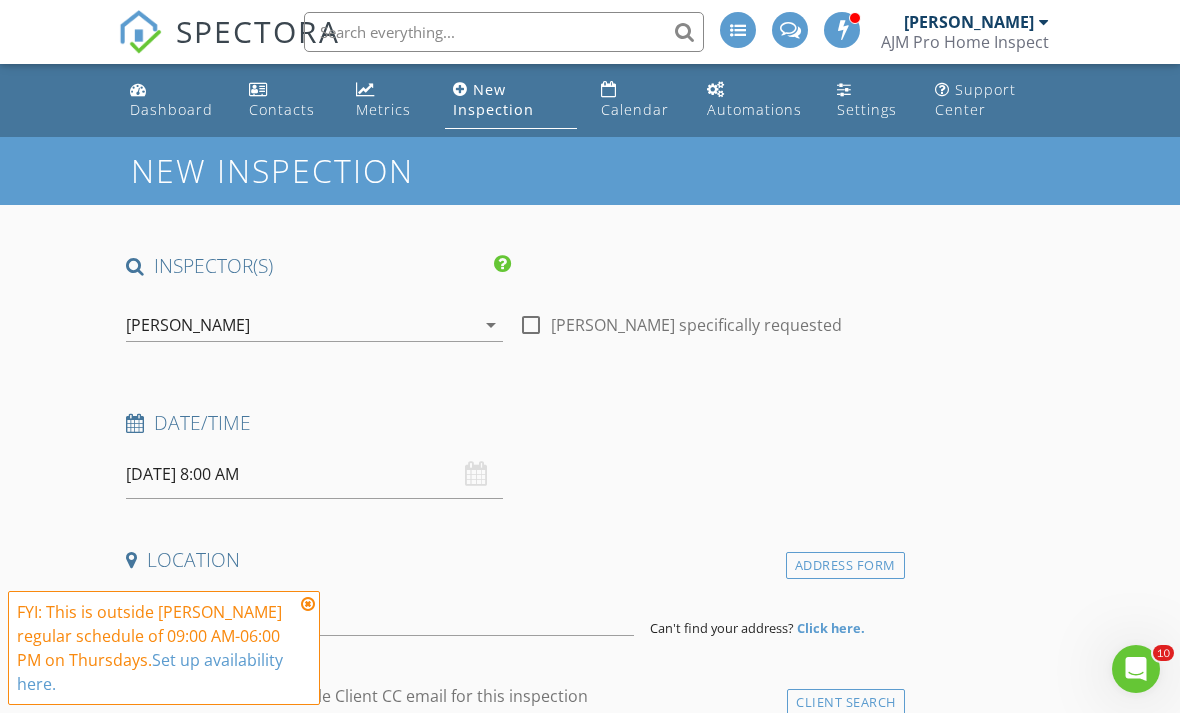 click on "[DATE] 8:00 AM" at bounding box center (314, 474) 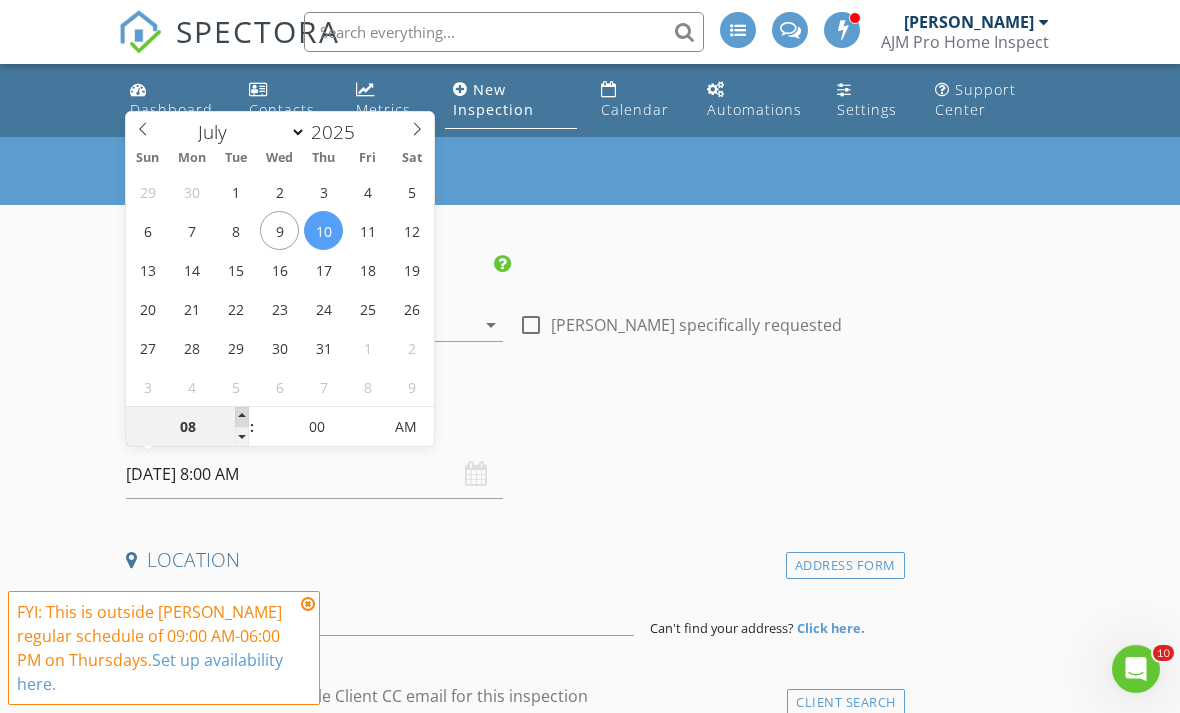 type on "09" 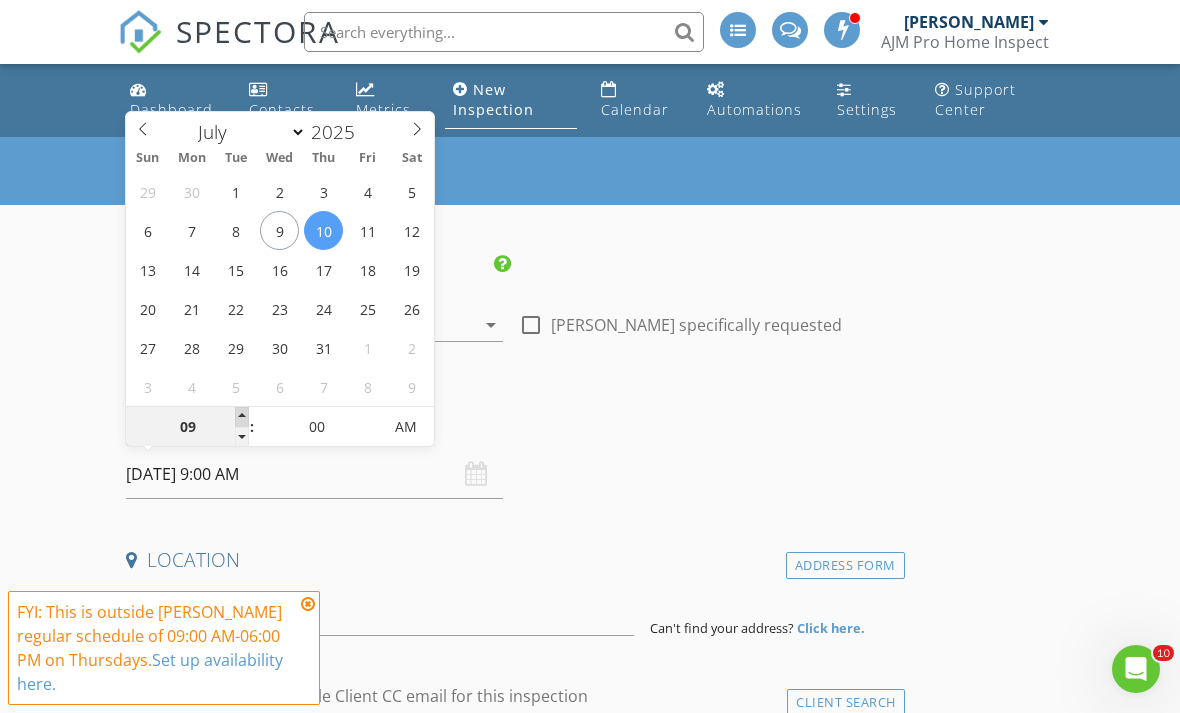 click at bounding box center (242, 417) 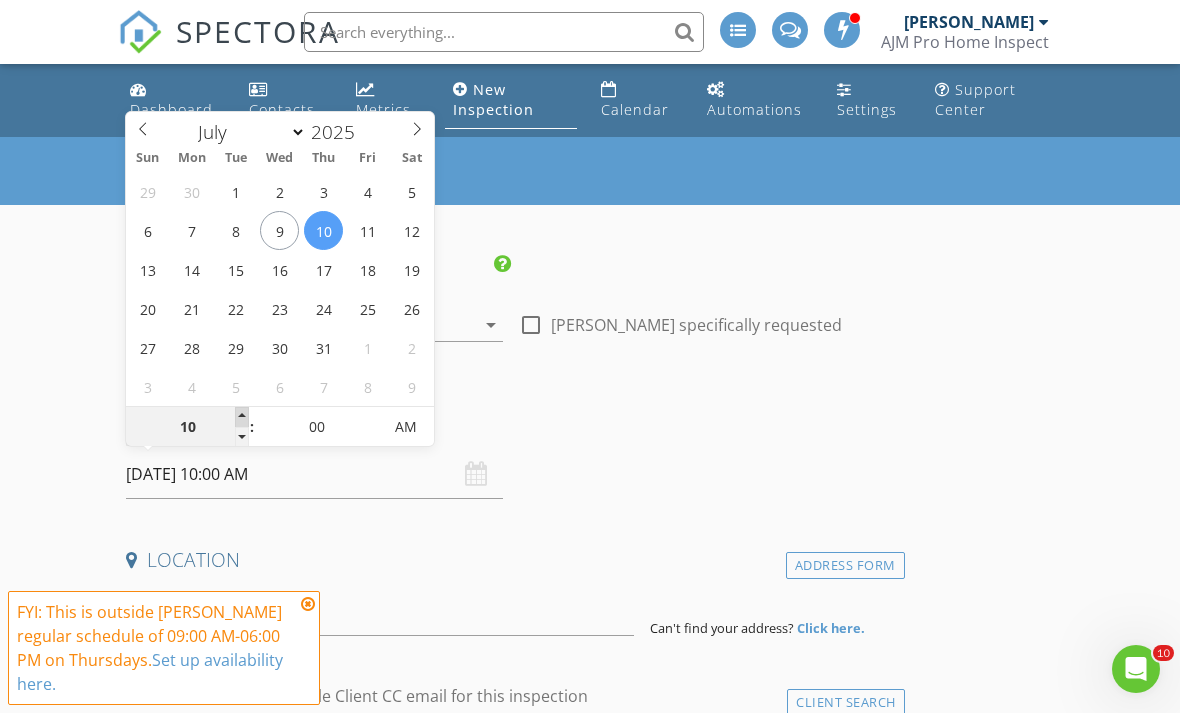 click at bounding box center [242, 417] 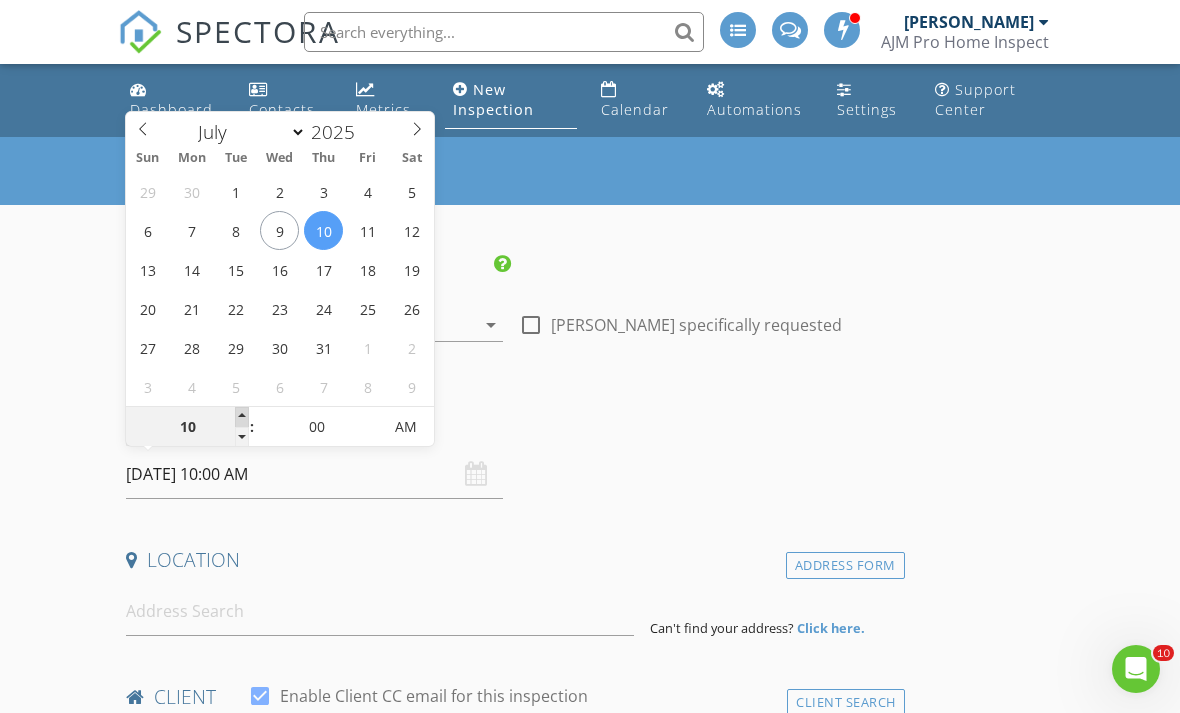type on "11" 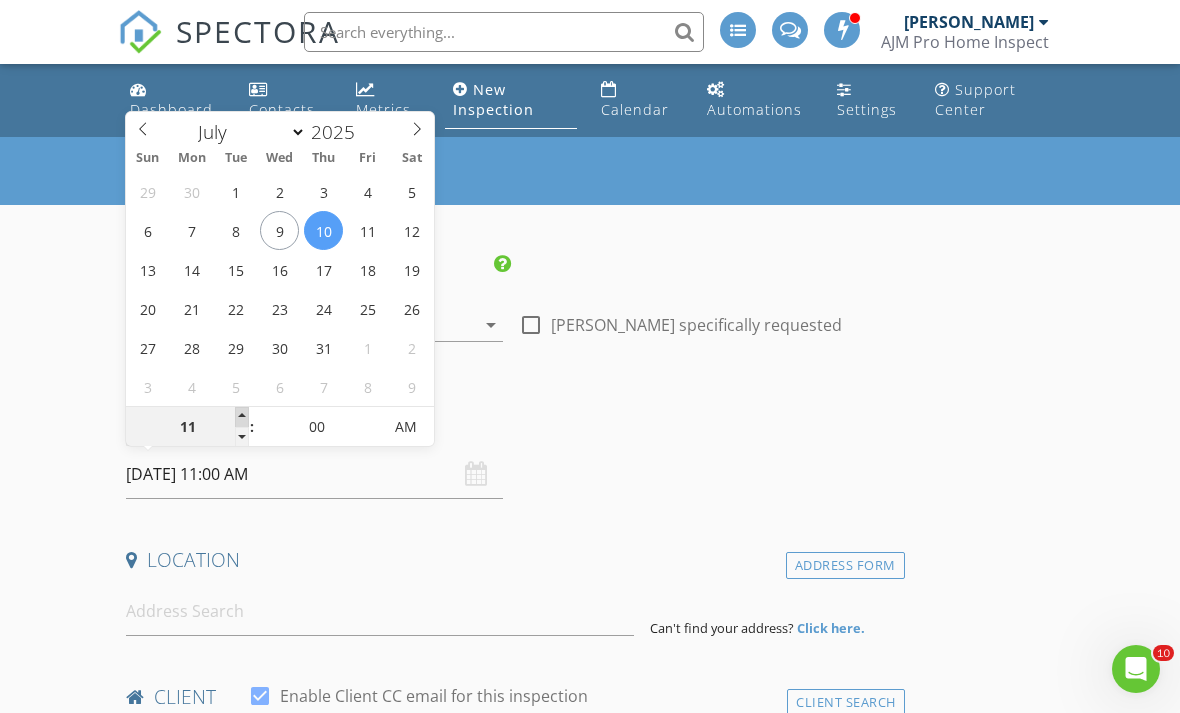 click at bounding box center (242, 417) 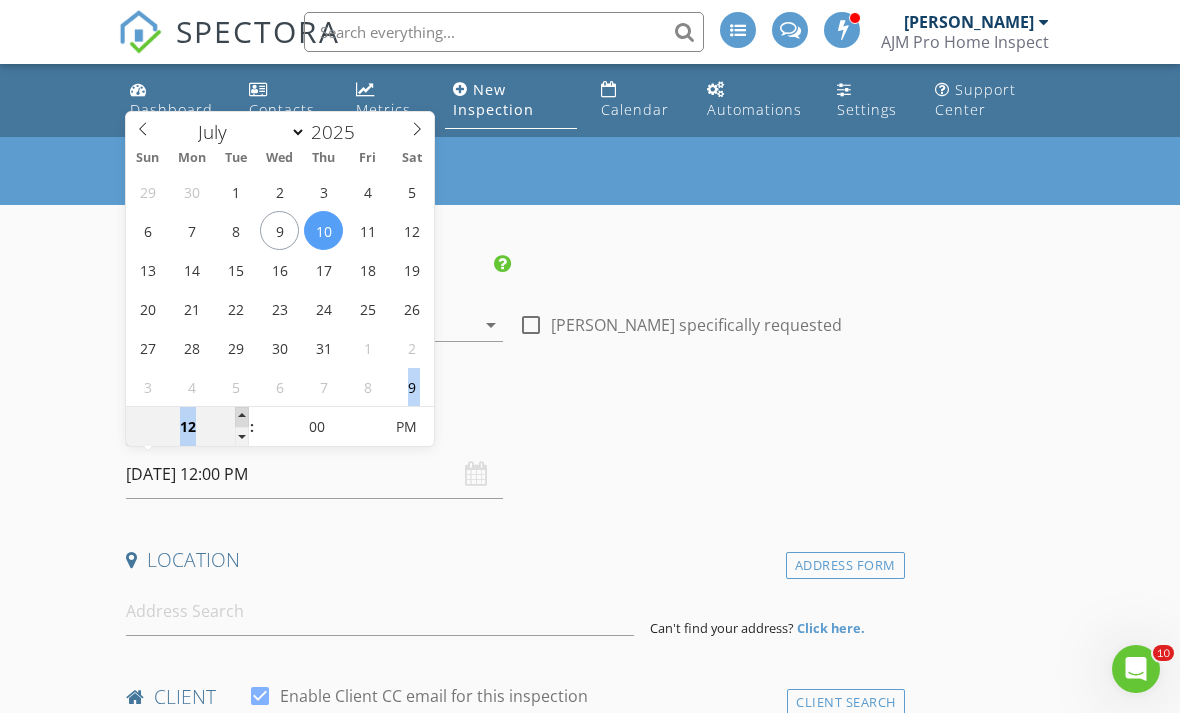 click at bounding box center (242, 417) 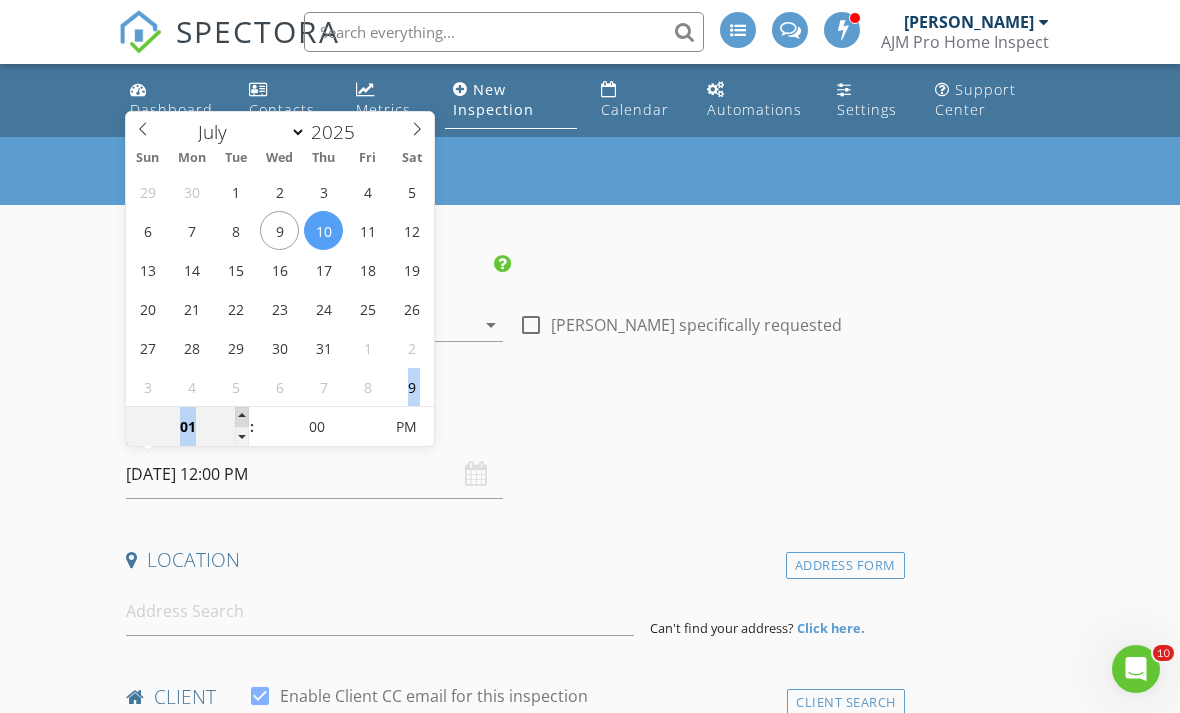 type on "07/10/2025 1:00 PM" 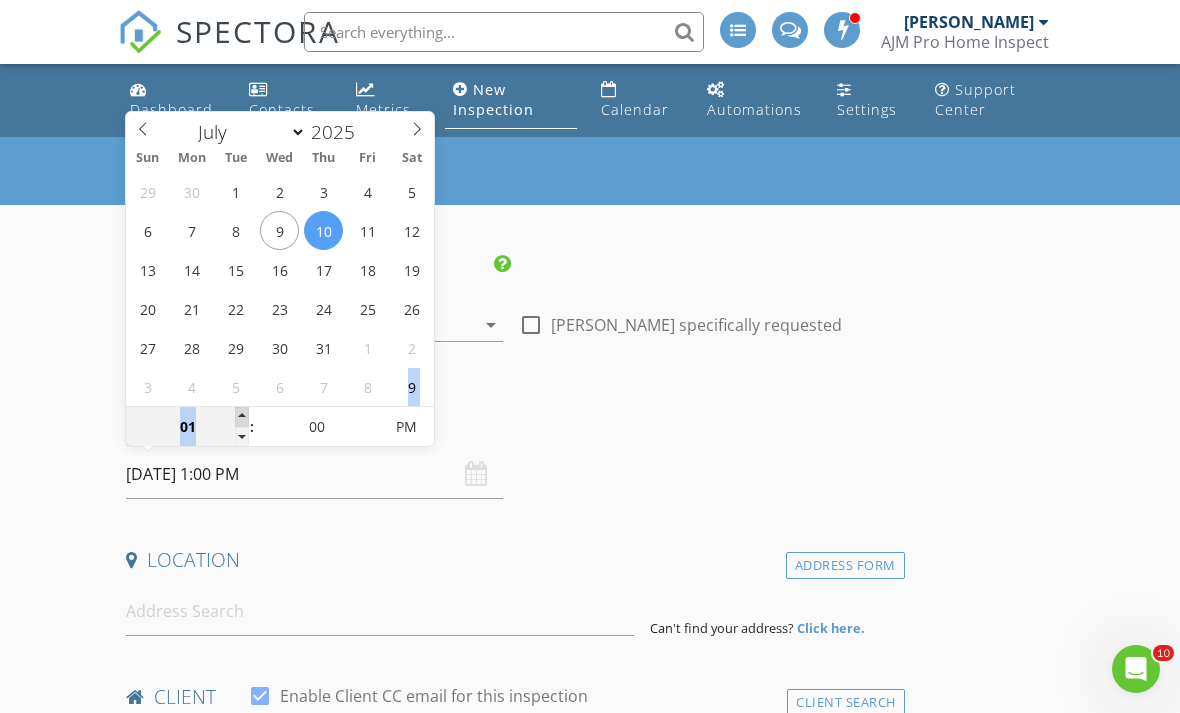 click at bounding box center (242, 417) 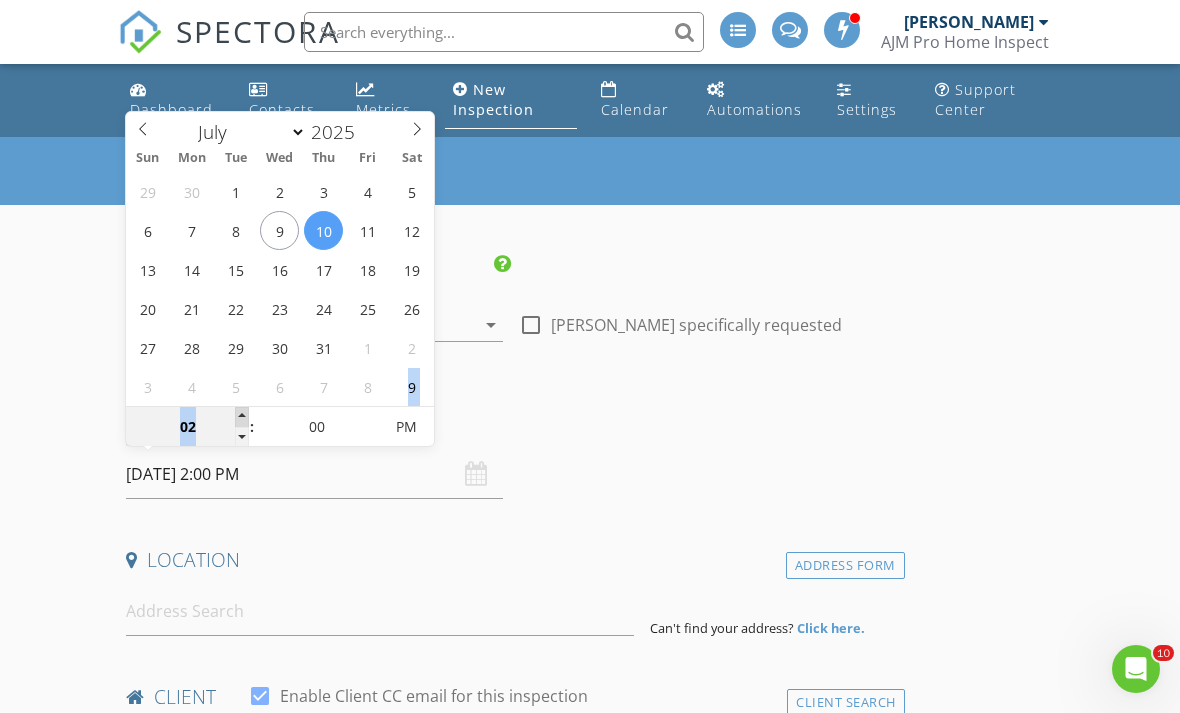 click at bounding box center [242, 417] 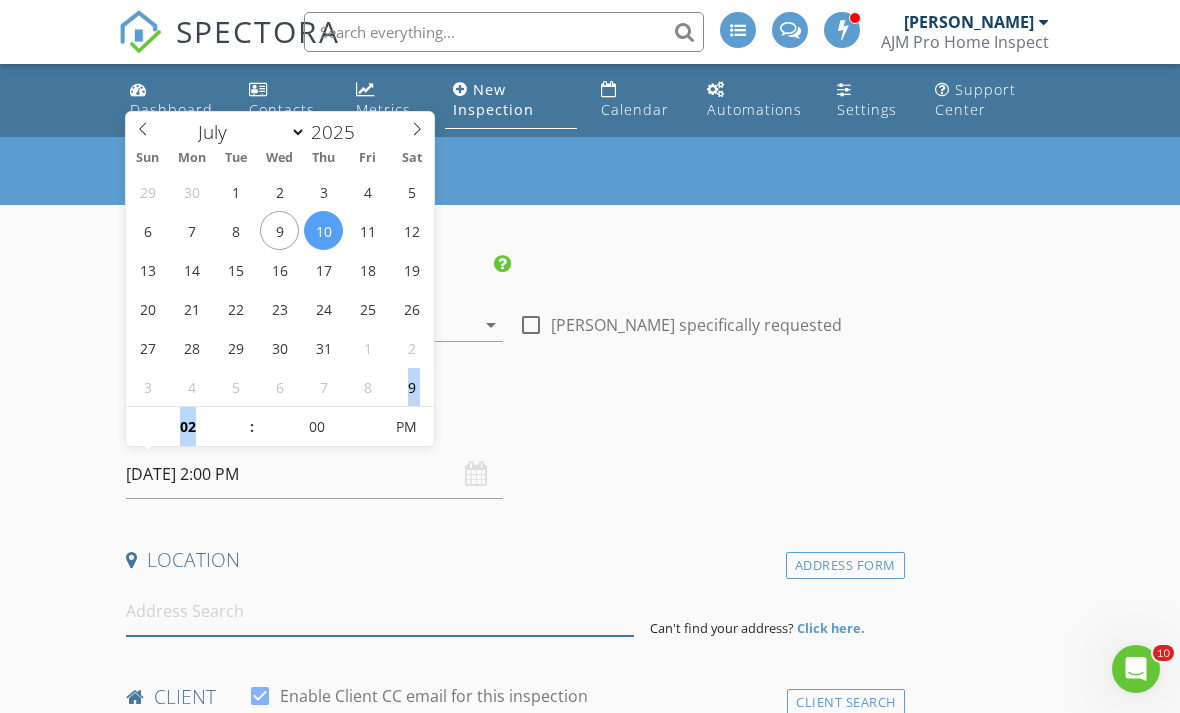 click at bounding box center [380, 611] 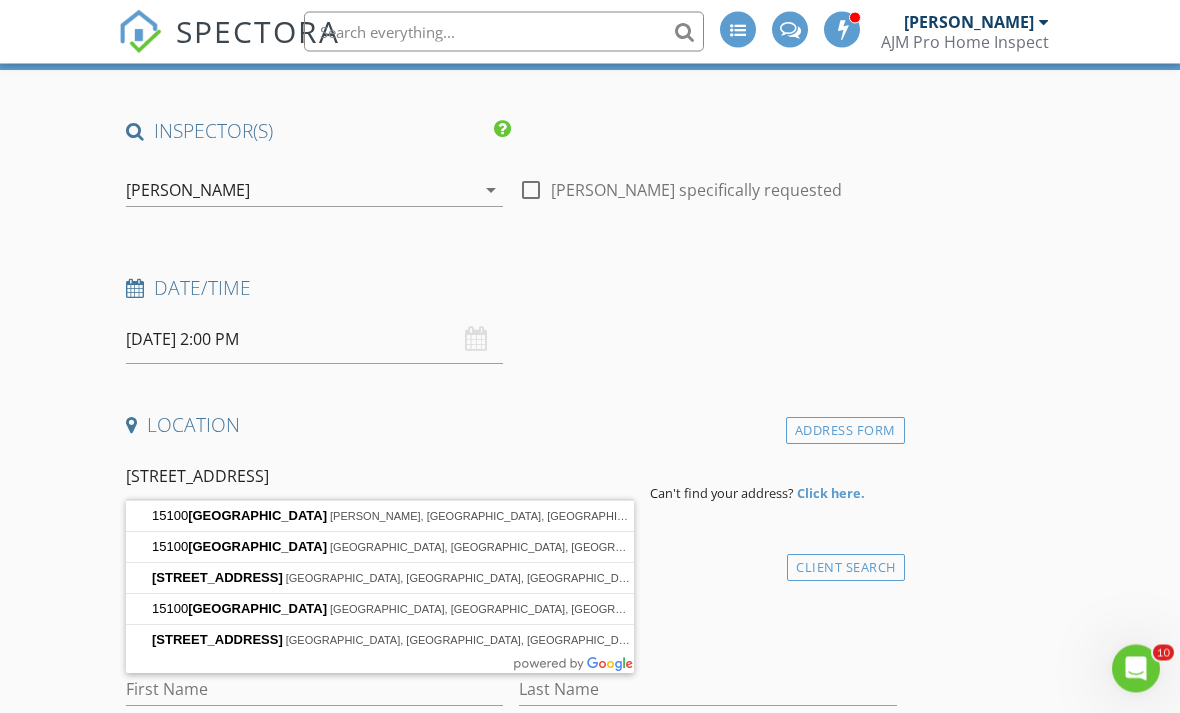 scroll, scrollTop: 135, scrollLeft: 0, axis: vertical 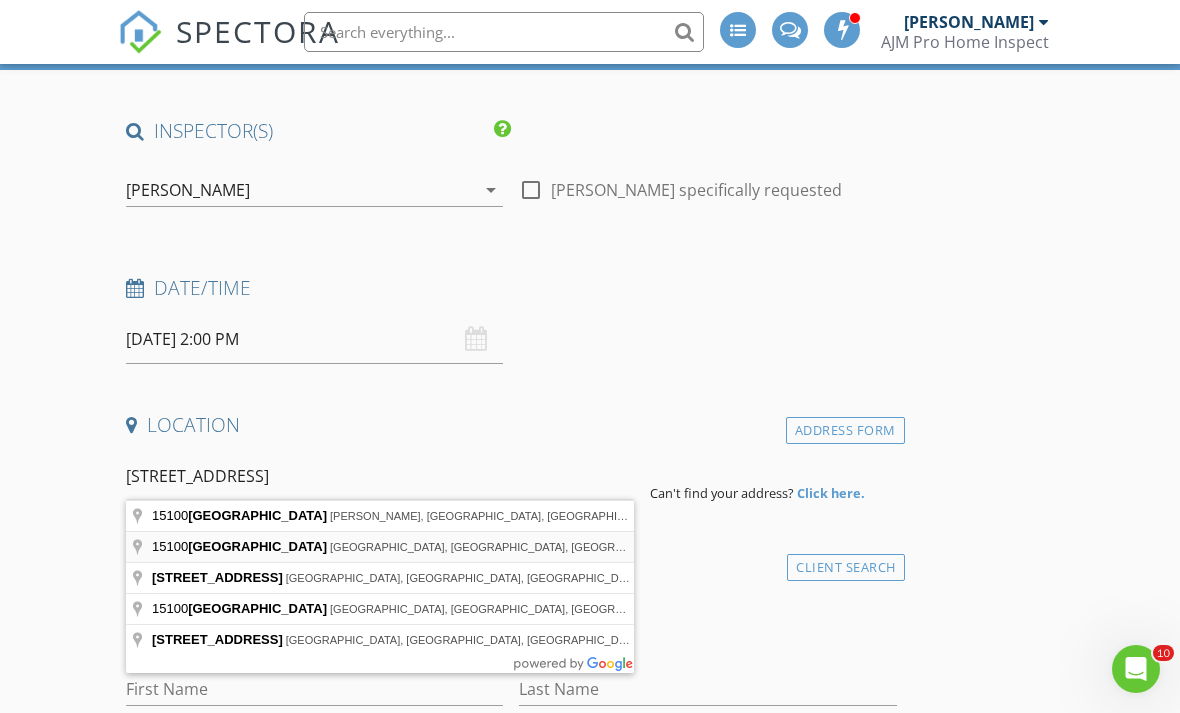 type on "15100 Grove Lake Drive, Horizon West, FL, USA" 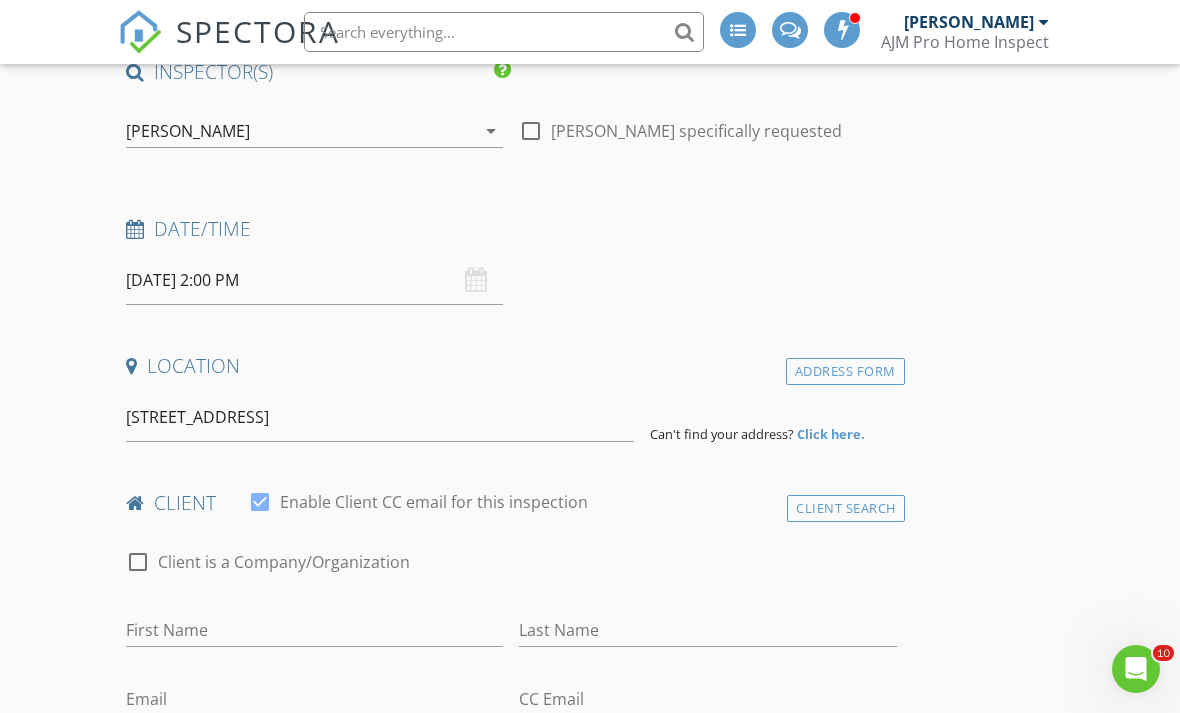 scroll, scrollTop: 260, scrollLeft: 0, axis: vertical 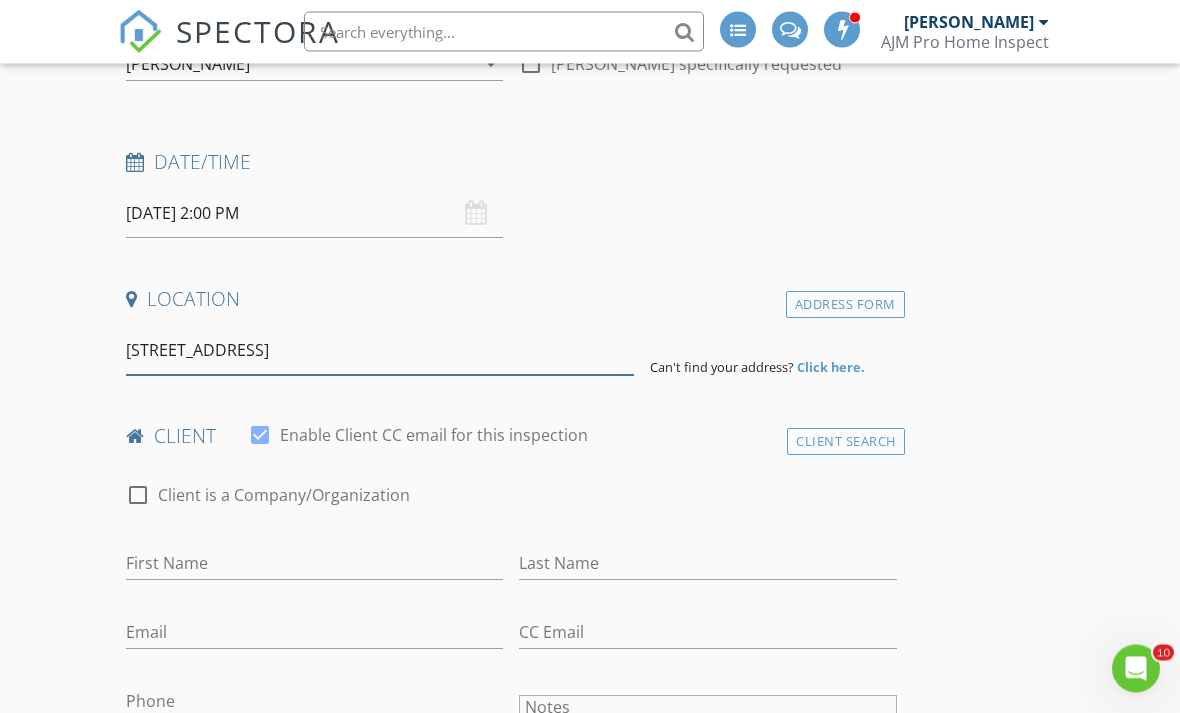 click on "15100 Grove Lake Drive, Horizon West, FL, USA" at bounding box center (380, 351) 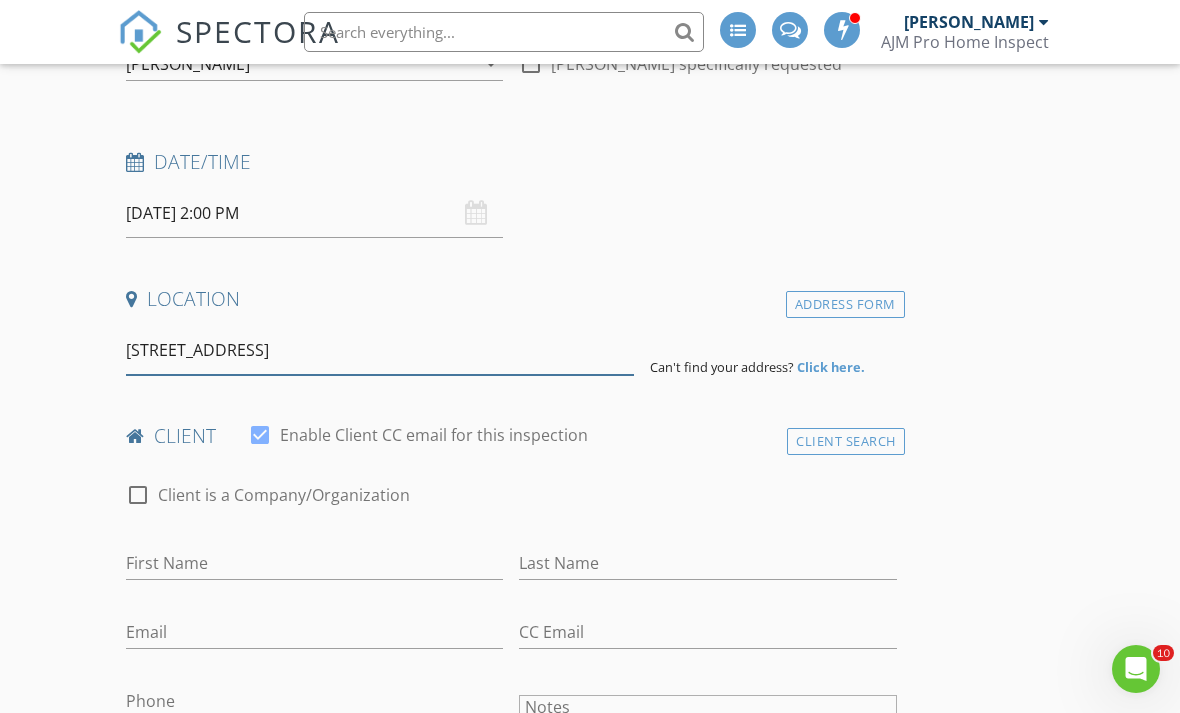 scroll, scrollTop: 261, scrollLeft: 0, axis: vertical 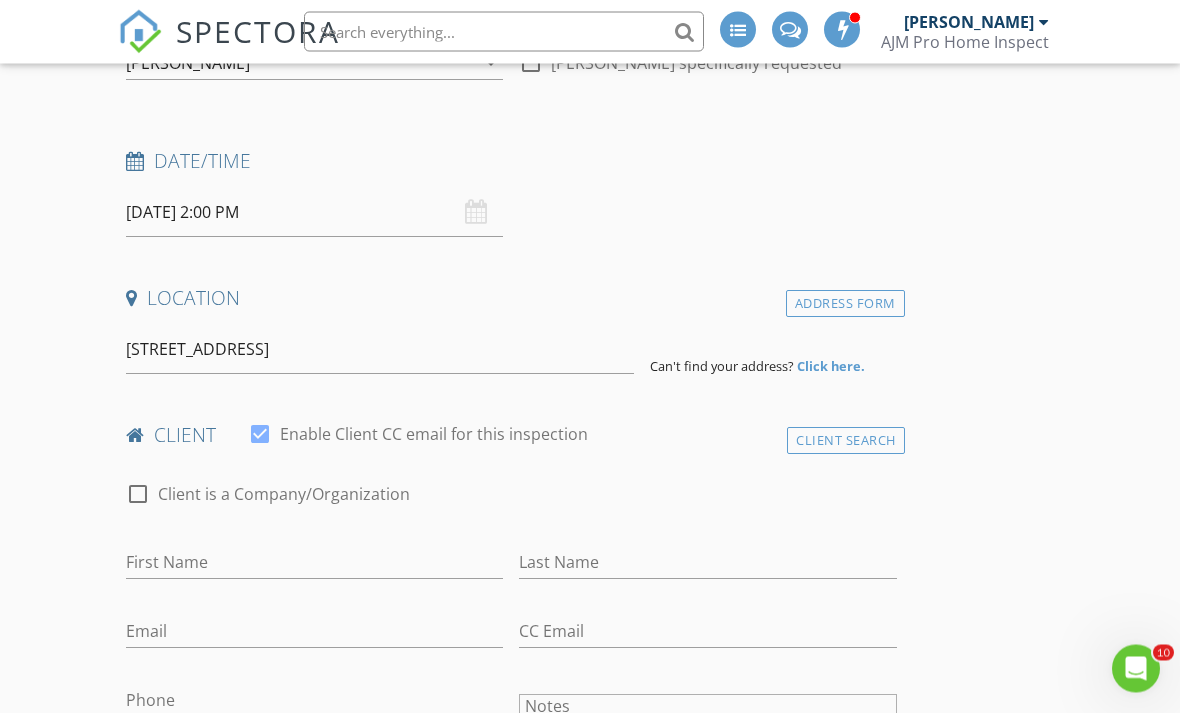 click on "Click here." at bounding box center (831, 367) 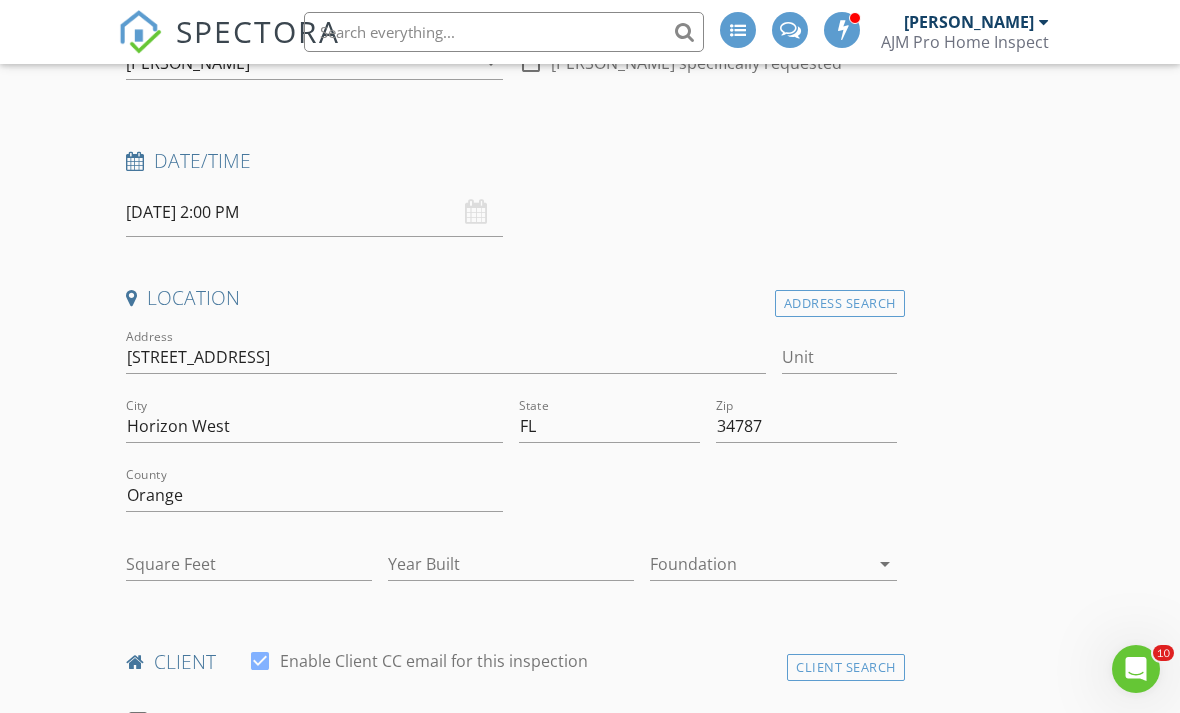 type on "0" 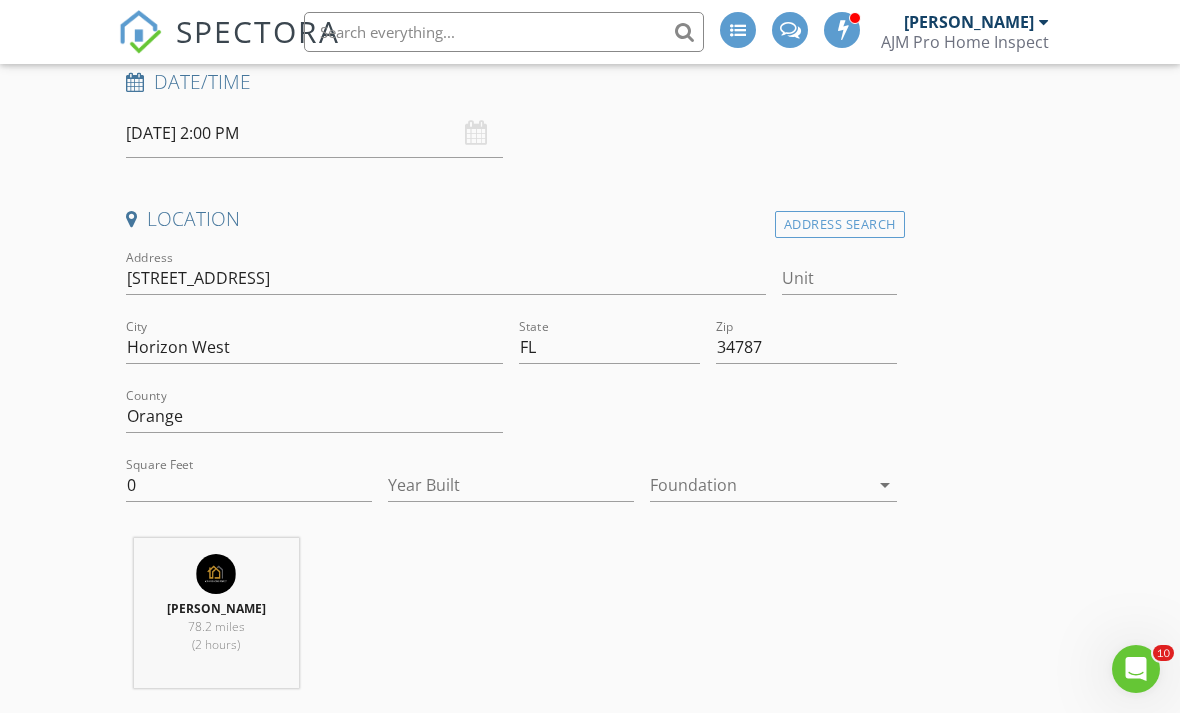 scroll, scrollTop: 340, scrollLeft: 0, axis: vertical 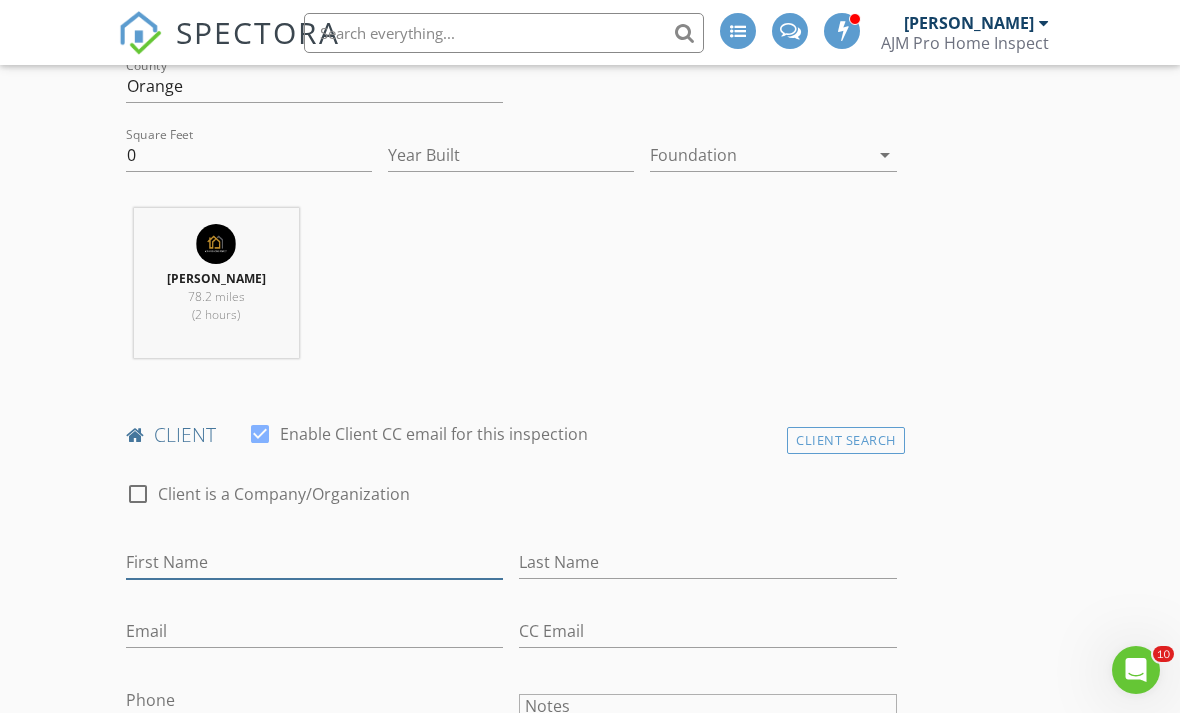 click on "First Name" at bounding box center (314, 561) 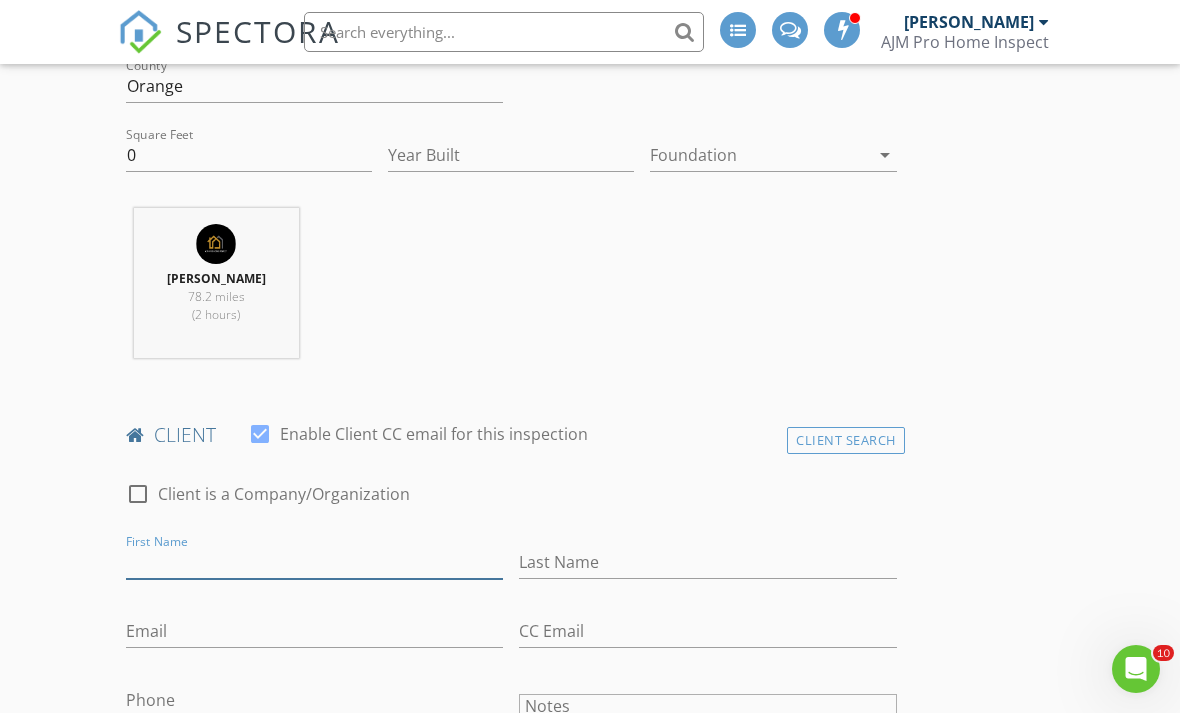 type on "k" 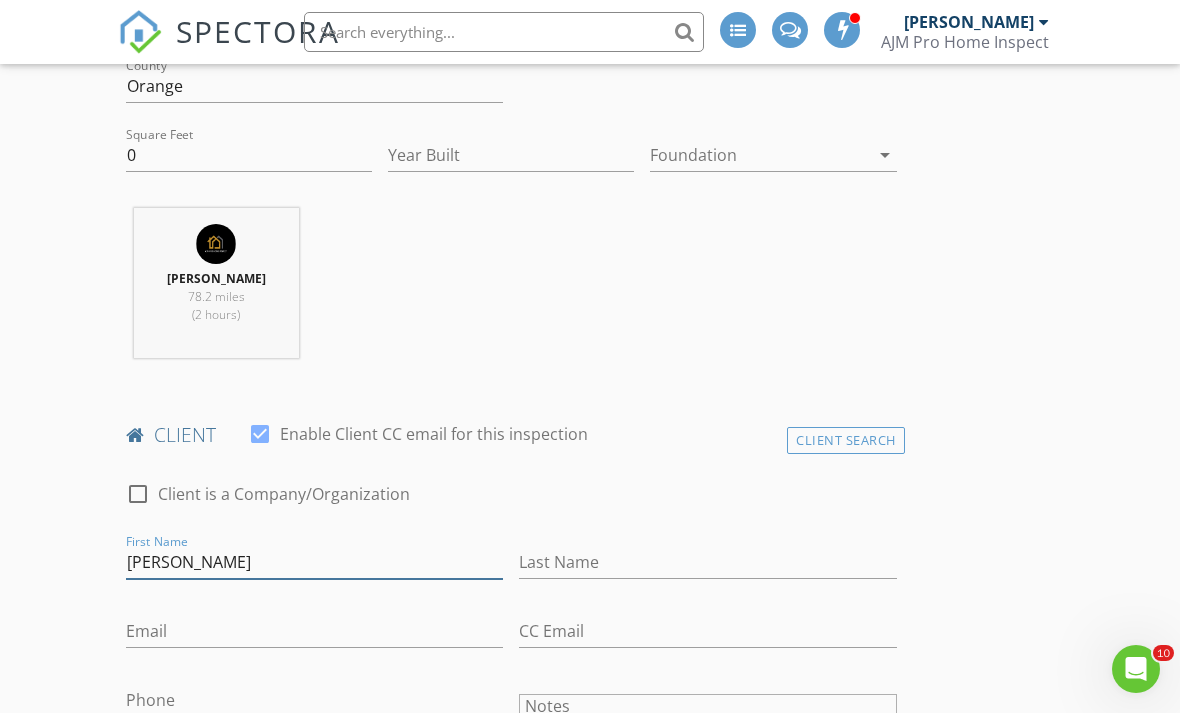 type on "Kimberly" 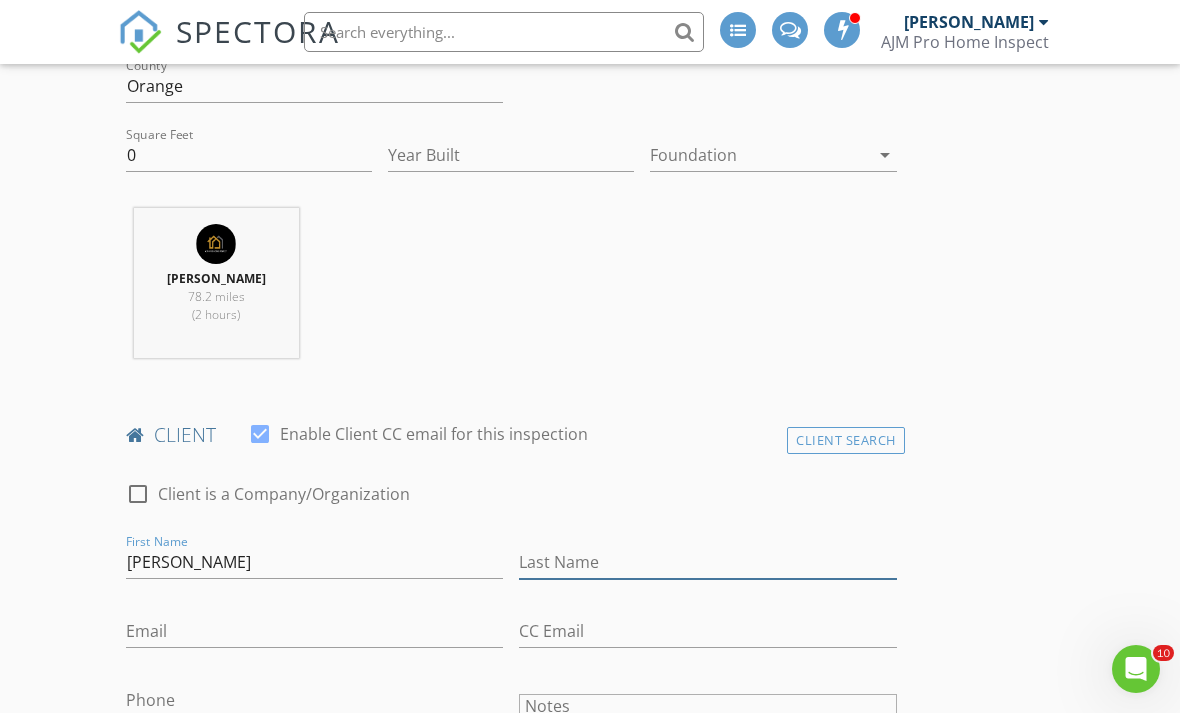 click on "Last Name" at bounding box center (707, 562) 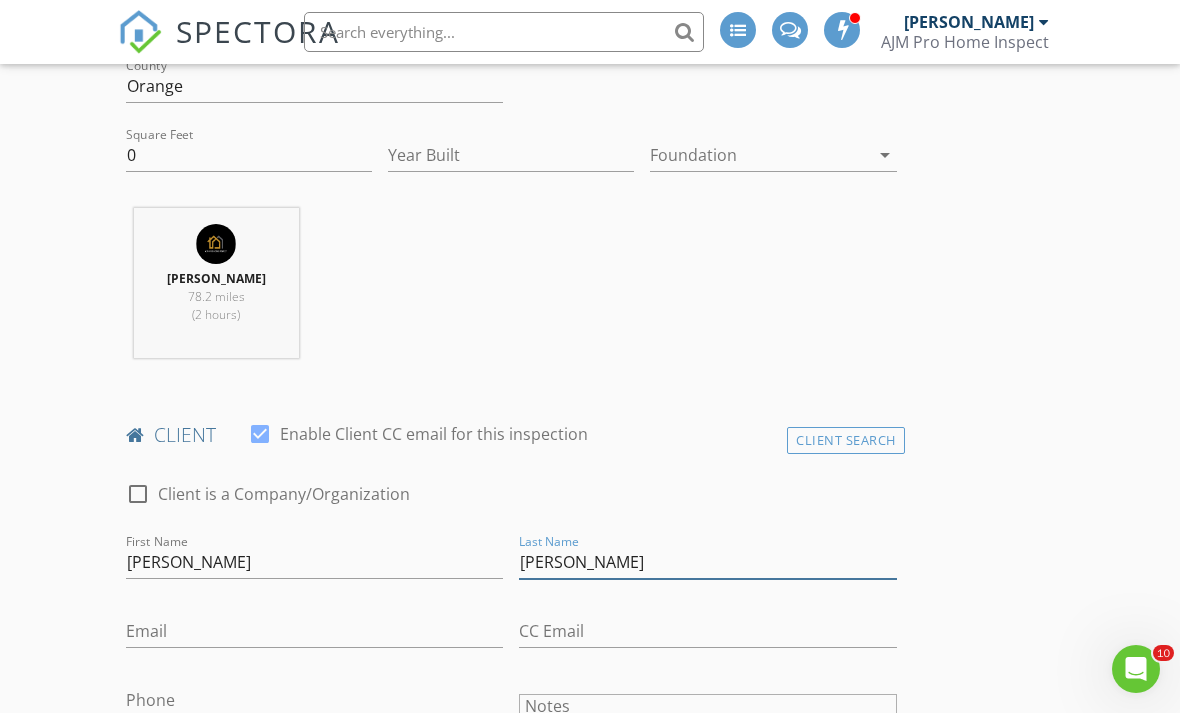 type on "ACEVEDO" 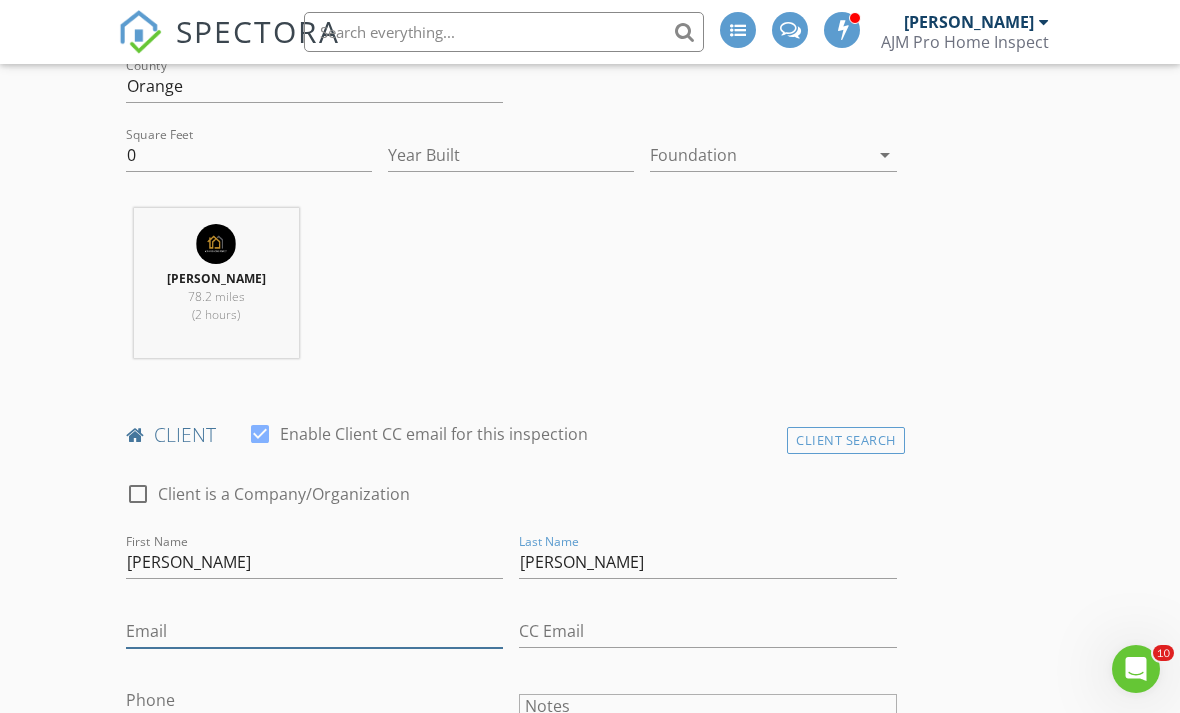 click on "Email" at bounding box center (314, 631) 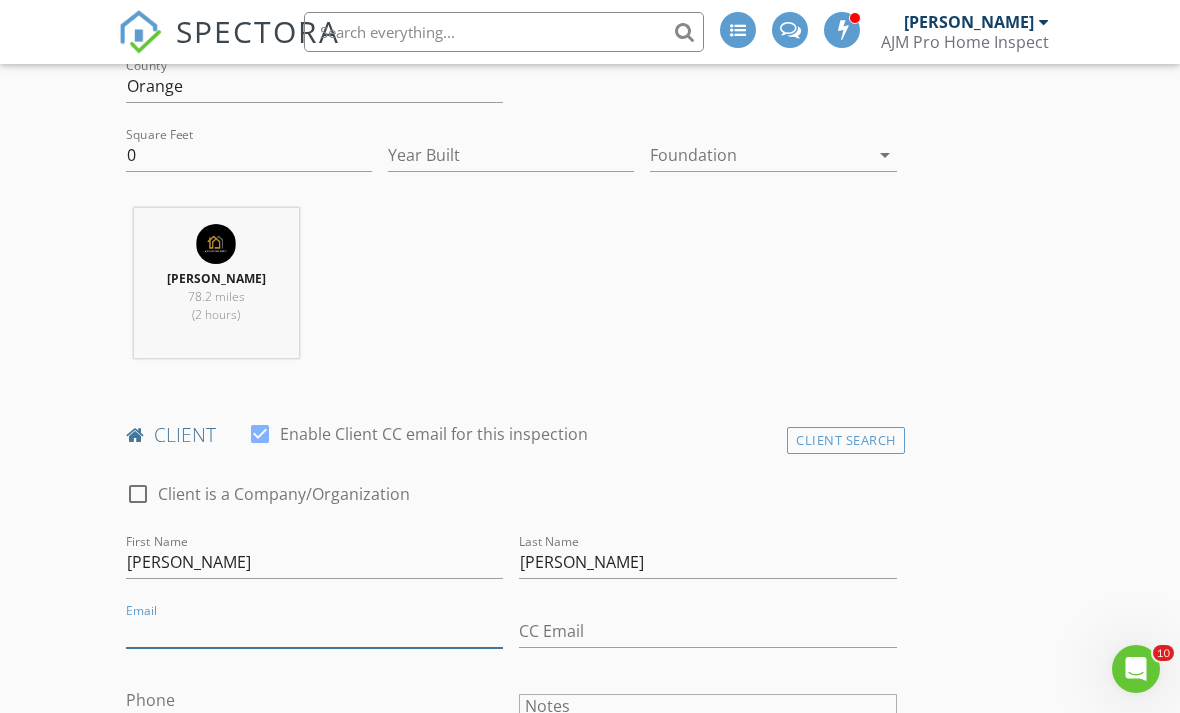 type on "K" 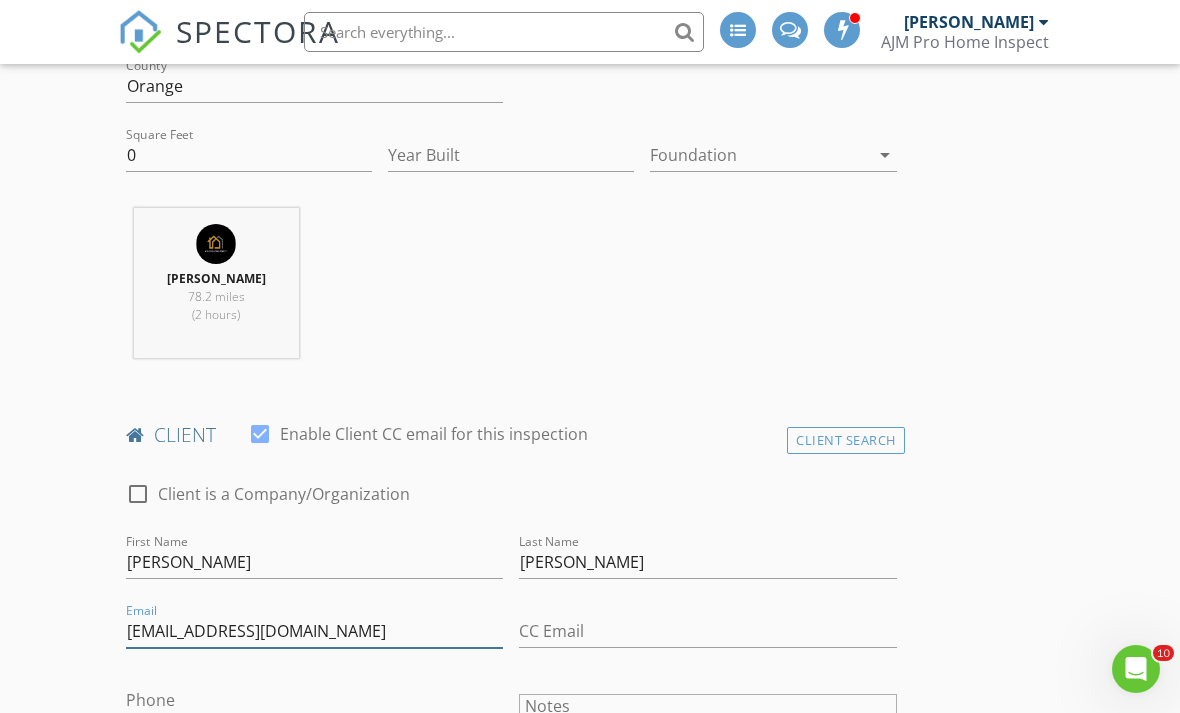type on "kacevedo0129@gmail.com" 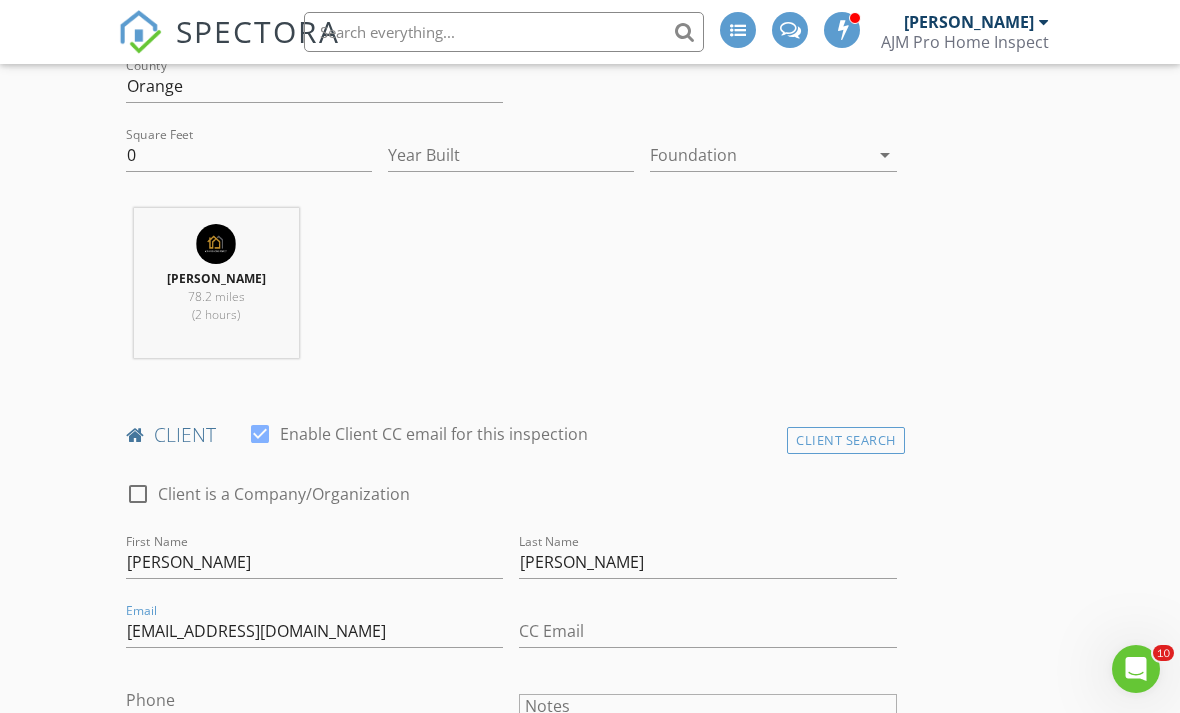 click on "Phone" at bounding box center (314, 700) 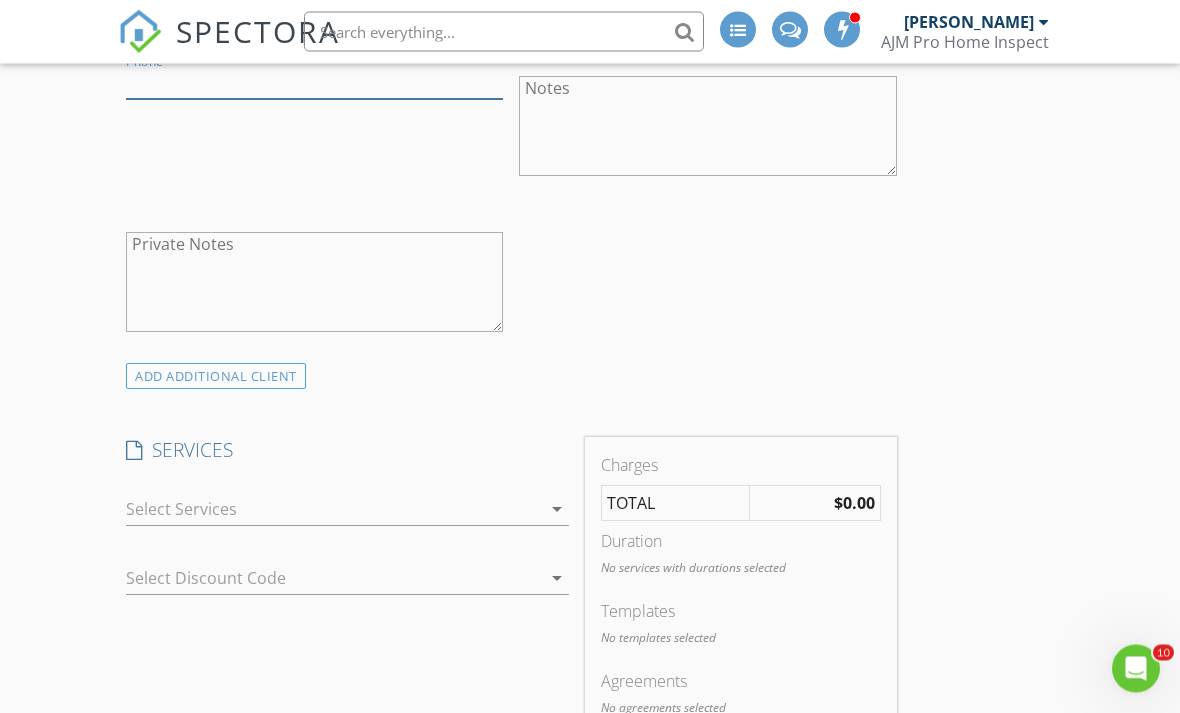 scroll, scrollTop: 1289, scrollLeft: 0, axis: vertical 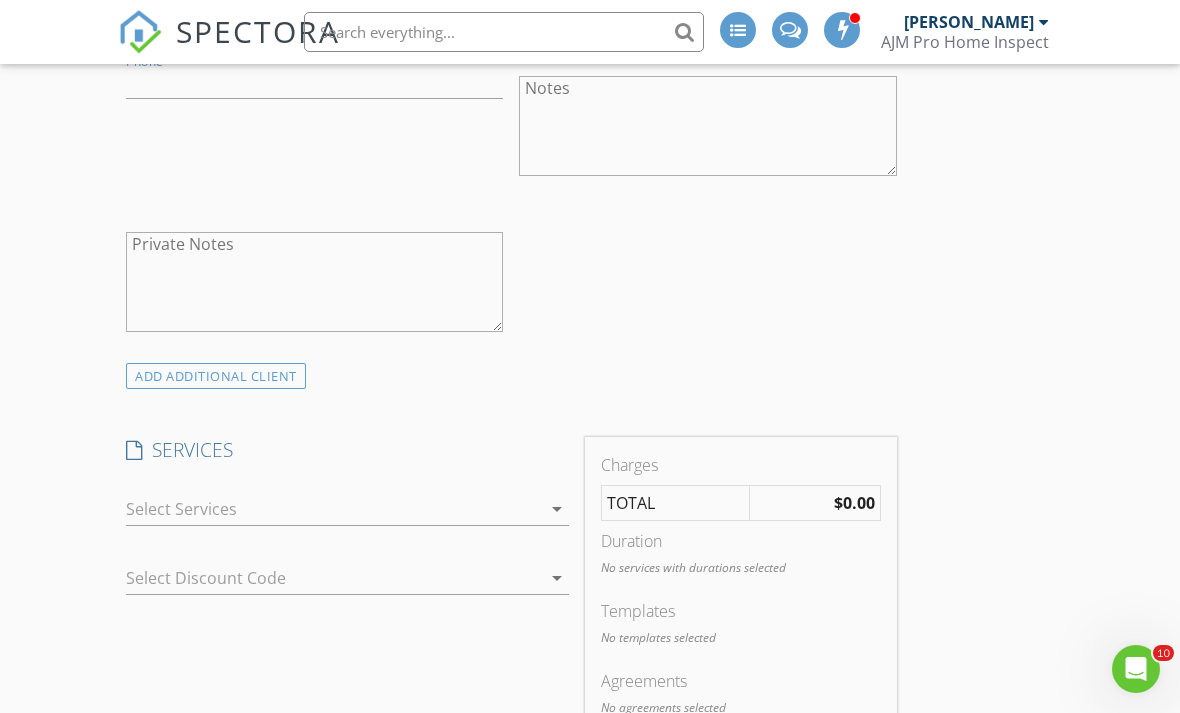 click at bounding box center [333, 509] 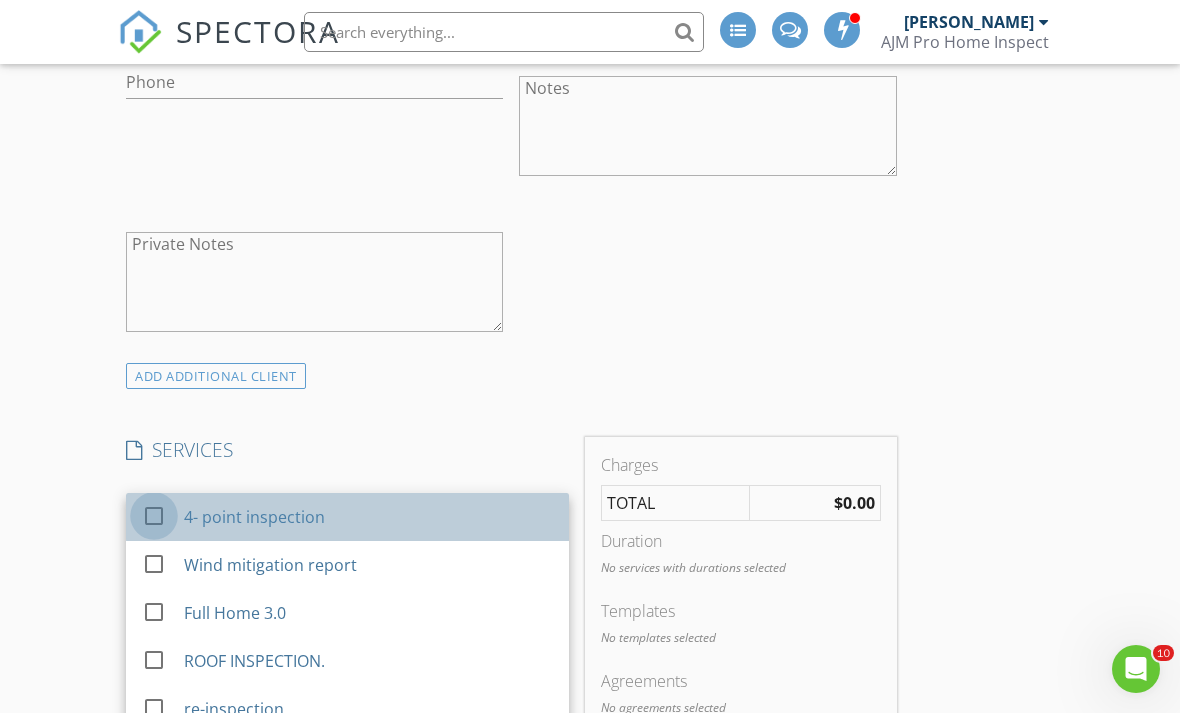 click at bounding box center [154, 516] 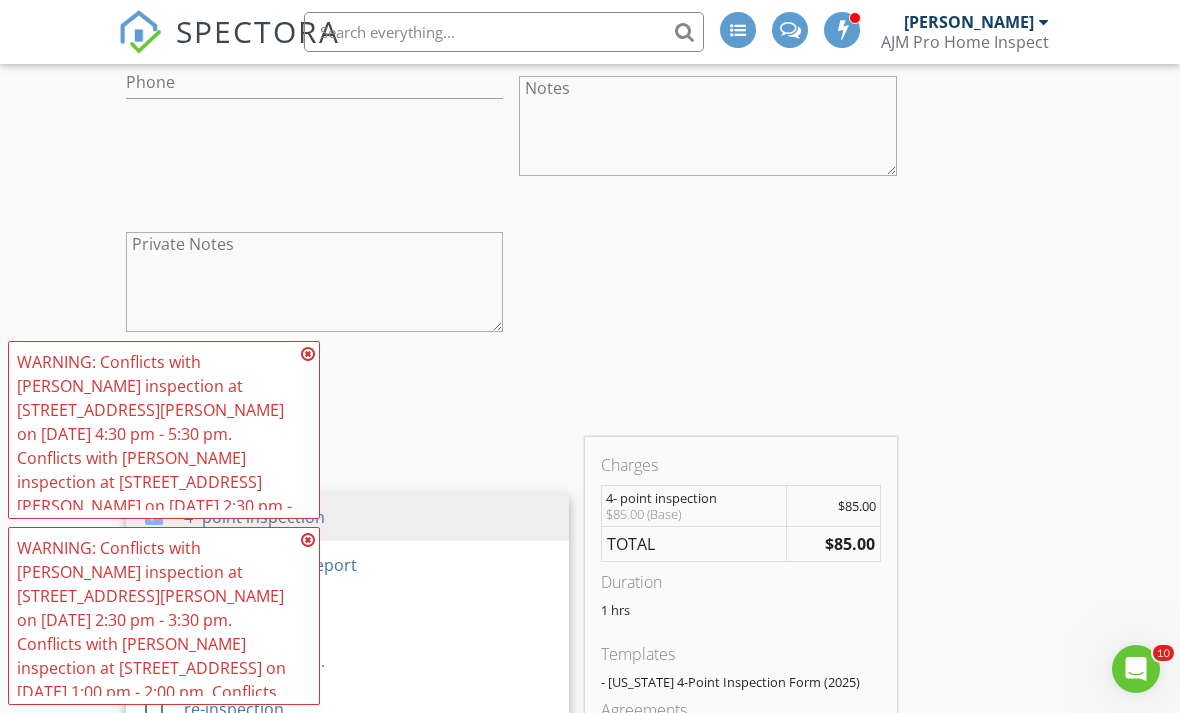 click on "WARNING: Conflicts with FIDEL MOLLETURO's inspection at 93 Maura Terrace on 07/10/2025  2:30 pm - 3:30 pm. Conflicts with FIDEL MOLLETURO's inspection at 1031 Calle Grande St on 07/10/2025  1:00 pm - 2:00 pm. Conflicts with a booking in progress  by FIDEL MOLLETURO for FIDEL MOLLETURO on 07/10/2025  2:00 pm - 4:30 pm." at bounding box center (164, 616) 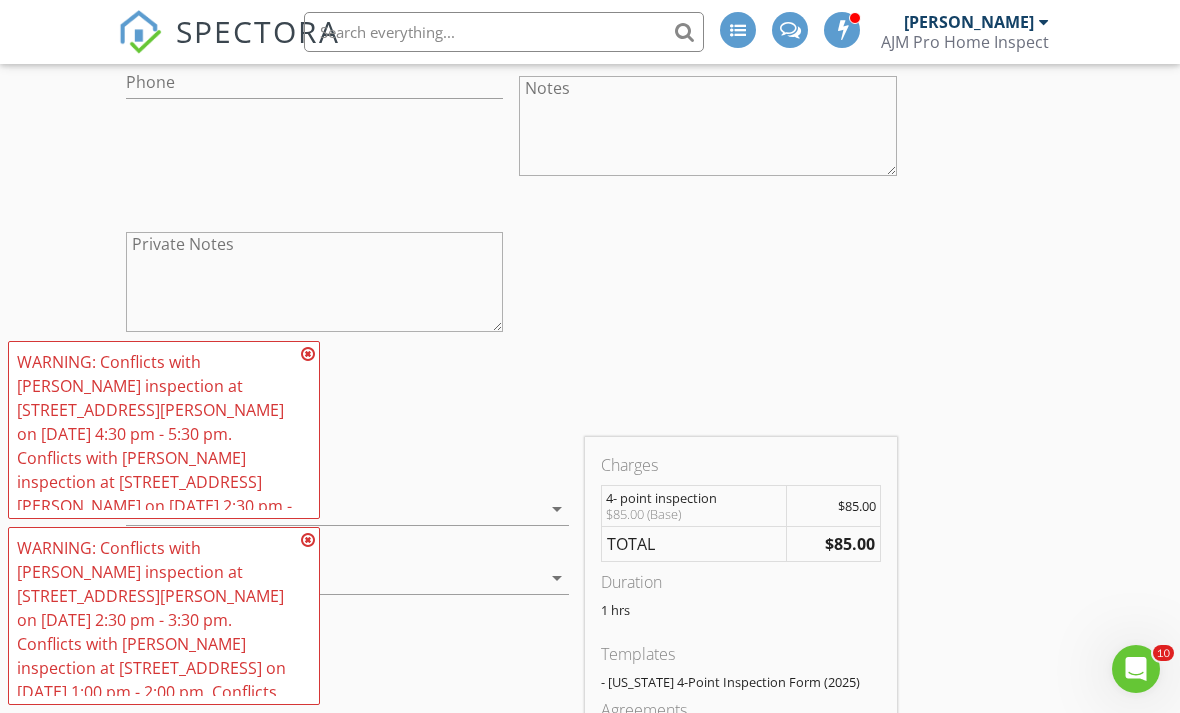 click on "WARNING: Conflicts with FIDEL MOLLETURO's inspection at 703 N Phillip St on 07/10/2025  4:30 pm - 5:30 pm. Conflicts with FIDEL MOLLETURO's inspection at 93 Maura Terrace on 07/10/2025  2:30 pm - 3:30 pm. Conflicts with FIDEL MOLLETURO's inspection at 1031 Calle Grande St on 07/10/2025  1:00 pm - 2:00 pm. Conflicts with a booking in progress  by FIDEL MOLLETURO for FIDEL MOLLETURO on 07/10/2025  2:00 pm - 4:30 pm." at bounding box center [156, 518] 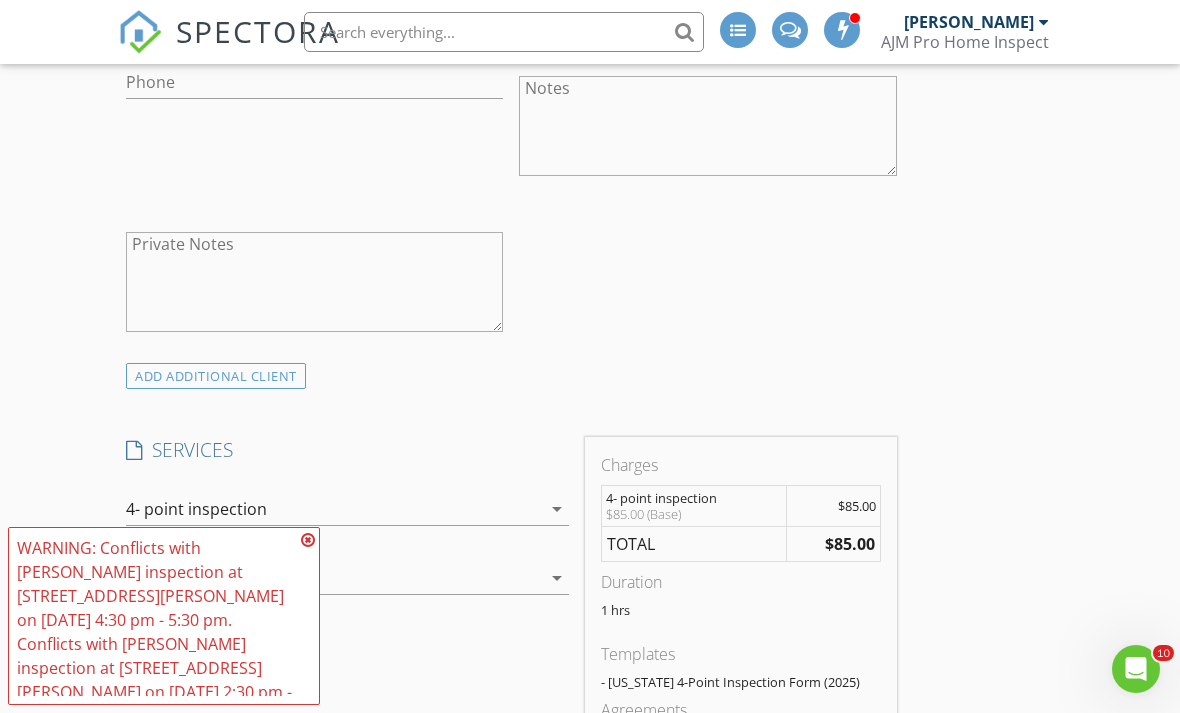 click on "INSPECTOR(S)
check_box   FIDEL MOLLETURO   PRIMARY   check_box_outline_blank   Alexis A. Sandoval     FIDEL MOLLETURO arrow_drop_down   check_box_outline_blank FIDEL MOLLETURO specifically requested
Date/Time
07/10/2025 2:00 PM
Location
Address Search       Address 15100 grove lake drive   Unit   City Horizon West   State FL   Zip 34787   County Orange     Square Feet 0   Year Built   Foundation arrow_drop_down     FIDEL MOLLETURO     78.2 miles     (2 hours)
client
check_box Enable Client CC email for this inspection   Client Search     check_box_outline_blank Client is a Company/Organization     First Name Kimberly   Last Name ACEVEDO   Email kacevedo0129@gmail.com   CC Email   Phone           Notes   Private Notes
ADD ADDITIONAL client
SERVICES
check_box   4- point inspection" at bounding box center (511, 647) 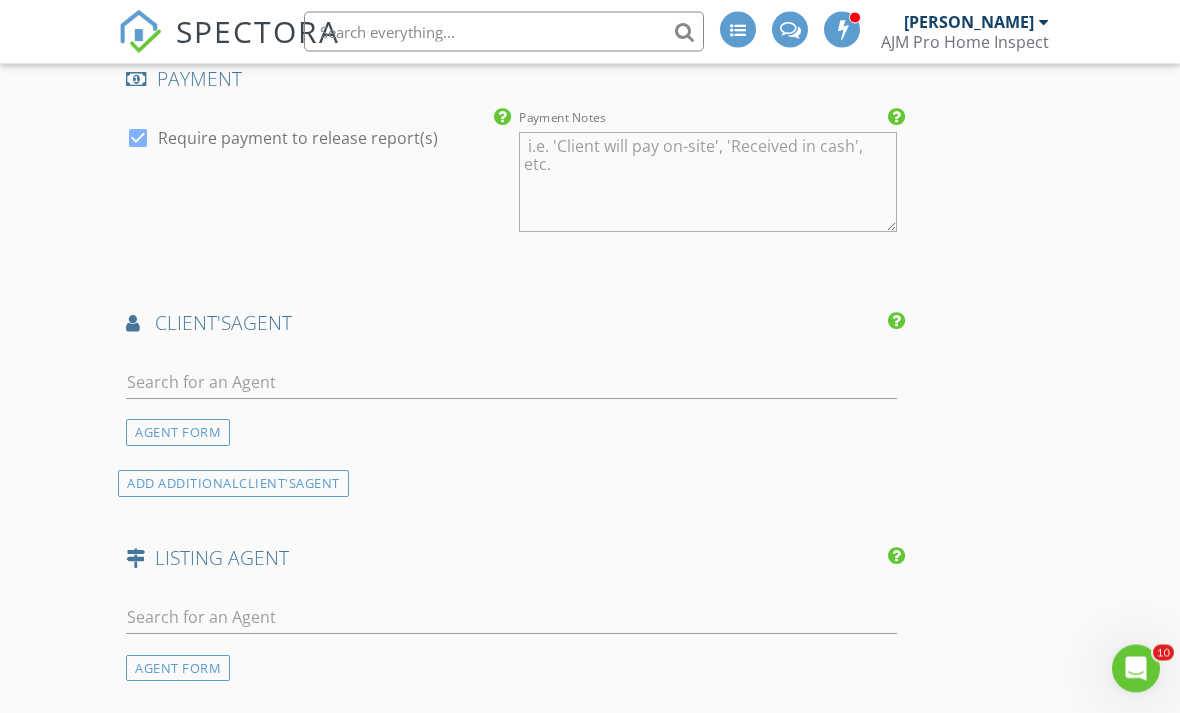 scroll, scrollTop: 2221, scrollLeft: 0, axis: vertical 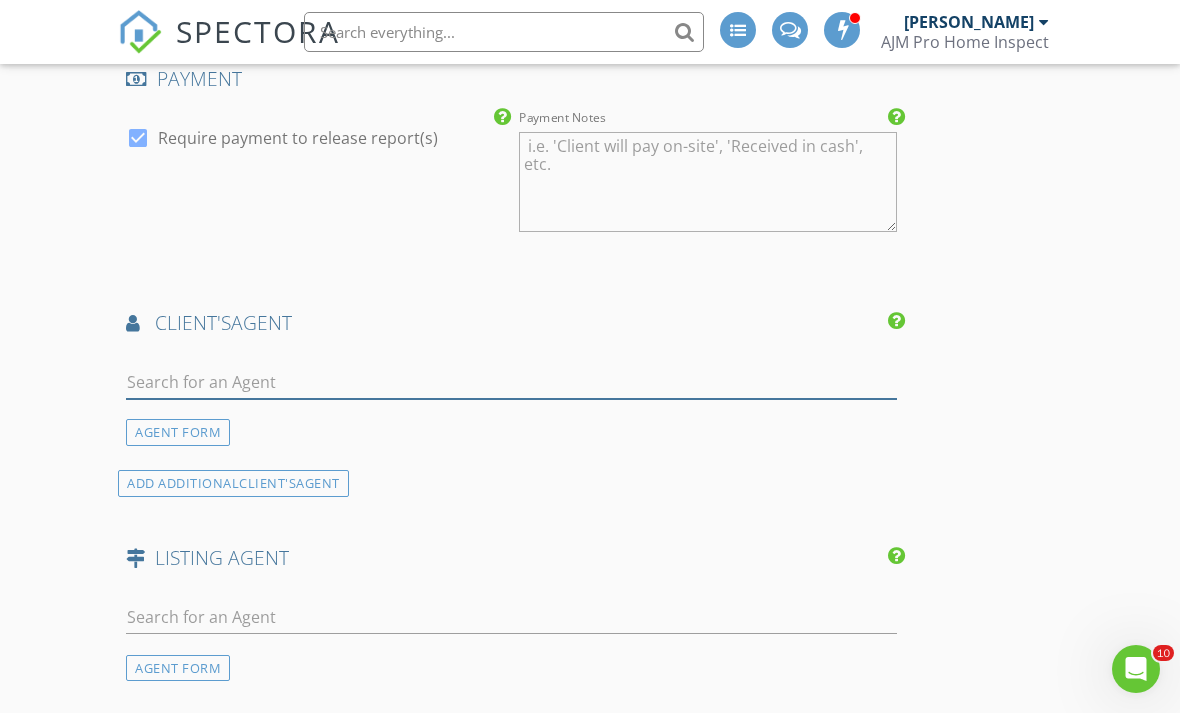 click at bounding box center [511, 382] 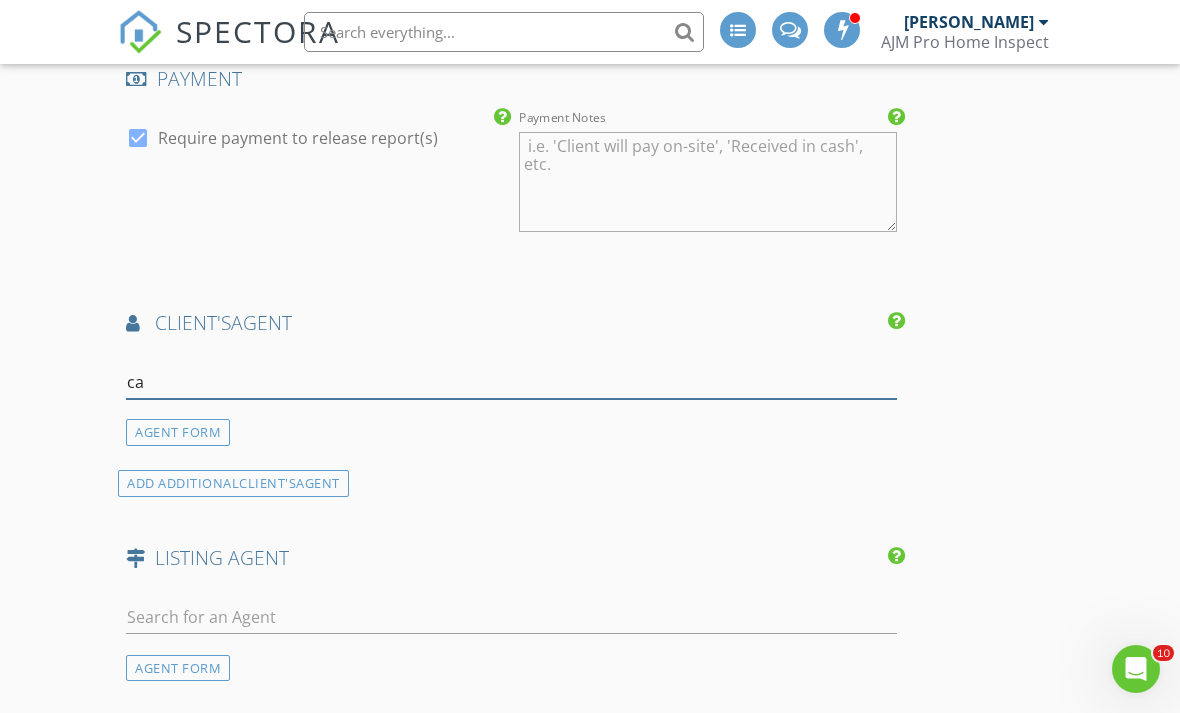 type on "car" 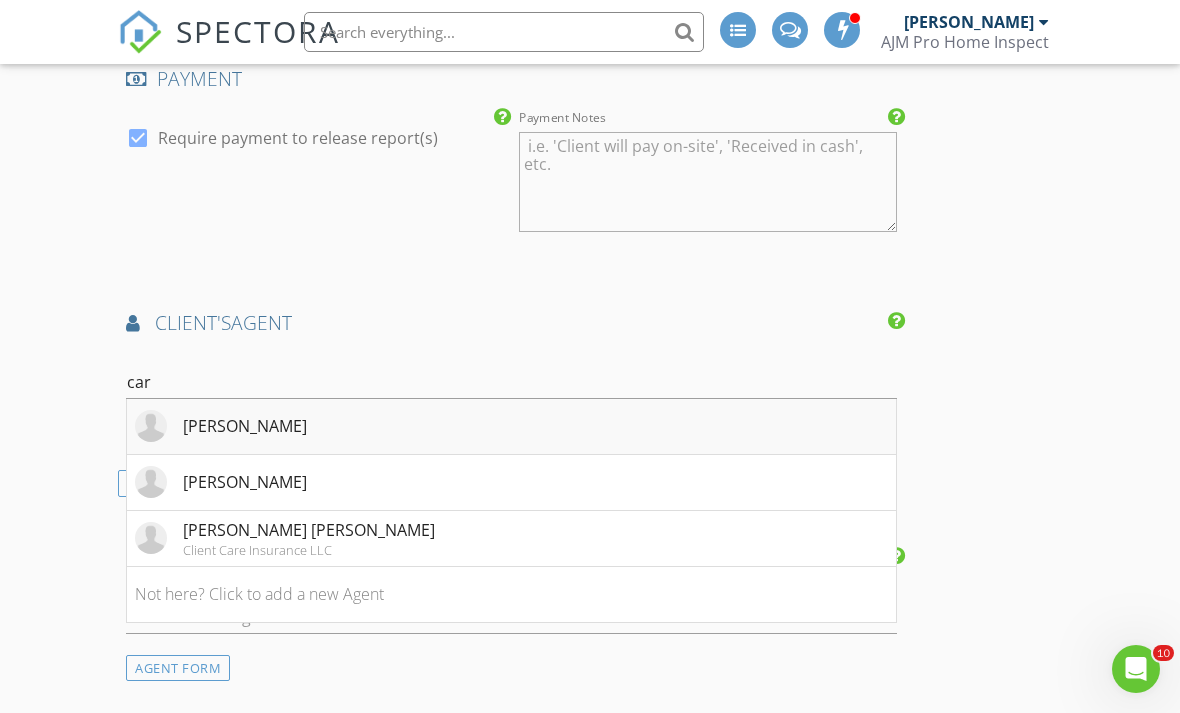 click on "Carmen Gonzalez" at bounding box center (245, 426) 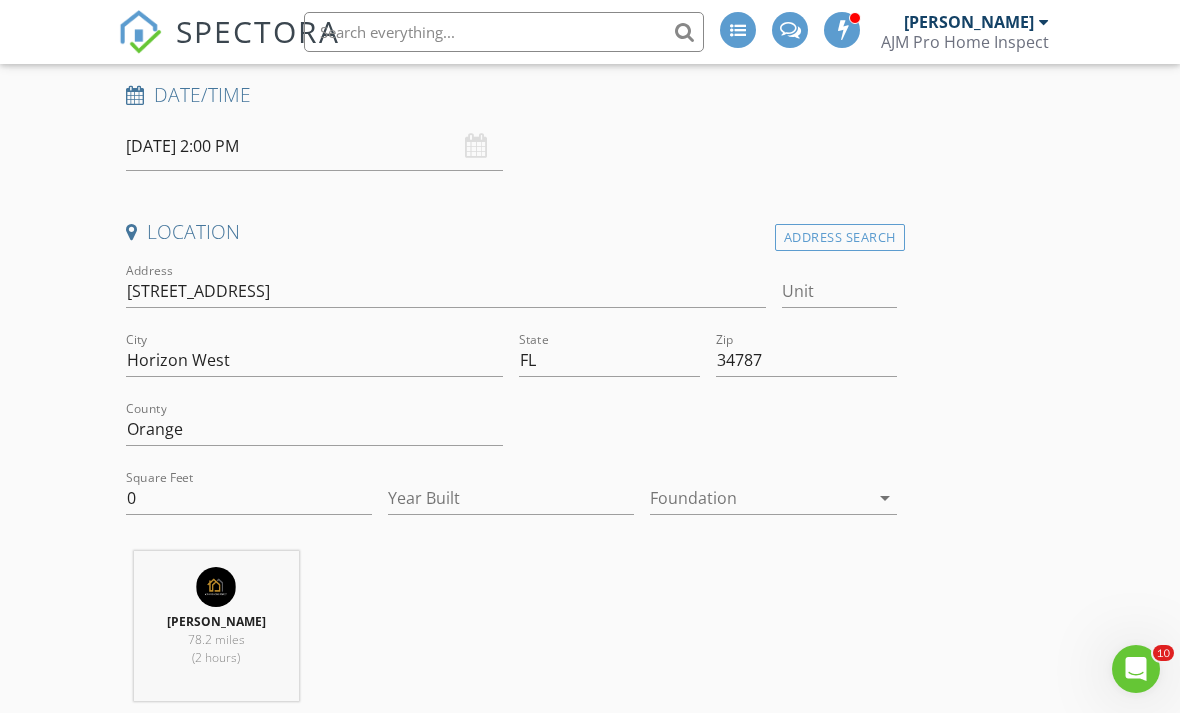 scroll, scrollTop: 327, scrollLeft: 0, axis: vertical 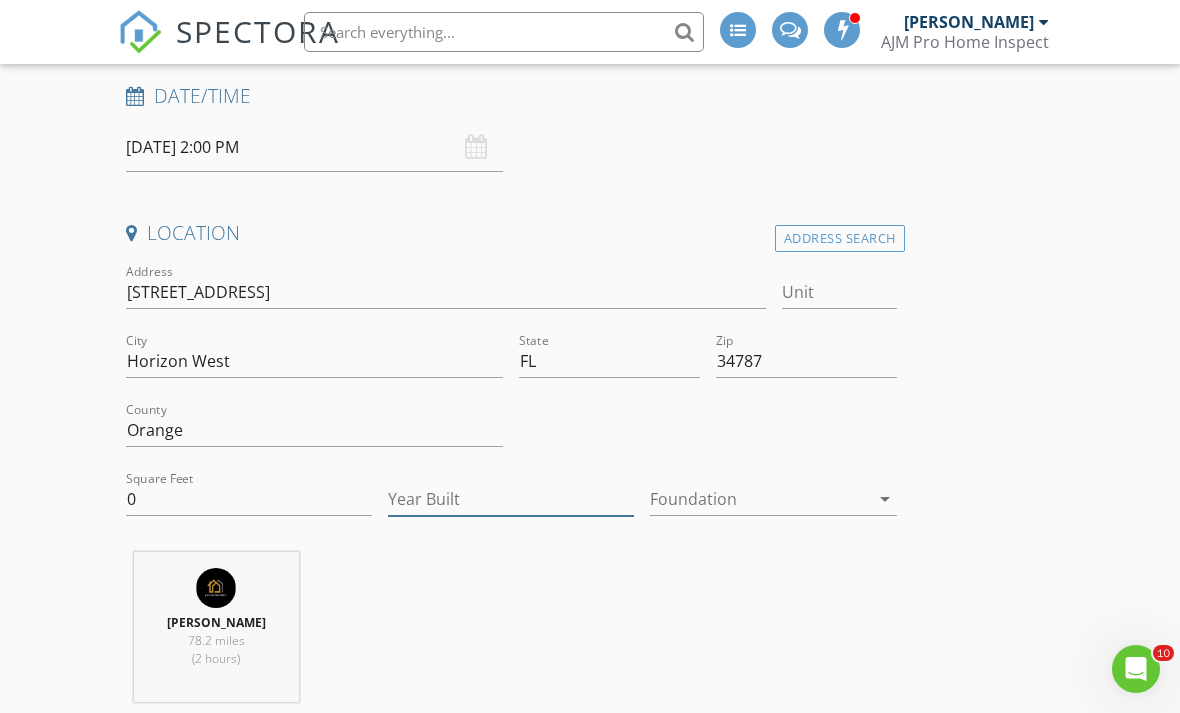 click on "Year Built" at bounding box center [511, 499] 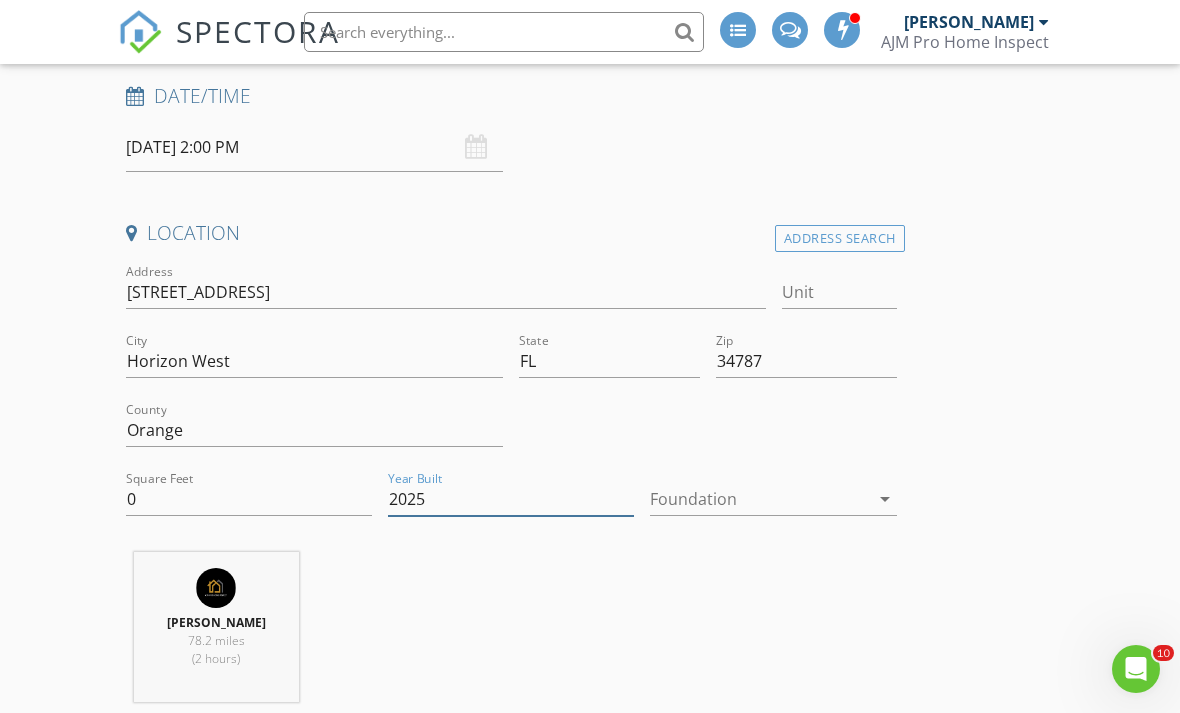 type on "2025" 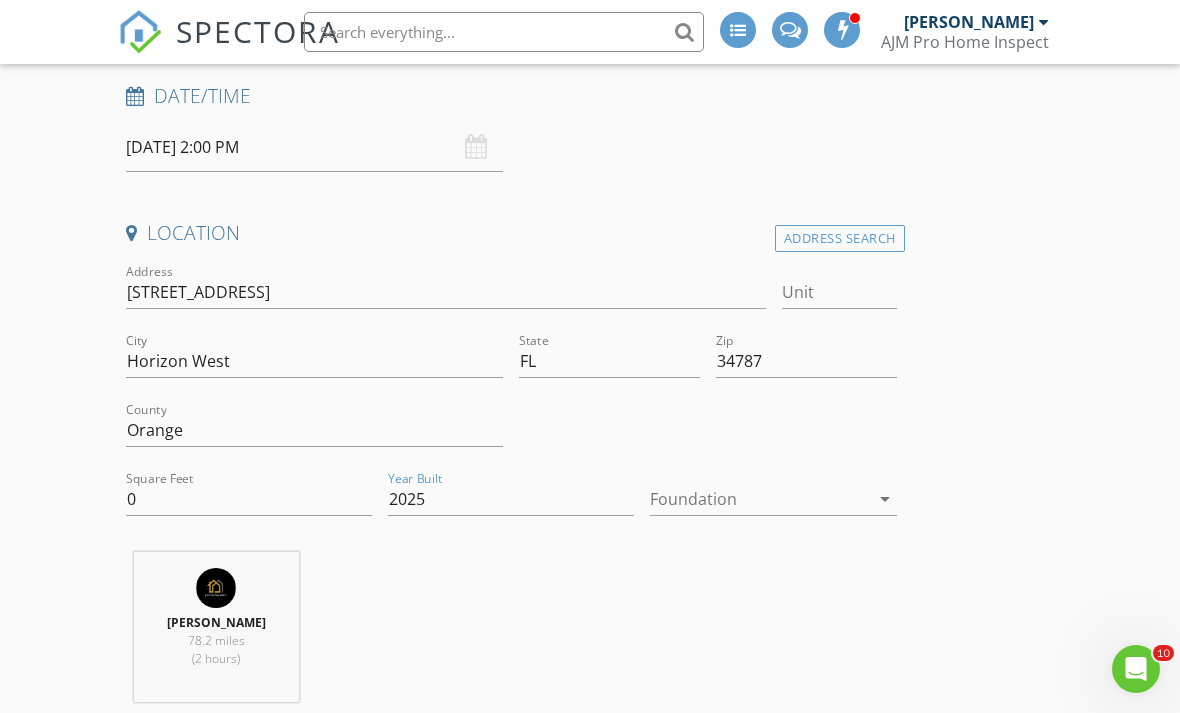click on "New Inspection
INSPECTOR(S)
check_box   FIDEL MOLLETURO   PRIMARY   check_box_outline_blank   Alexis A. Sandoval     FIDEL MOLLETURO arrow_drop_down   check_box_outline_blank FIDEL MOLLETURO specifically requested
Date/Time
07/10/2025 2:00 PM
Location
Address Search       Address 15100 grove lake drive   Unit   City Horizon West   State FL   Zip 34787   County Orange     Square Feet 0   Year Built 2025   Foundation arrow_drop_down     FIDEL MOLLETURO     78.2 miles     (2 hours)
client
check_box Enable Client CC email for this inspection   Client Search     check_box_outline_blank Client is a Company/Organization     First Name Kimberly   Last Name ACEVEDO   Email kacevedo0129@gmail.com   CC Email   Phone           Notes   Private Notes
ADD ADDITIONAL client
SERVICES" at bounding box center [590, 1861] 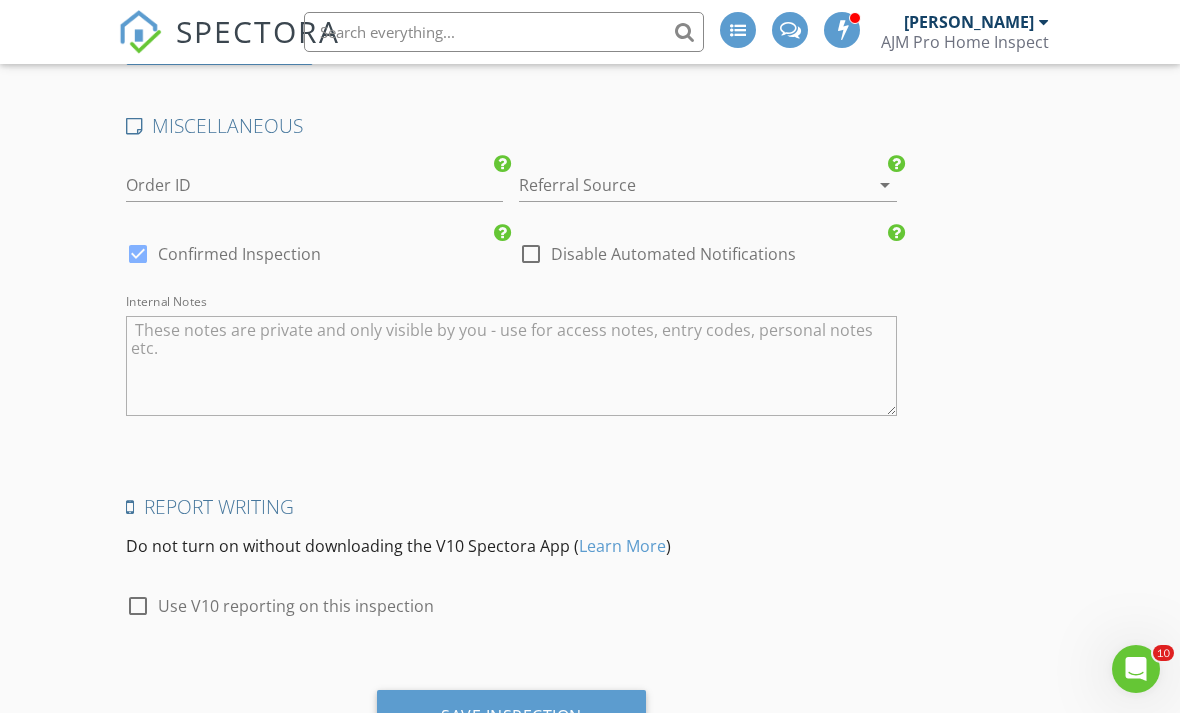 scroll, scrollTop: 3453, scrollLeft: 0, axis: vertical 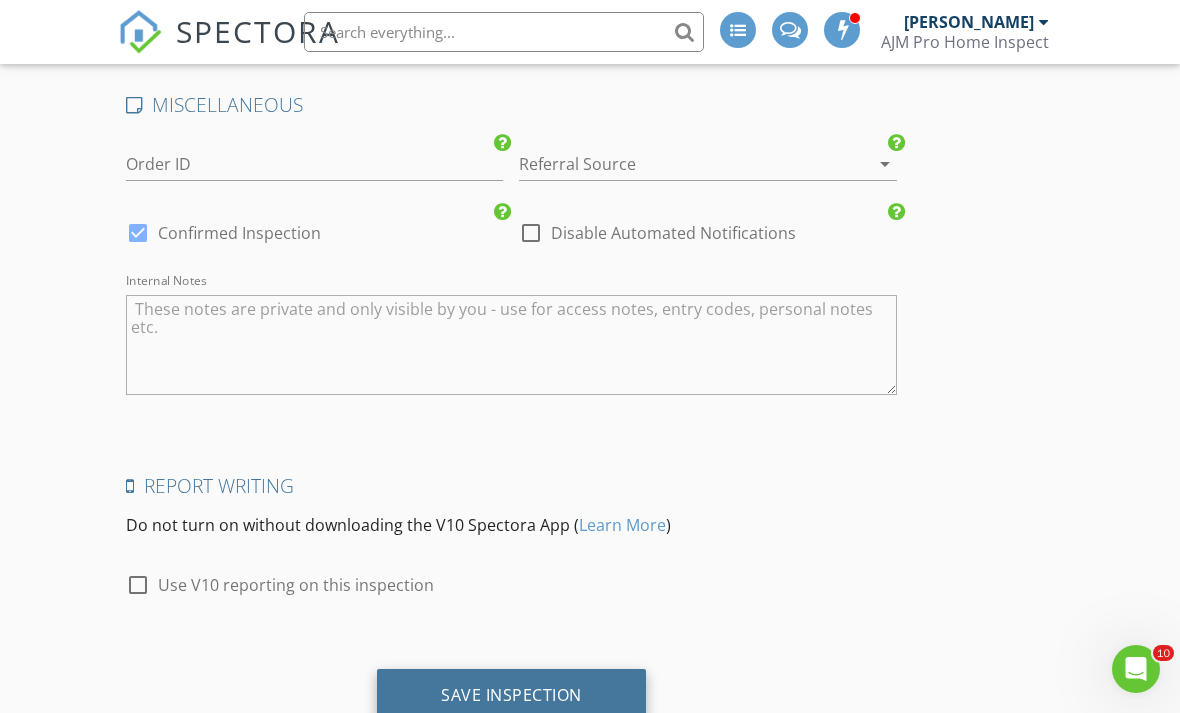 click on "Save Inspection" at bounding box center (511, 695) 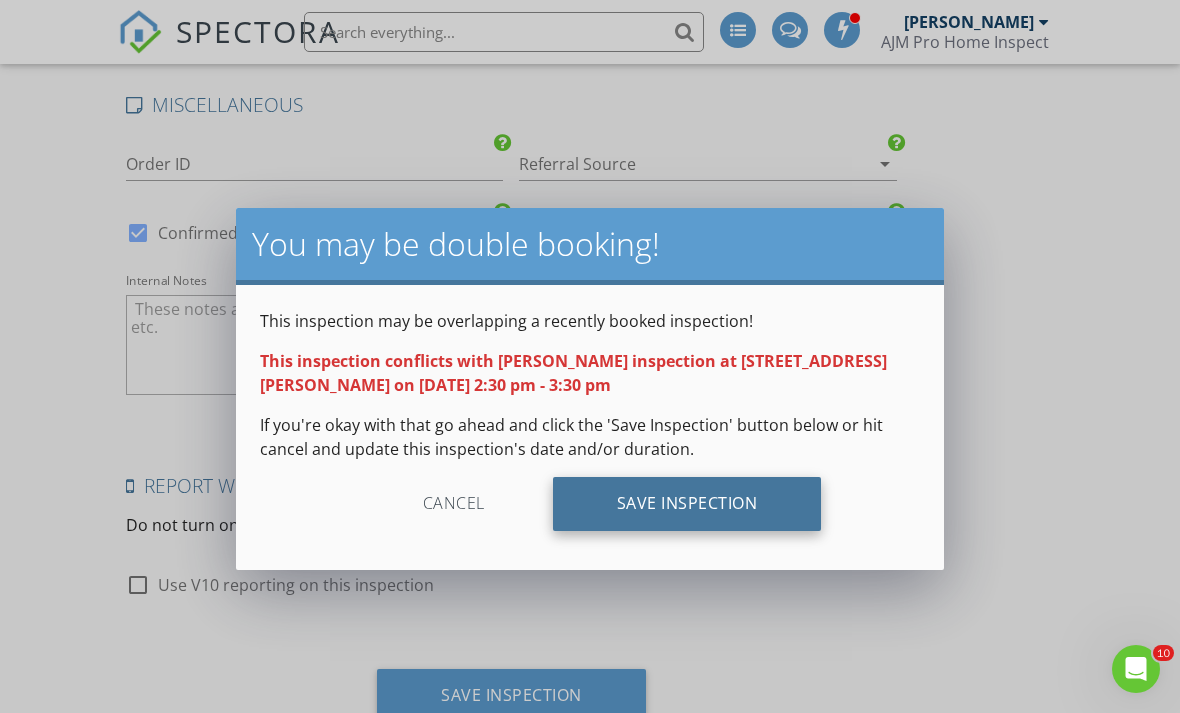 click on "Save Inspection" at bounding box center [687, 504] 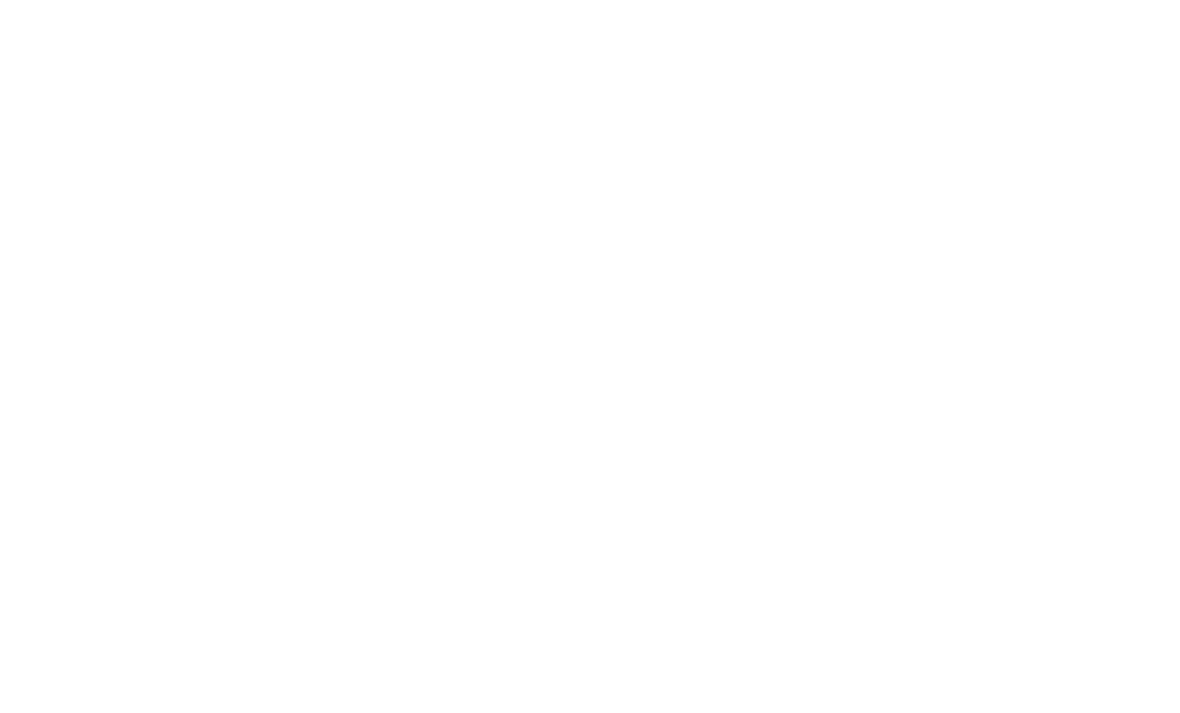scroll, scrollTop: 3517, scrollLeft: 0, axis: vertical 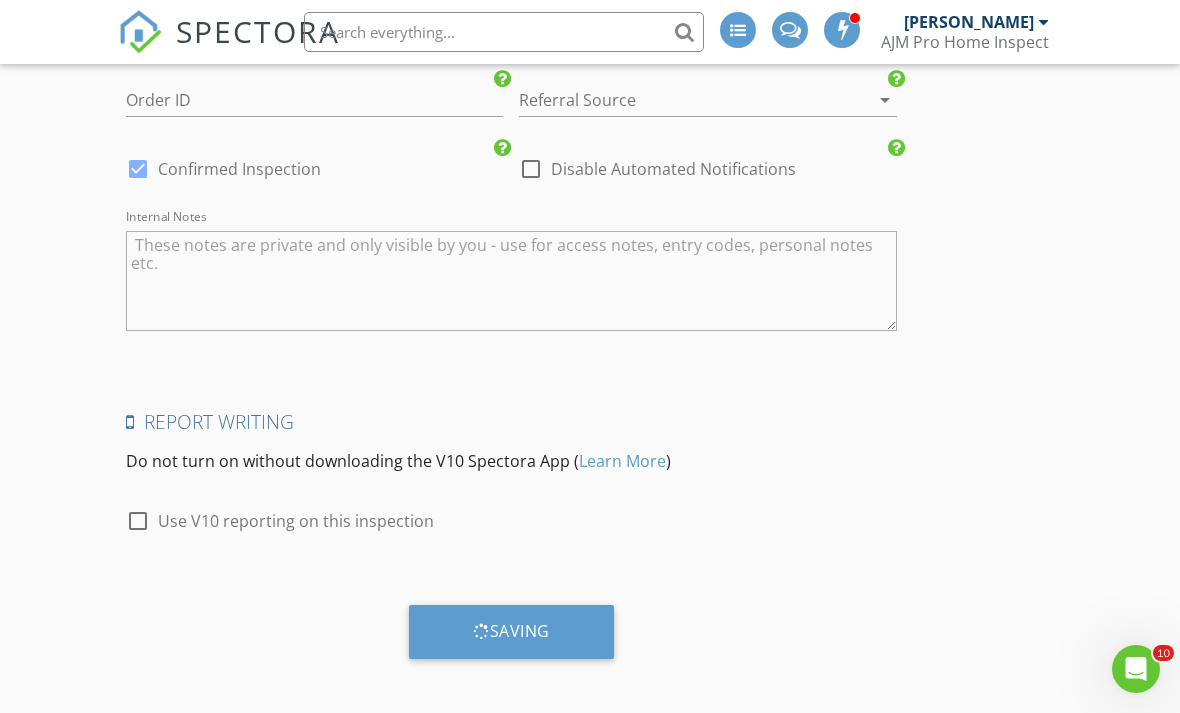click on "INSPECTOR(S)
check_box   FIDEL MOLLETURO   PRIMARY   check_box_outline_blank   Alexis A. Sandoval     FIDEL MOLLETURO arrow_drop_down   check_box_outline_blank FIDEL MOLLETURO specifically requested
Date/Time
07/10/2025 2:00 PM
Location
Address Search       Address 15100 grove lake drive   Unit   City Horizon West   State FL   Zip 34787   County Orange     Square Feet 0   Year Built 2025   Foundation arrow_drop_down     FIDEL MOLLETURO     78.2 miles     (2 hours)
client
check_box Enable Client CC email for this inspection   Client Search     check_box_outline_blank Client is a Company/Organization     First Name Kimberly   Last Name ACEVEDO   Email kacevedo0129@gmail.com   CC Email   Phone           Notes   Private Notes
ADD ADDITIONAL client
SERVICES
check_box" at bounding box center (590, -1295) 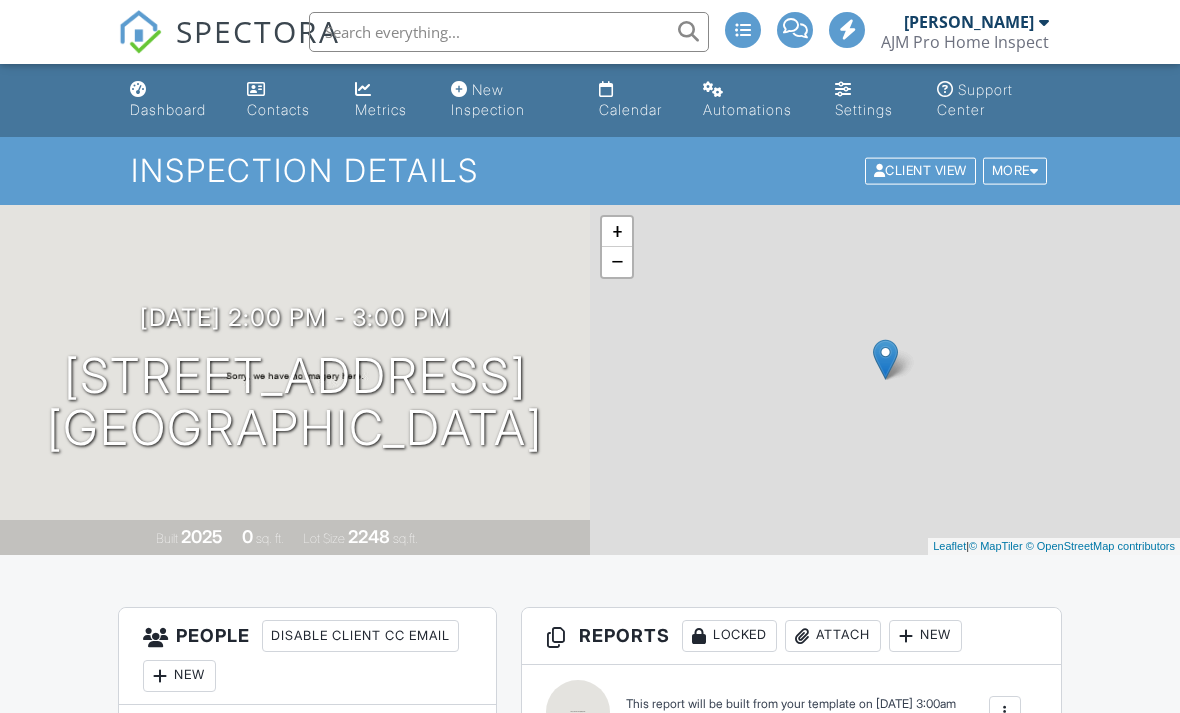 scroll, scrollTop: 0, scrollLeft: 0, axis: both 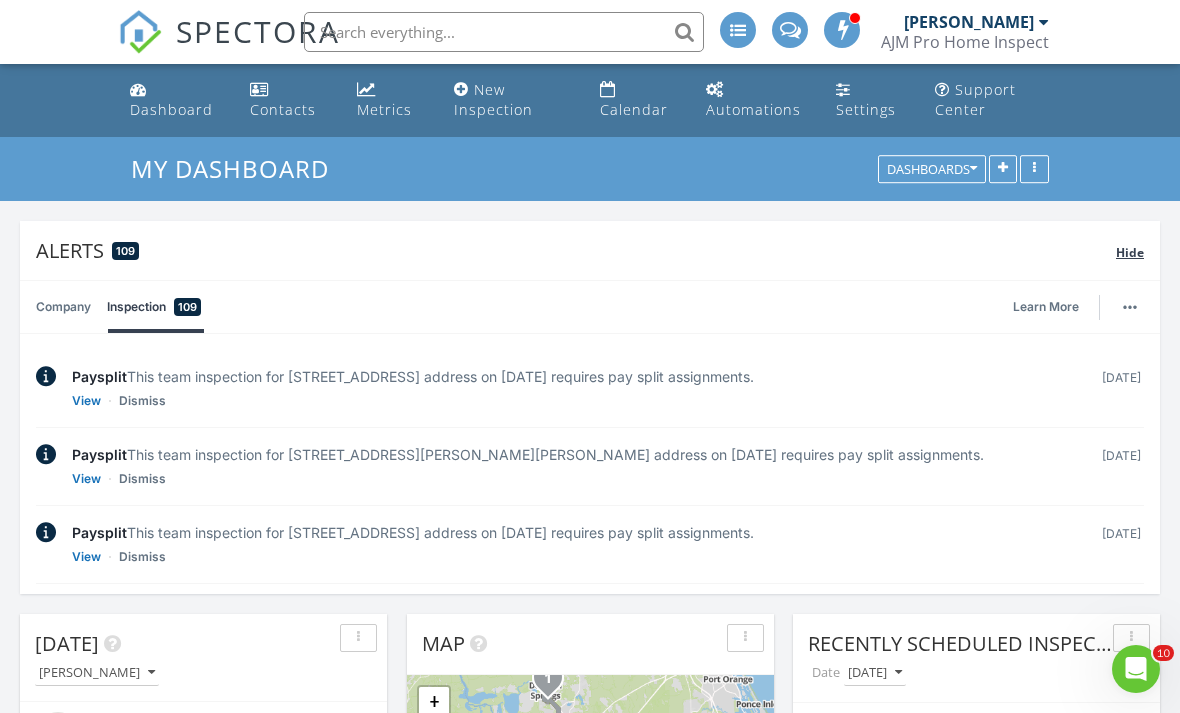 click on "Hide" at bounding box center [1130, 252] 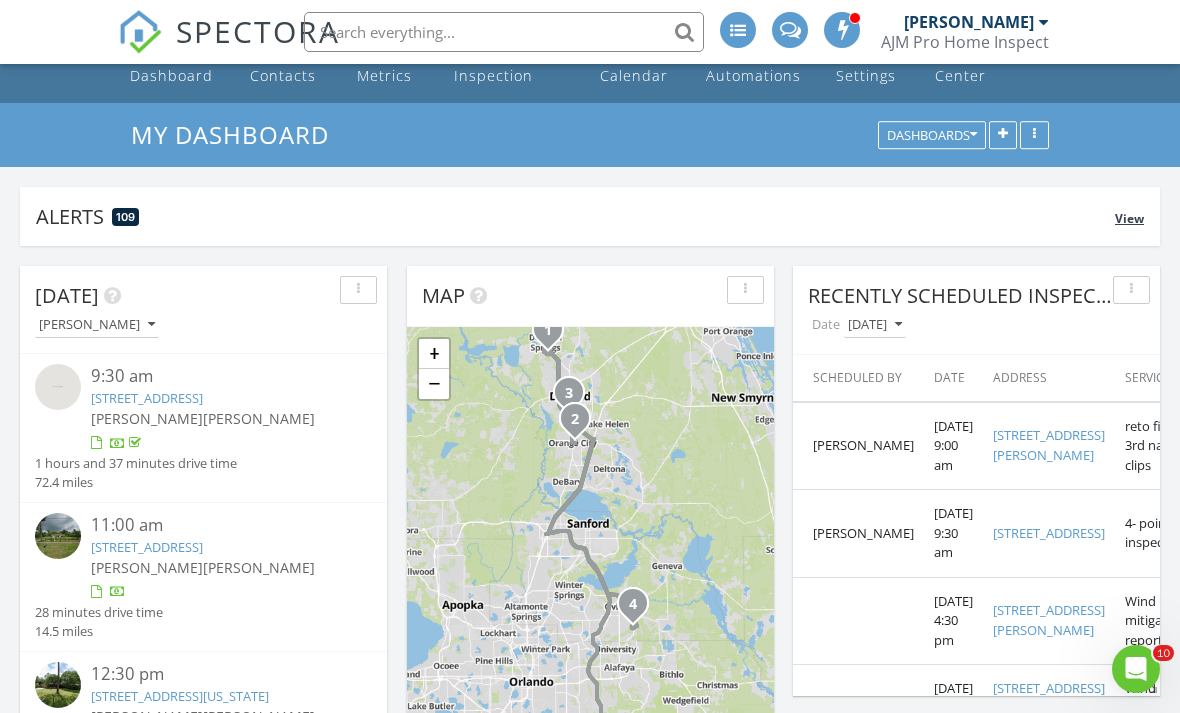 scroll, scrollTop: 0, scrollLeft: 0, axis: both 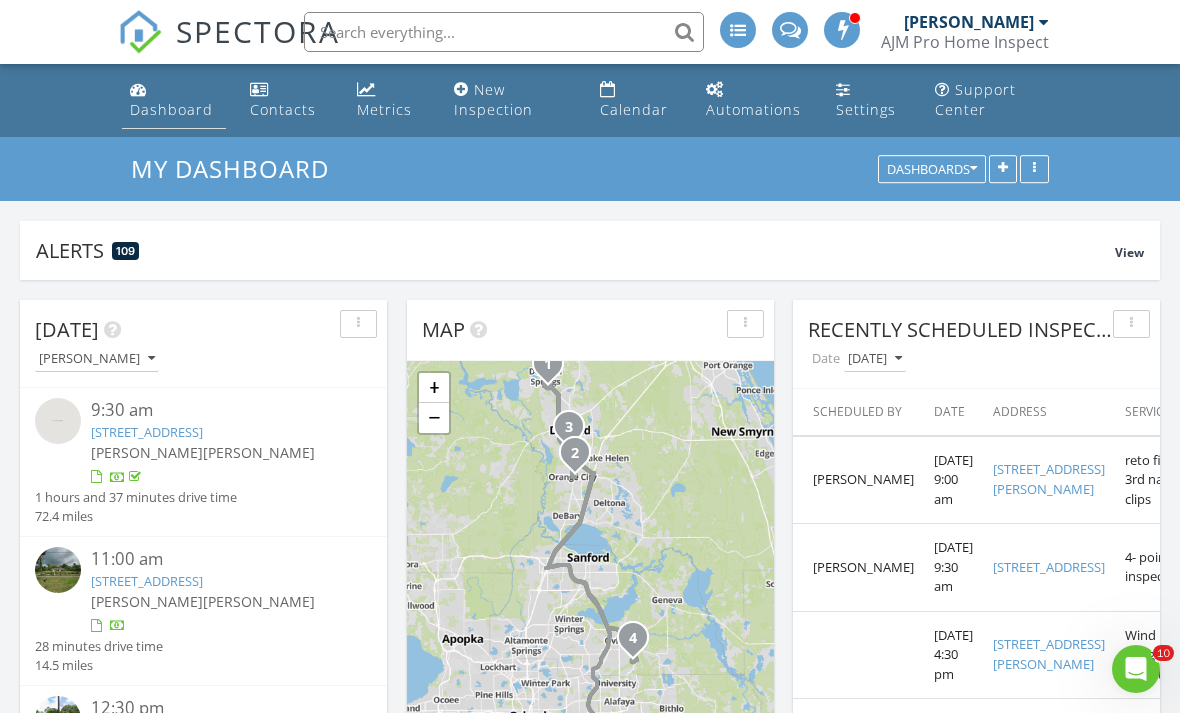 click on "Dashboard" at bounding box center [174, 100] 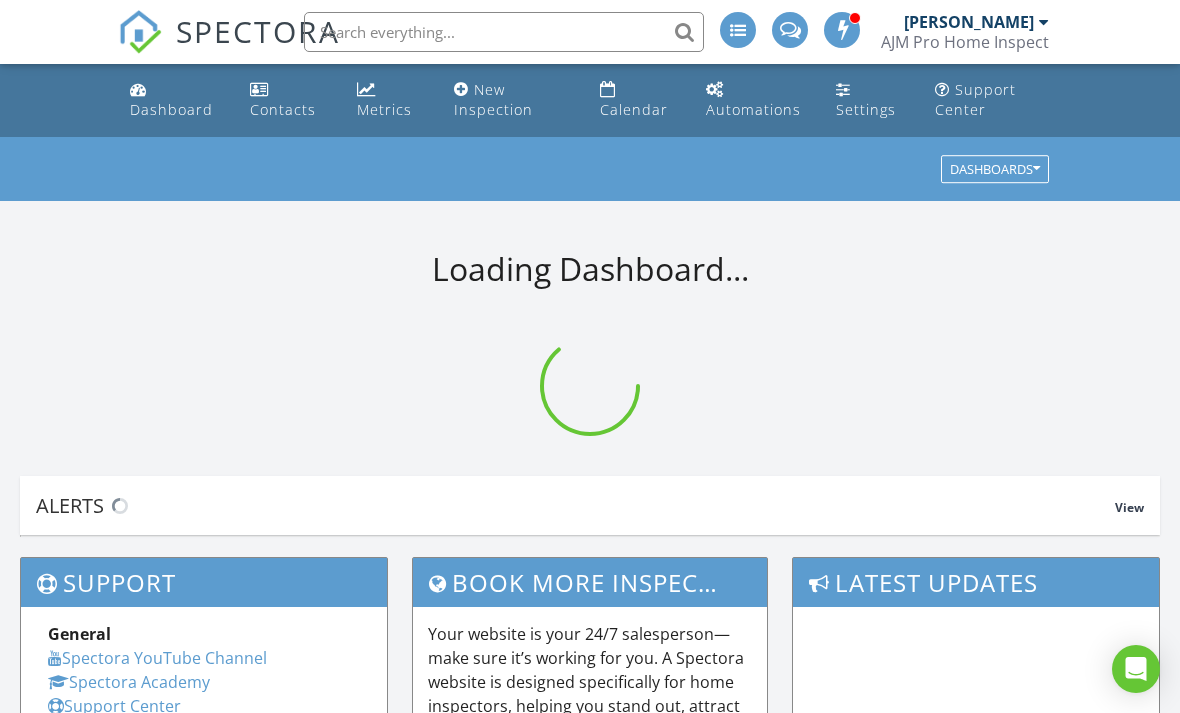 scroll, scrollTop: 0, scrollLeft: 0, axis: both 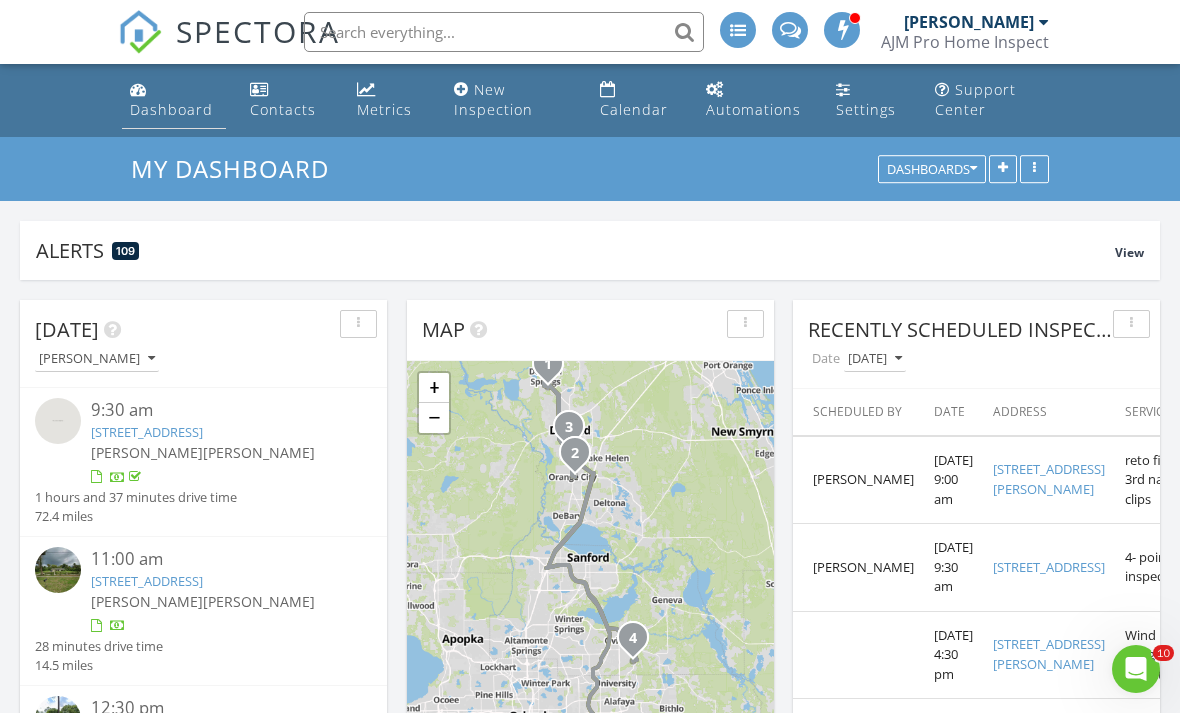 click on "Dashboard" at bounding box center (171, 109) 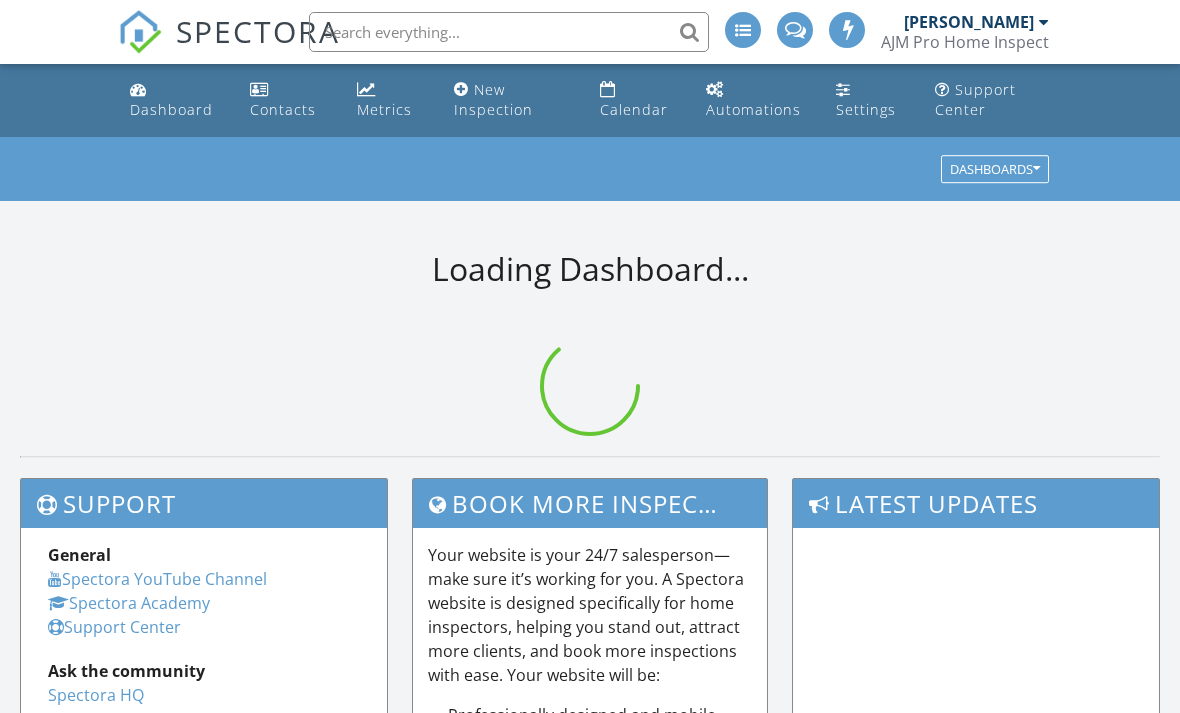 scroll, scrollTop: 0, scrollLeft: 0, axis: both 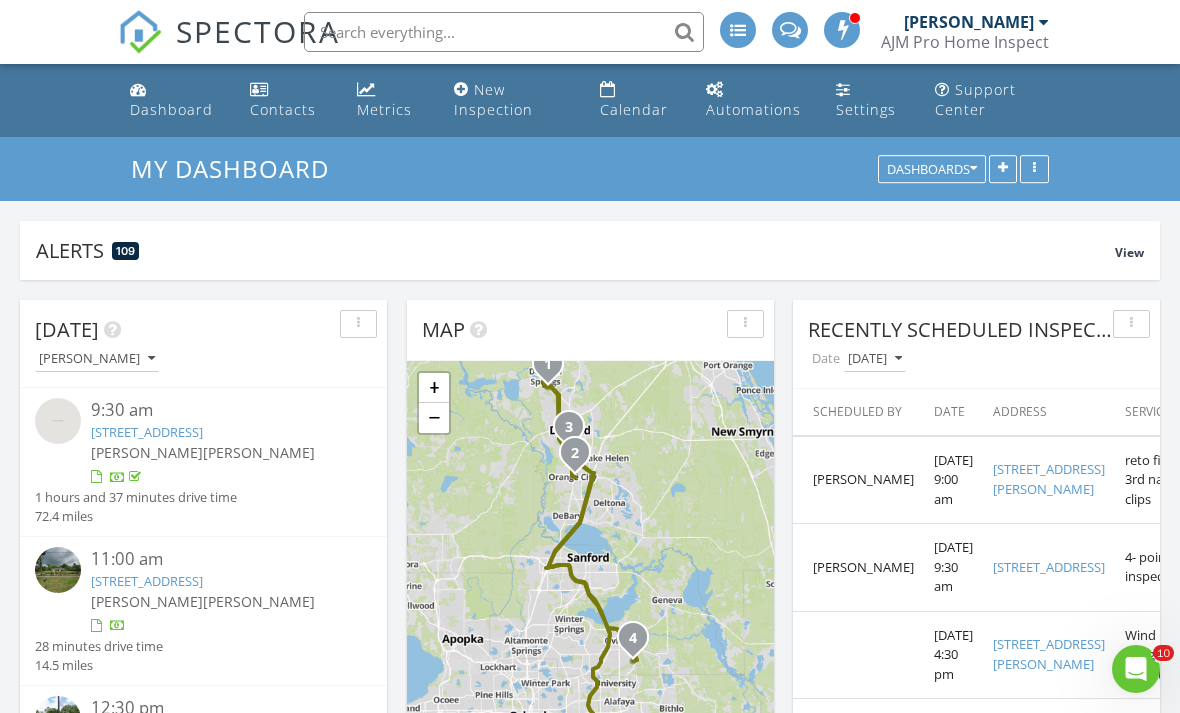 click at bounding box center [504, 32] 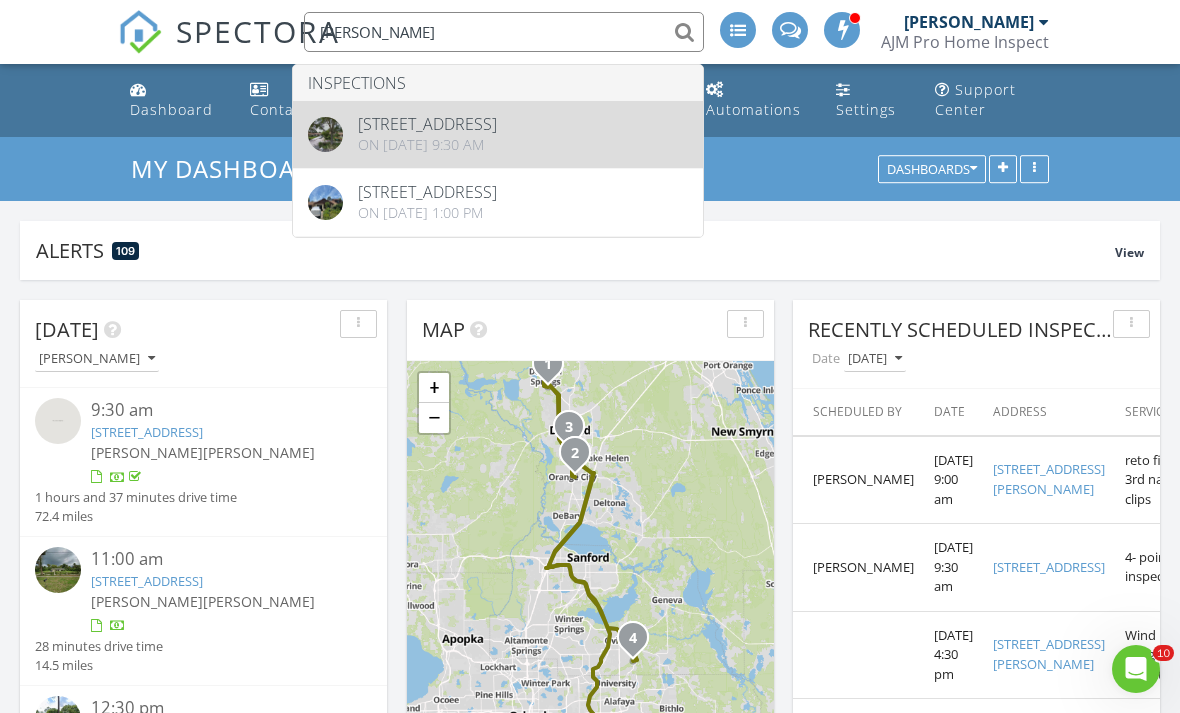 type on "[PERSON_NAME]" 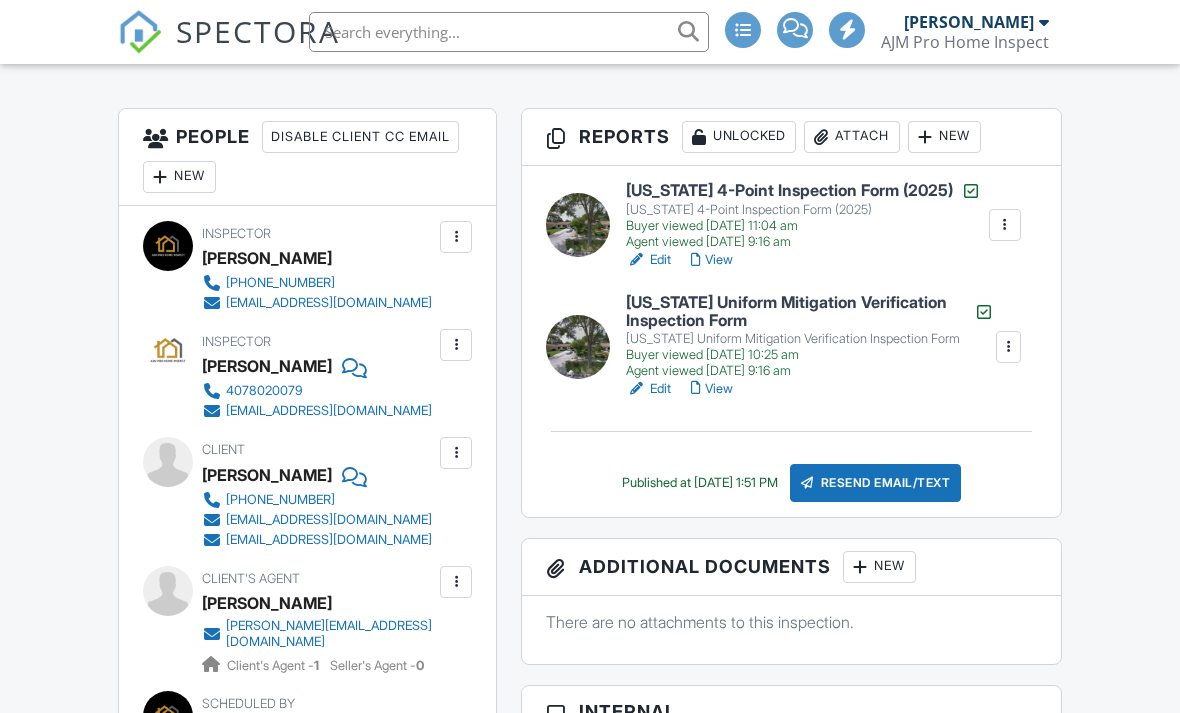 scroll, scrollTop: 547, scrollLeft: 0, axis: vertical 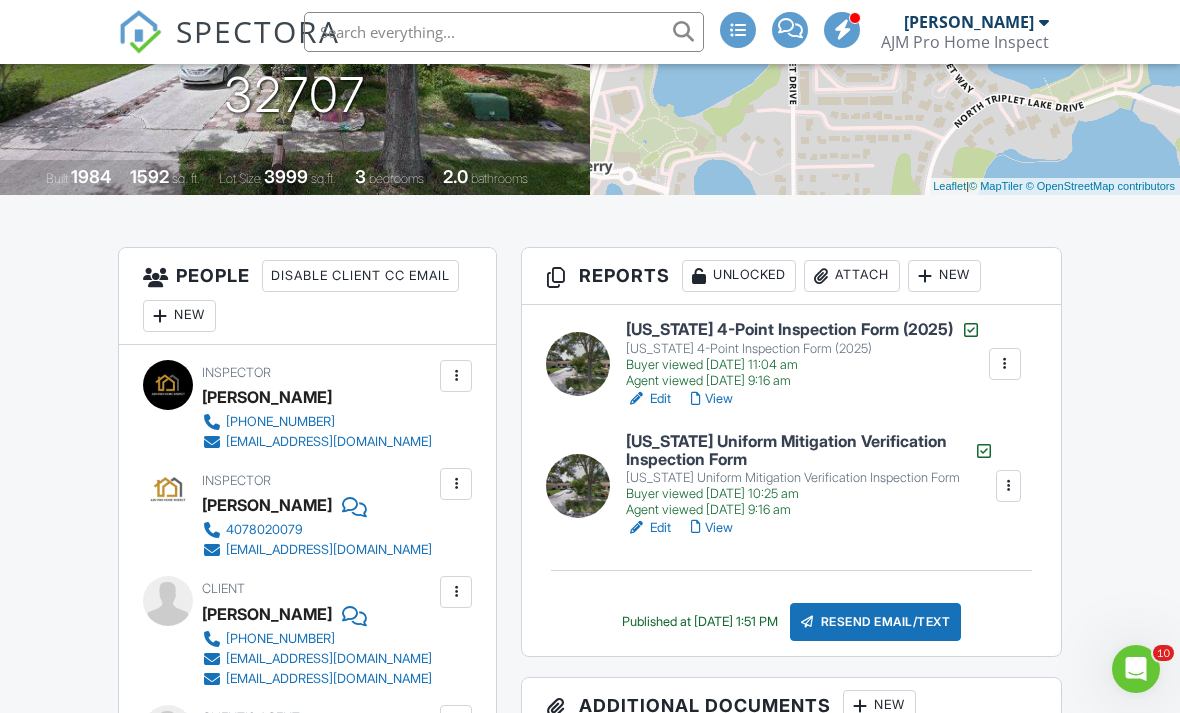 click on "[US_STATE] Uniform Mitigation Verification Inspection Form" at bounding box center (809, 450) 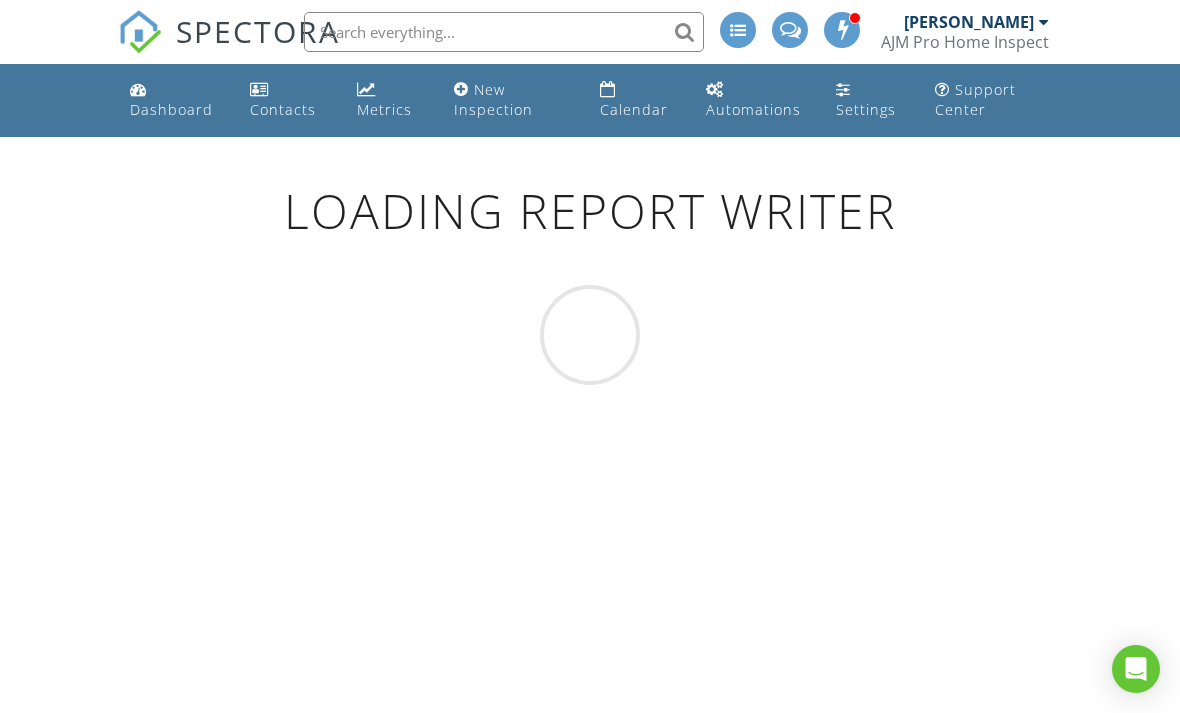scroll, scrollTop: 0, scrollLeft: 0, axis: both 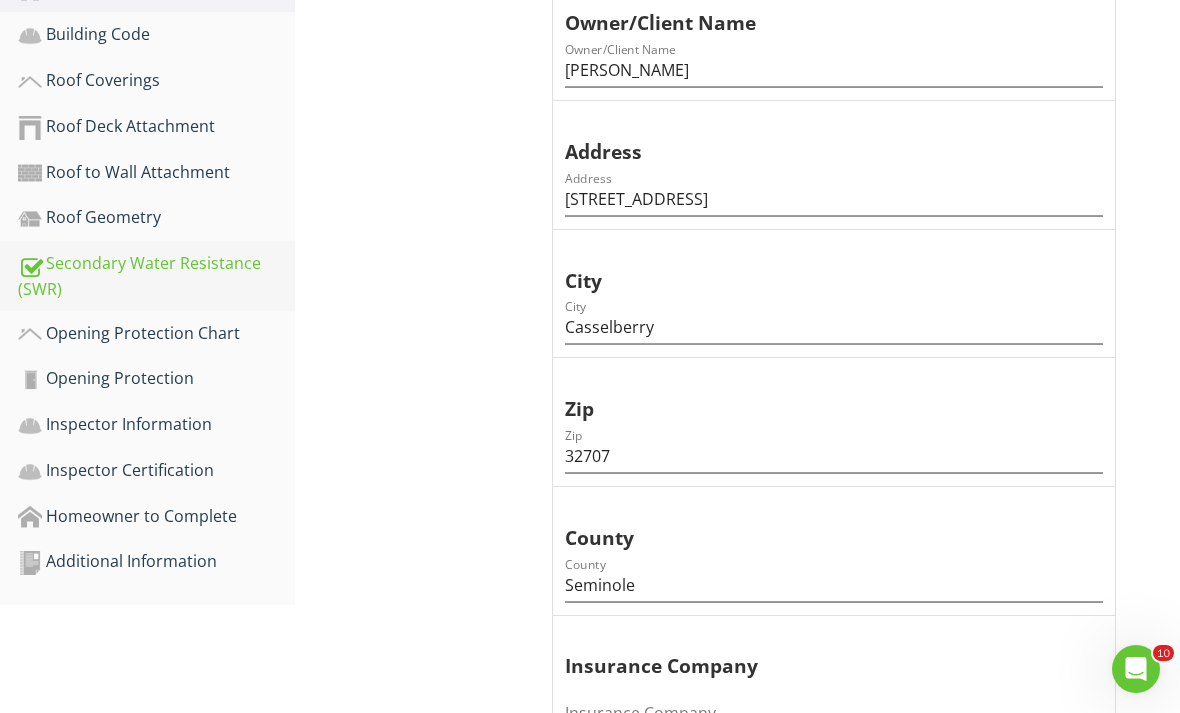 click on "Secondary Water Resistance (SWR)" at bounding box center [156, 276] 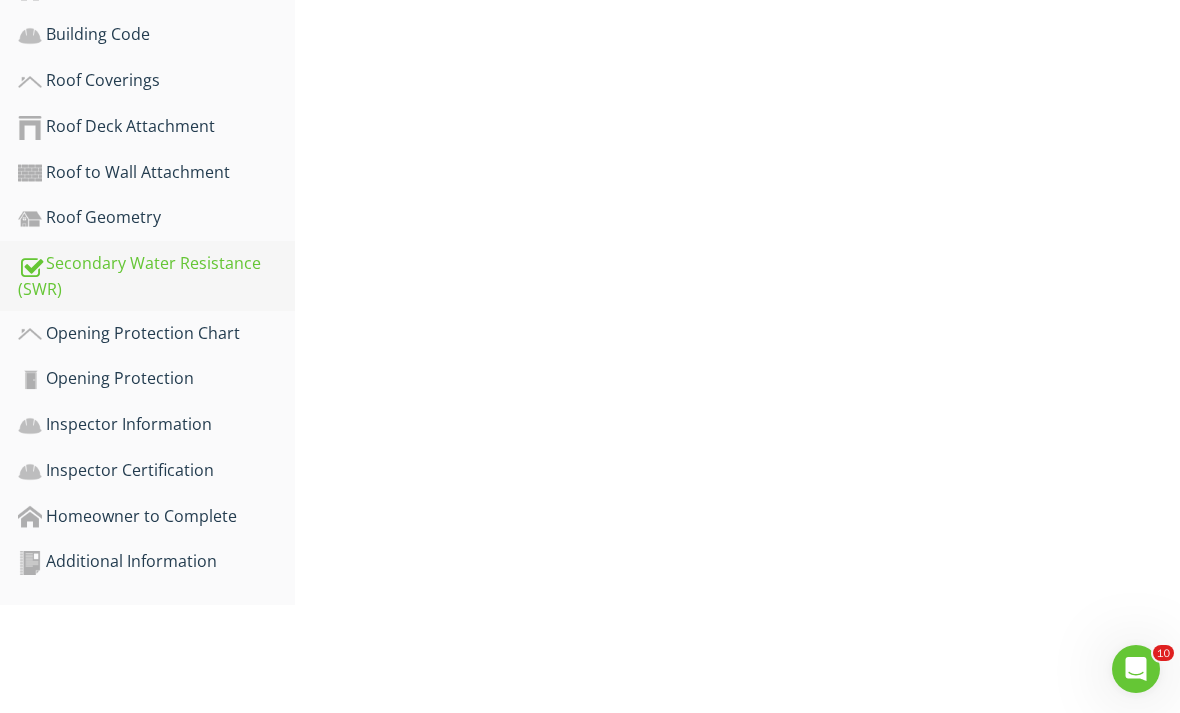 scroll, scrollTop: 451, scrollLeft: 0, axis: vertical 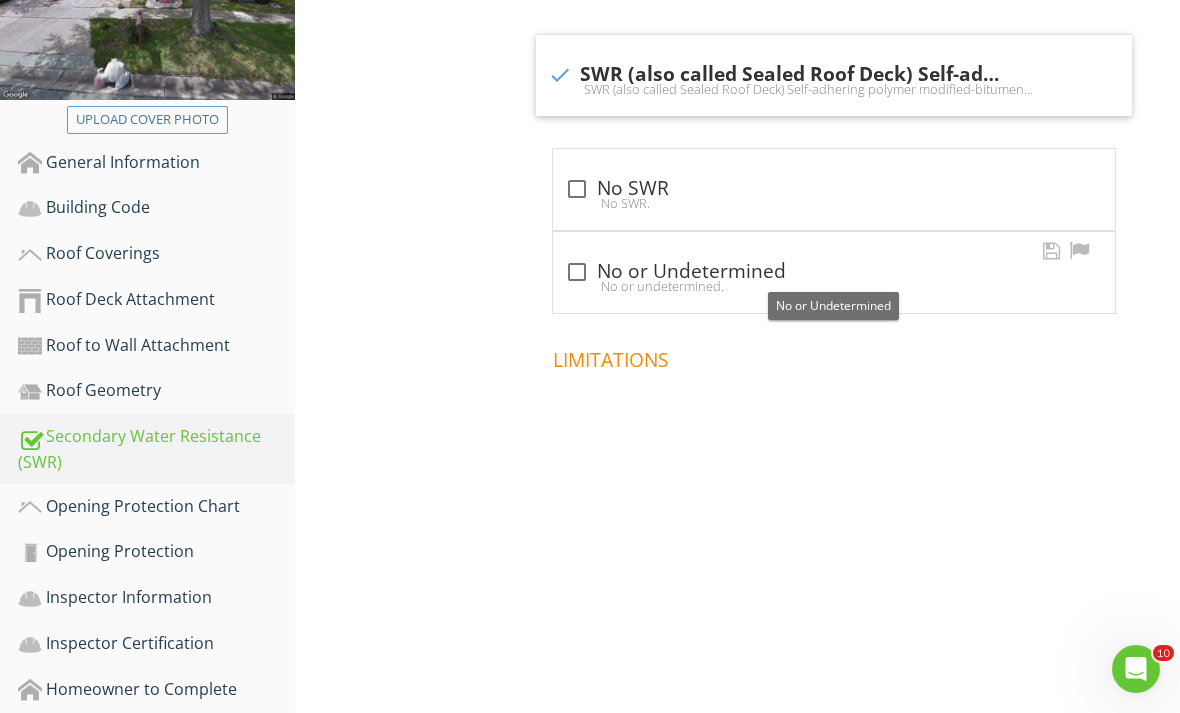 click on "check_box_outline_blank
No or Undetermined" at bounding box center [834, 272] 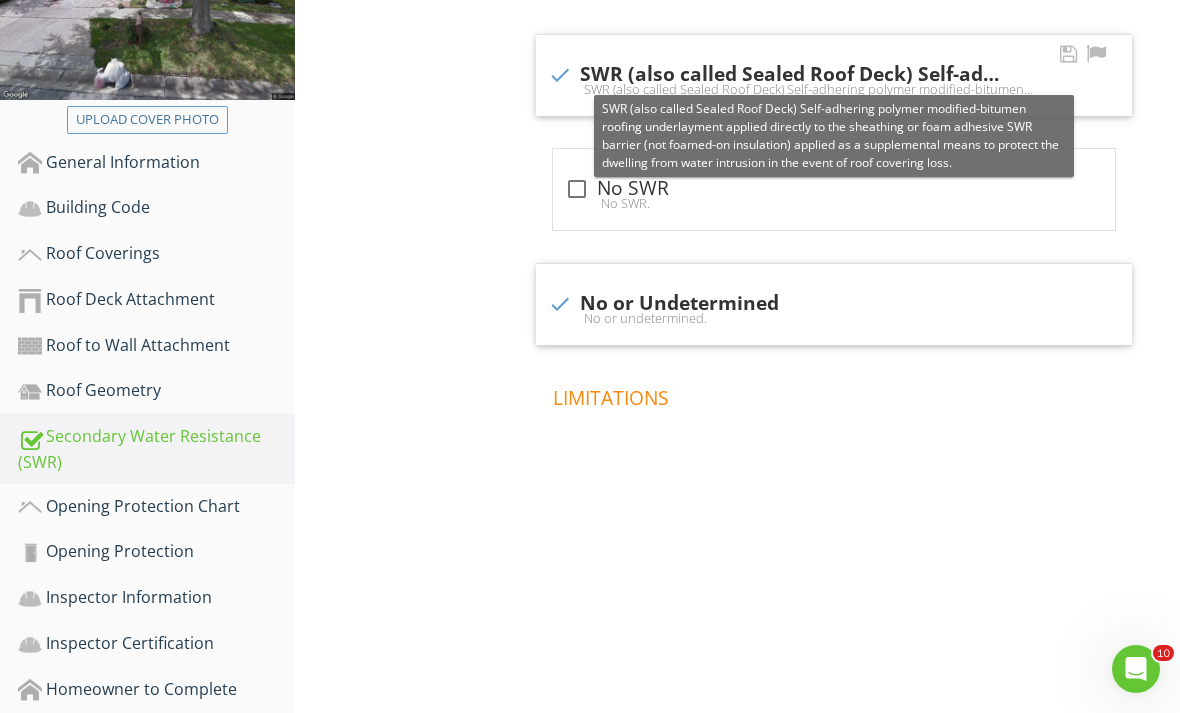click on "check
SWR (also called Sealed Roof Deck) Self-adhering polymer modified-bitumen roofing underlayment applied directly to the sheathing or foam adhesive SWR barrier (not foamed-on insulation) applied as a supplemental means to protect the dwelling from water intrusion in the event of roof covering loss." at bounding box center (834, 75) 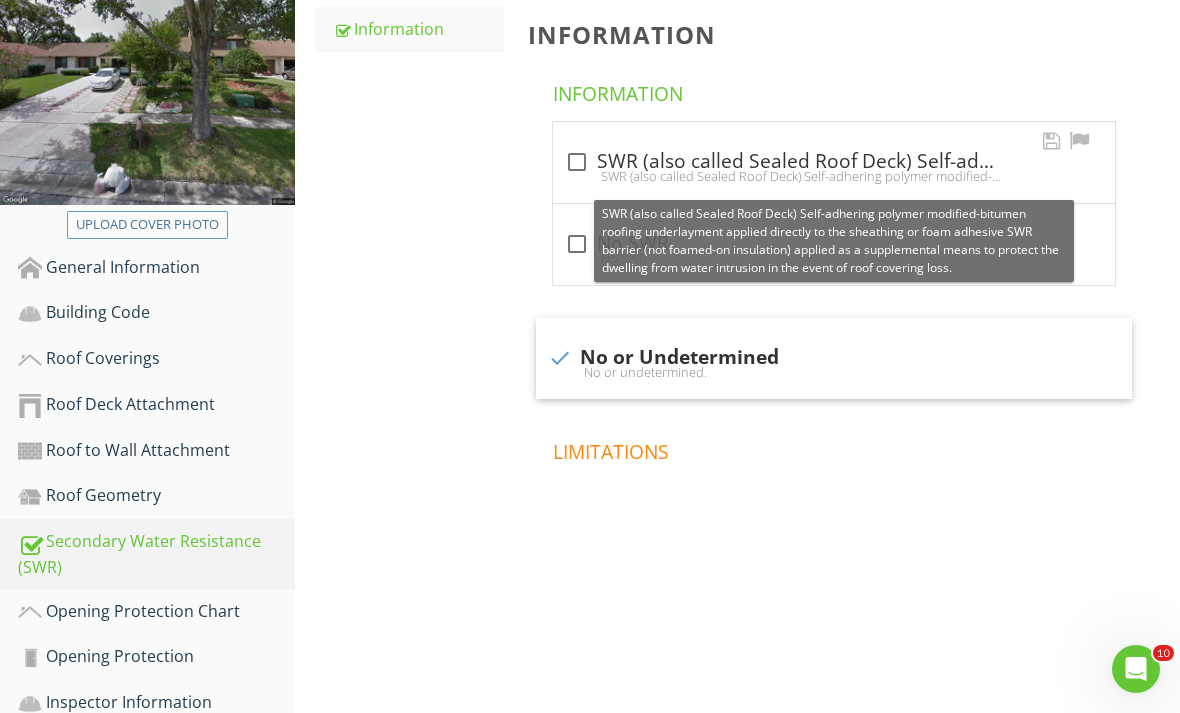 scroll, scrollTop: 351, scrollLeft: 0, axis: vertical 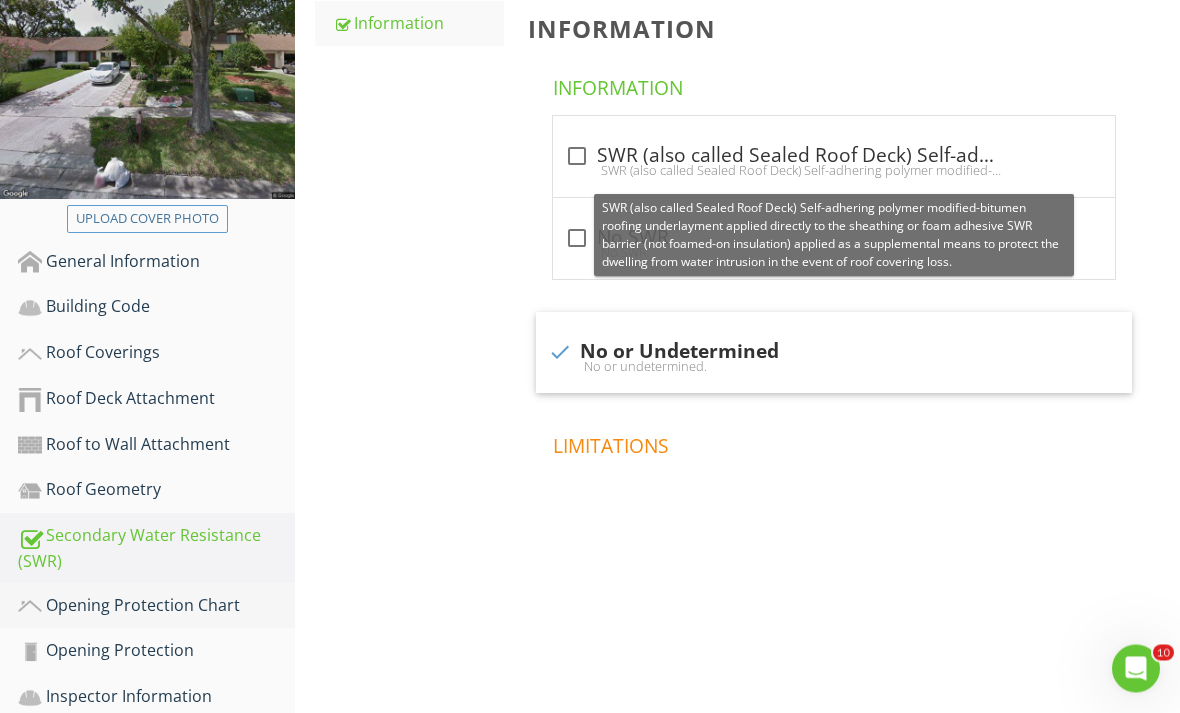 click on "Opening Protection Chart" at bounding box center [156, 607] 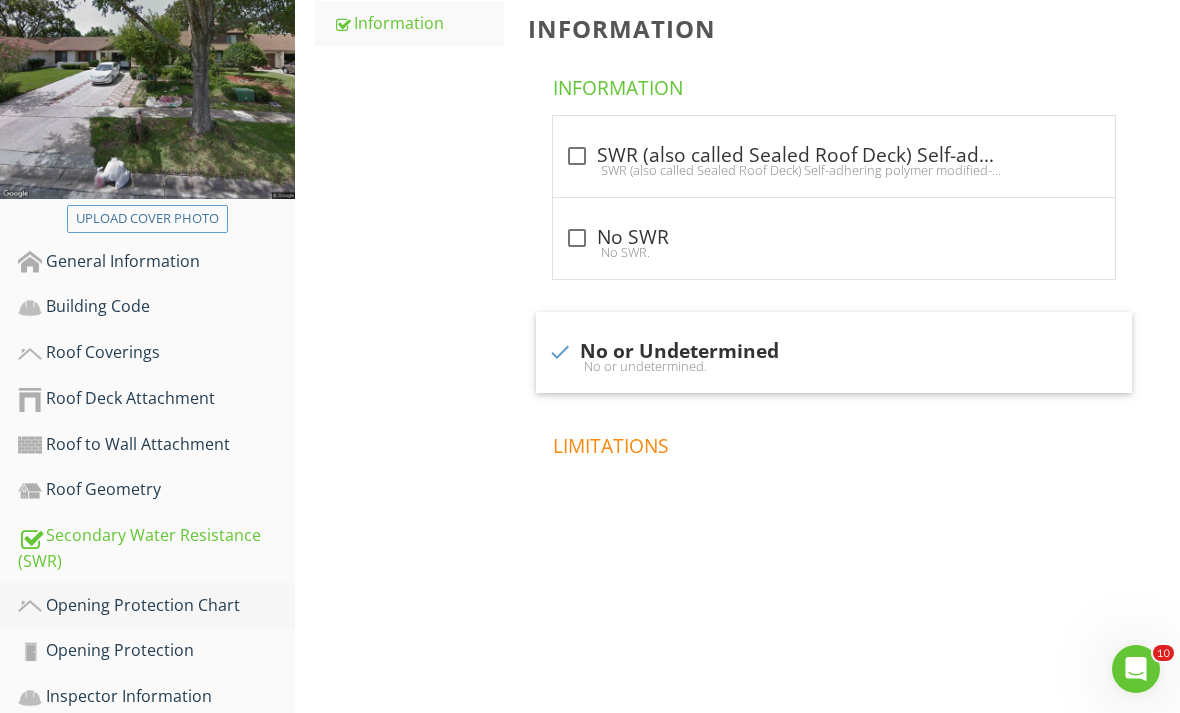 click on "Opening Protection Chart" at bounding box center (156, 606) 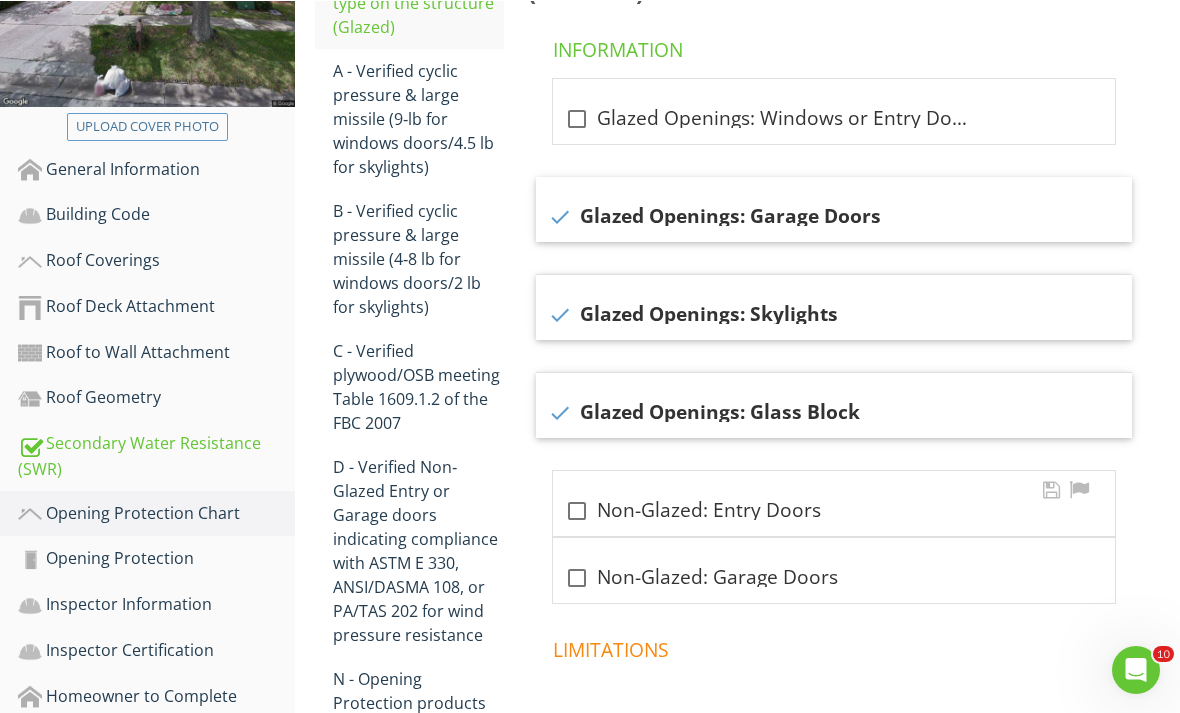 scroll, scrollTop: 444, scrollLeft: 0, axis: vertical 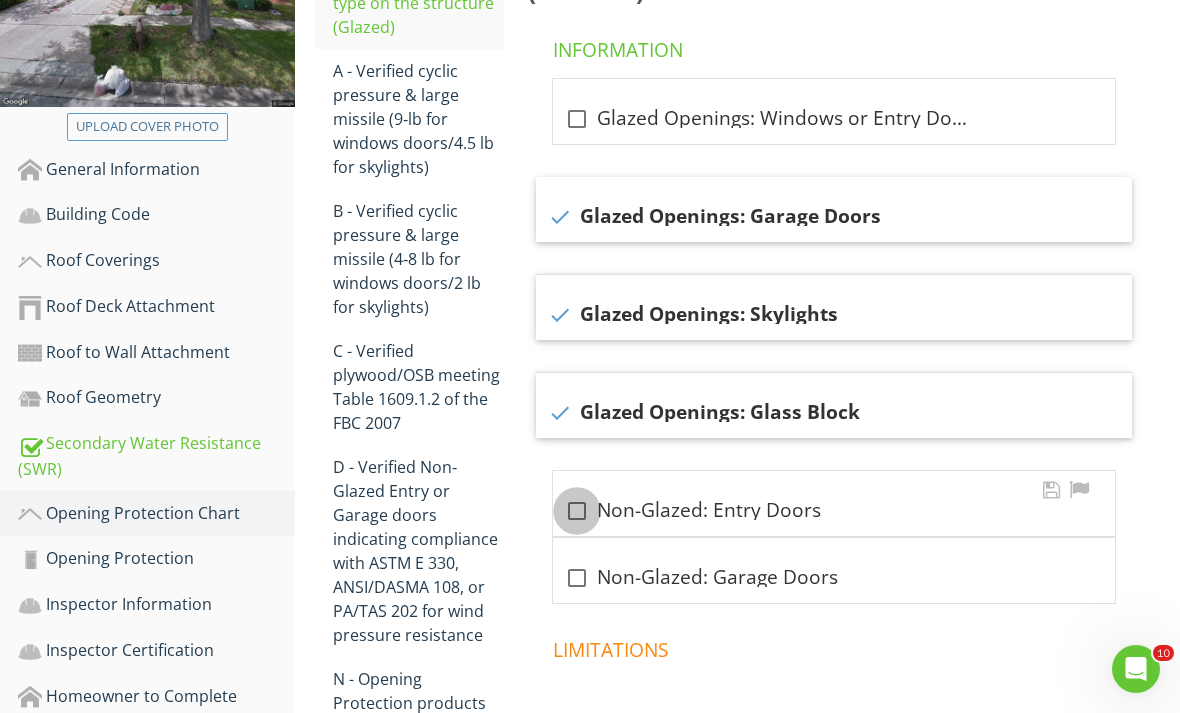 click at bounding box center [577, 511] 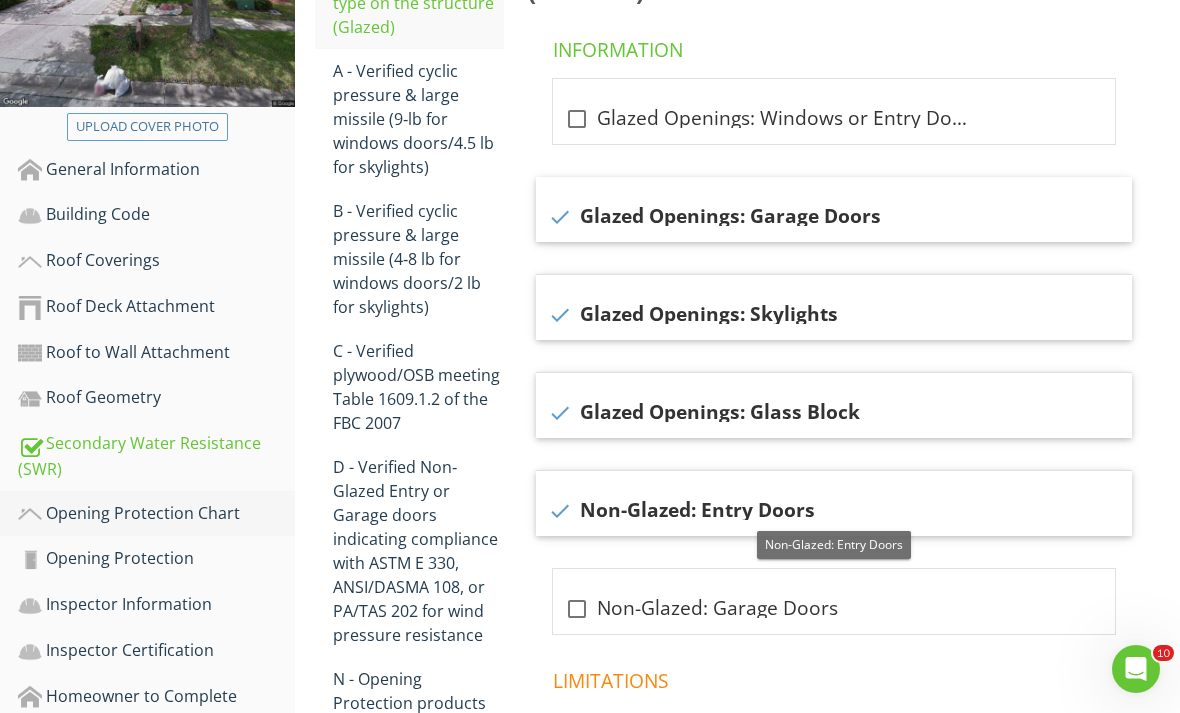 click on "Opening Protection Chart" at bounding box center [156, 514] 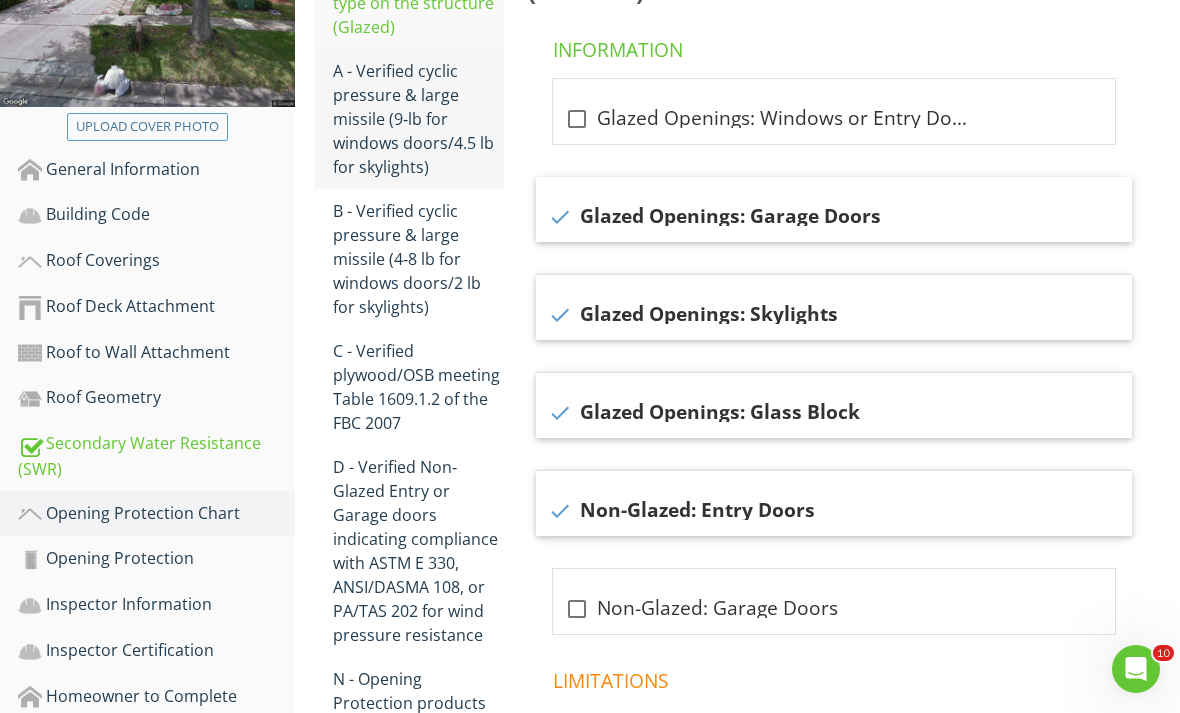 click on "A - Verified cyclic pressure & large missile (9‐lb for windows doors/4.5 lb for skylights)" at bounding box center (418, 119) 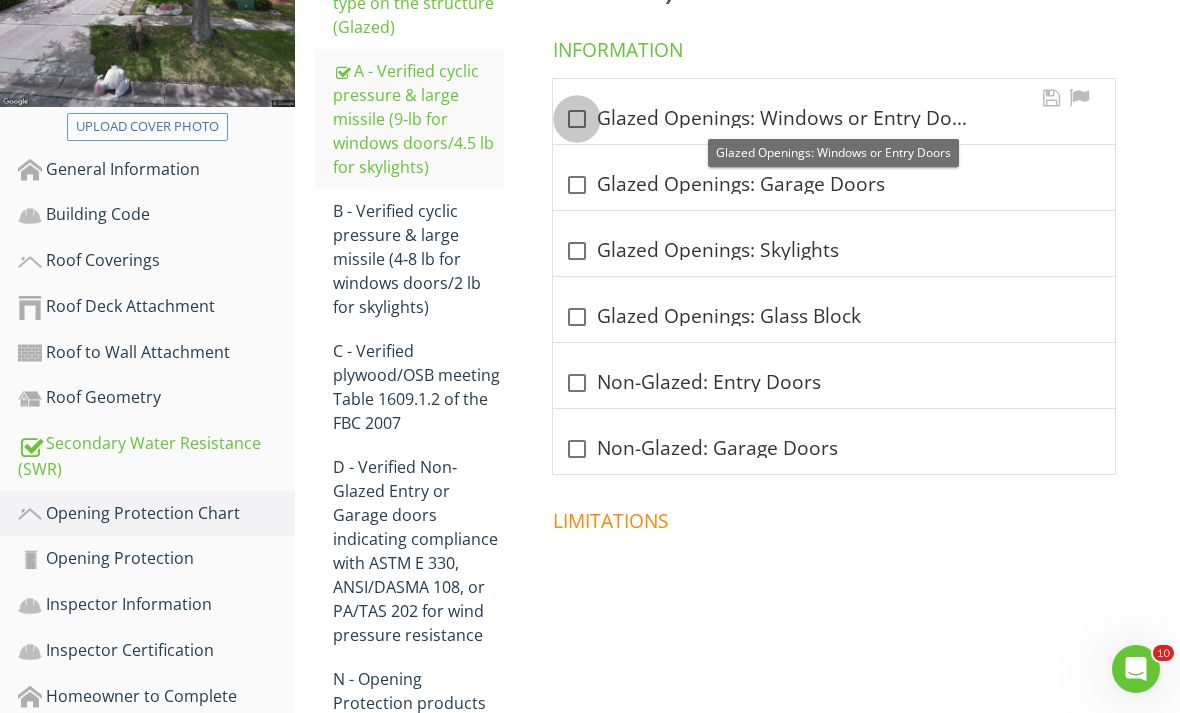 click at bounding box center [577, 119] 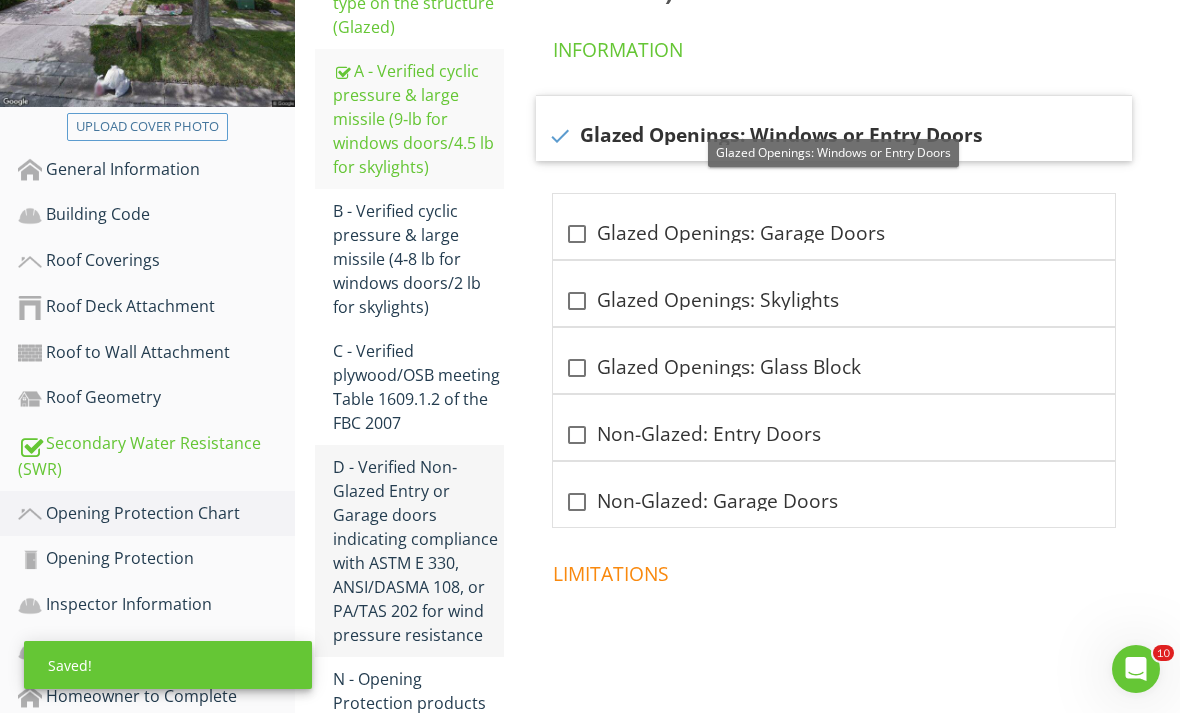 click on "D - Verified Non‐Glazed Entry or Garage doors indicating compliance with ASTM E 330, ANSI/DASMA 108, or PA/TAS 202 for wind pressure resistance" at bounding box center [418, 551] 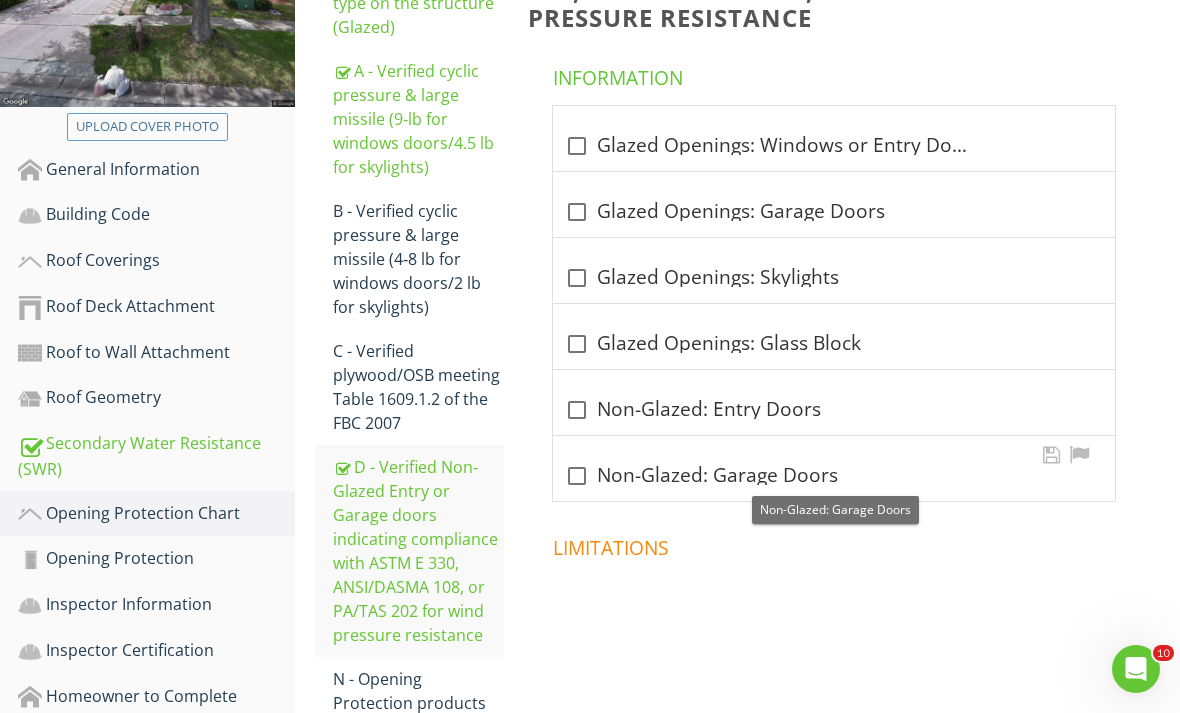 click at bounding box center [577, 484] 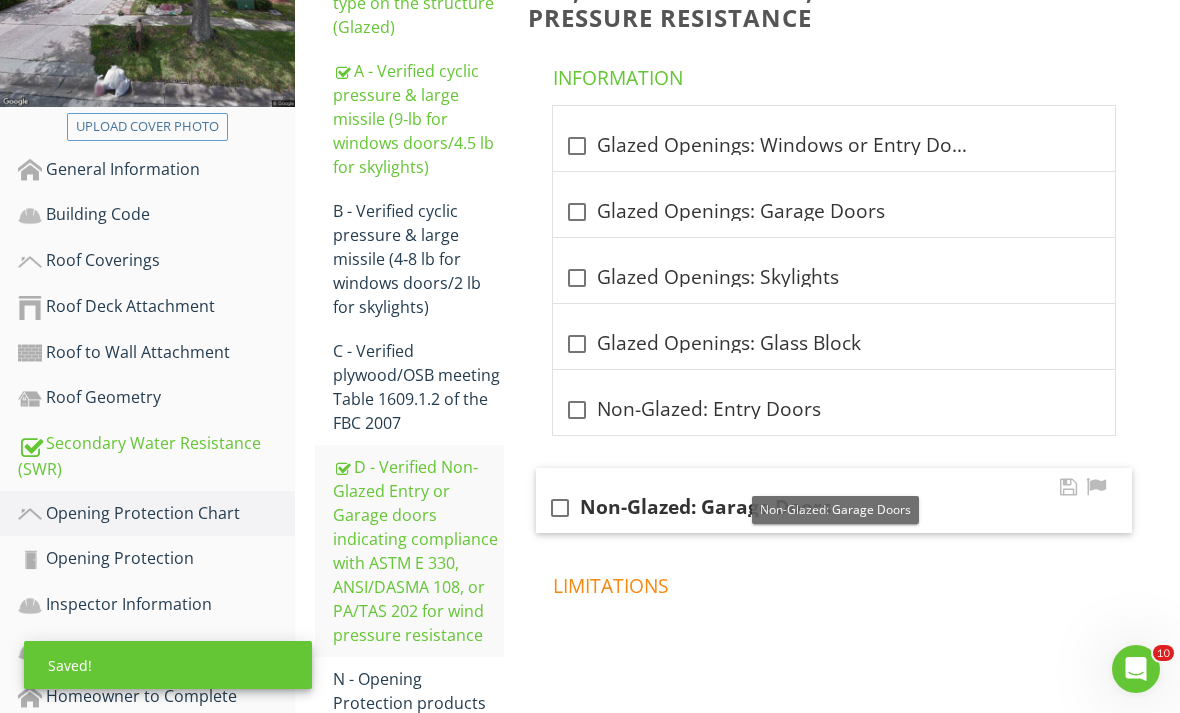 click at bounding box center (560, 508) 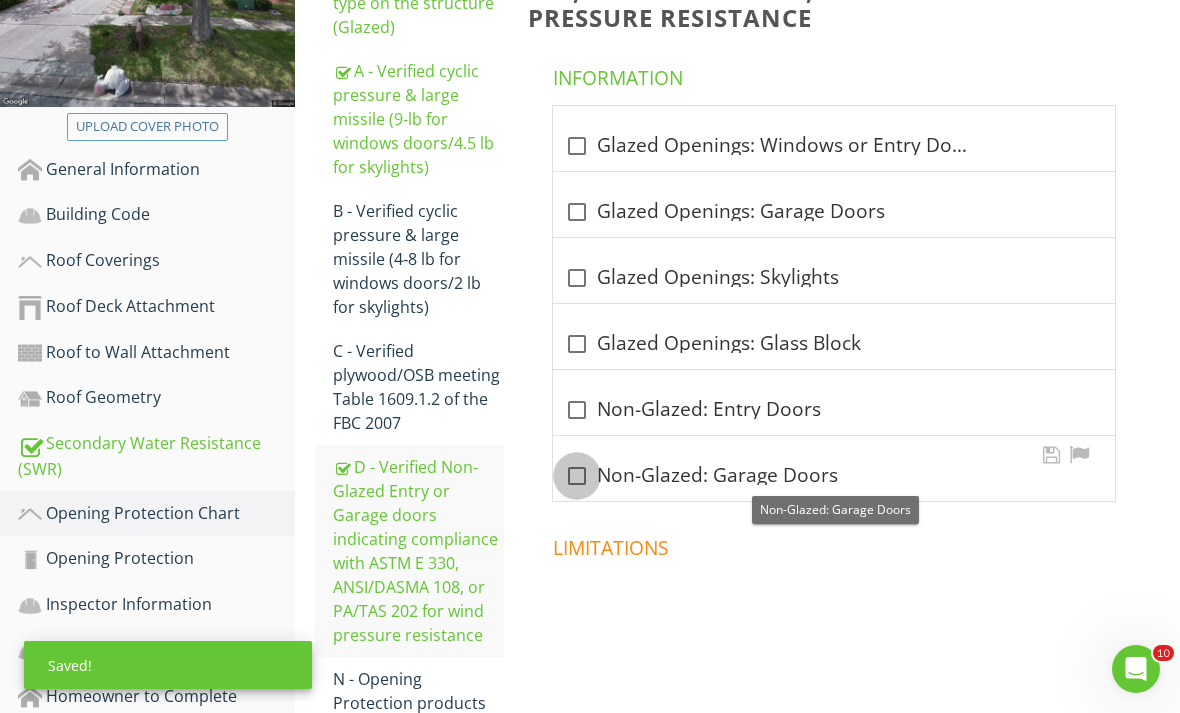 click at bounding box center (577, 476) 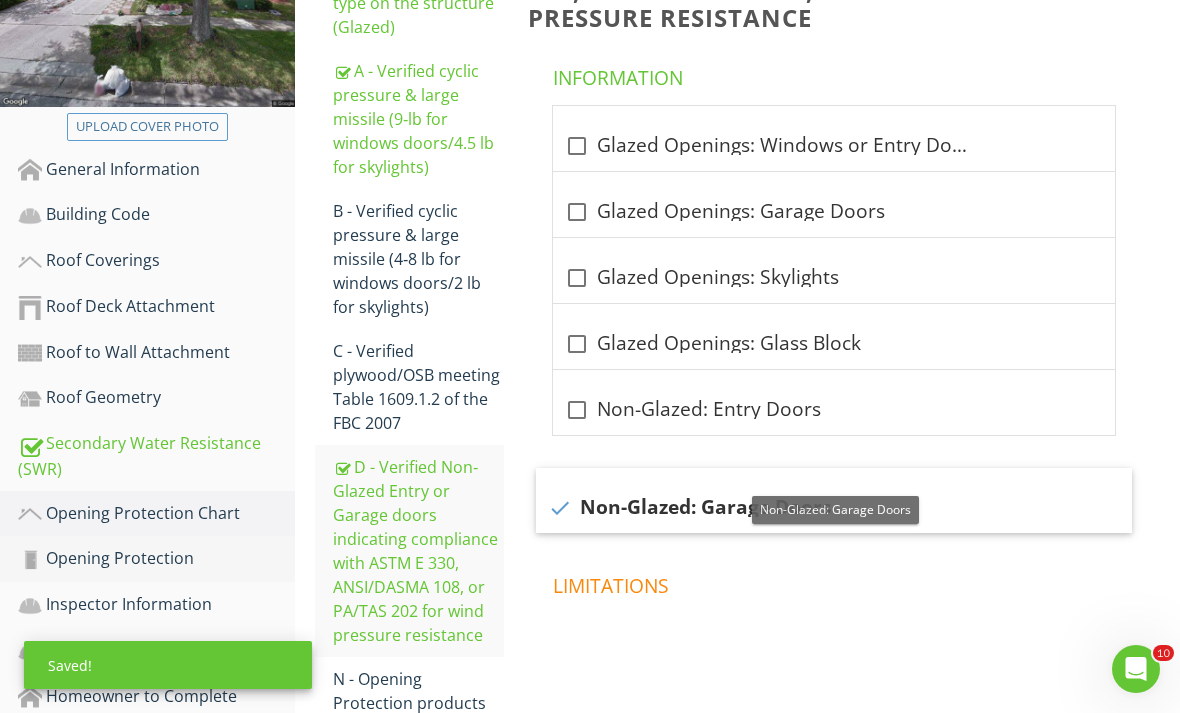 click on "Opening Protection" at bounding box center (156, 559) 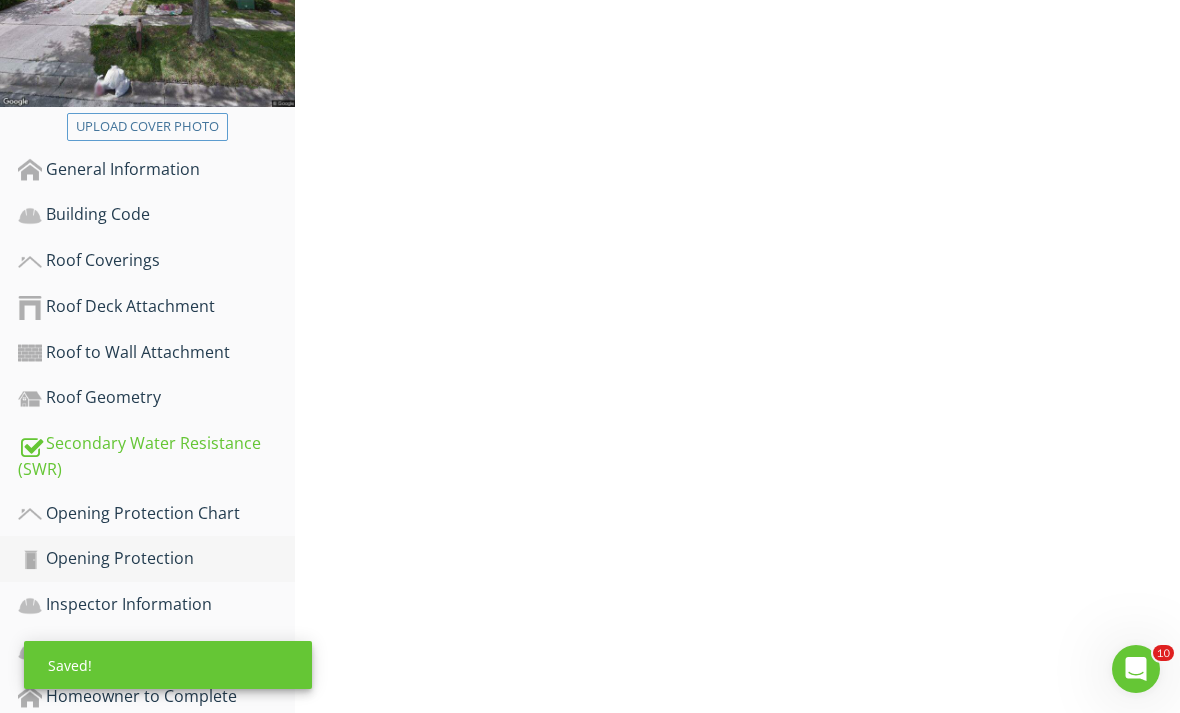 click on "Opening Protection" at bounding box center (156, 559) 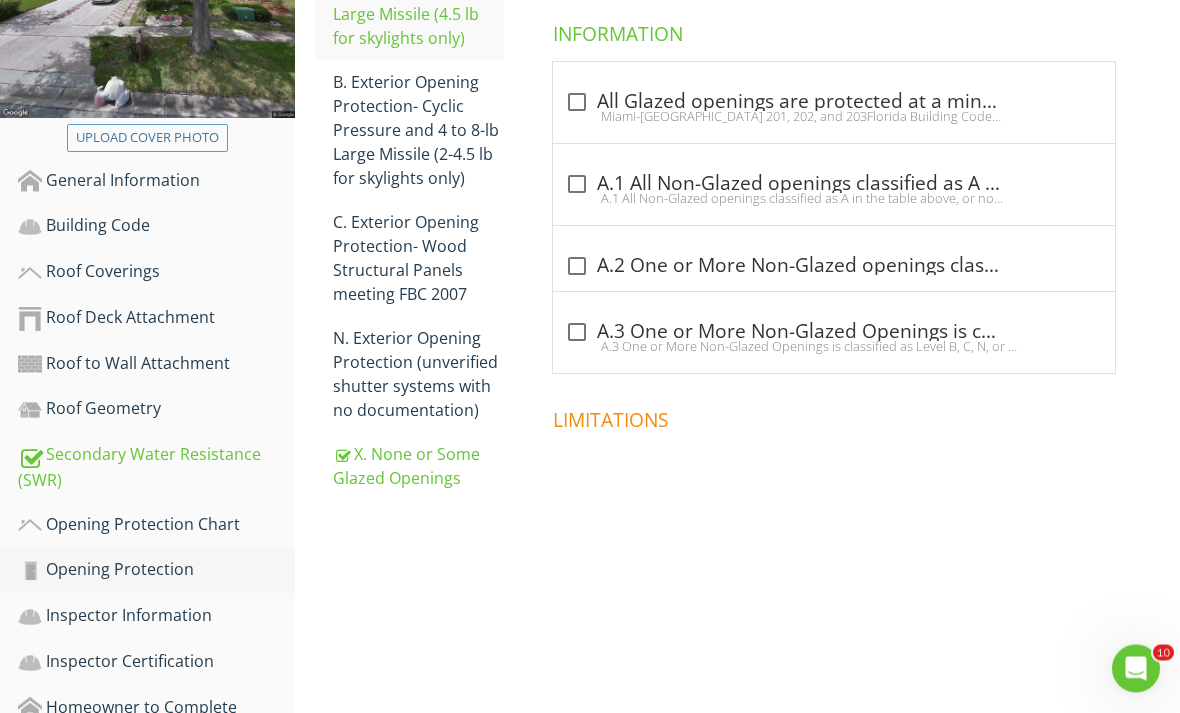 scroll, scrollTop: 432, scrollLeft: 0, axis: vertical 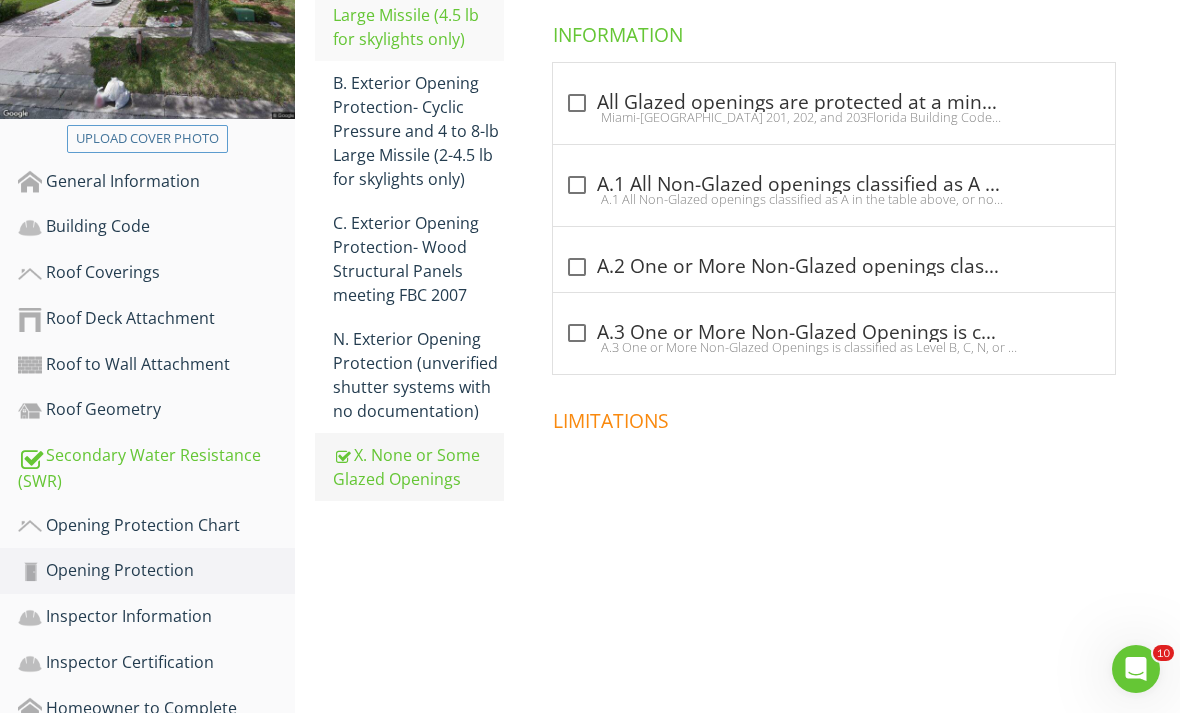 click on "X. None or Some Glazed Openings" at bounding box center (418, 467) 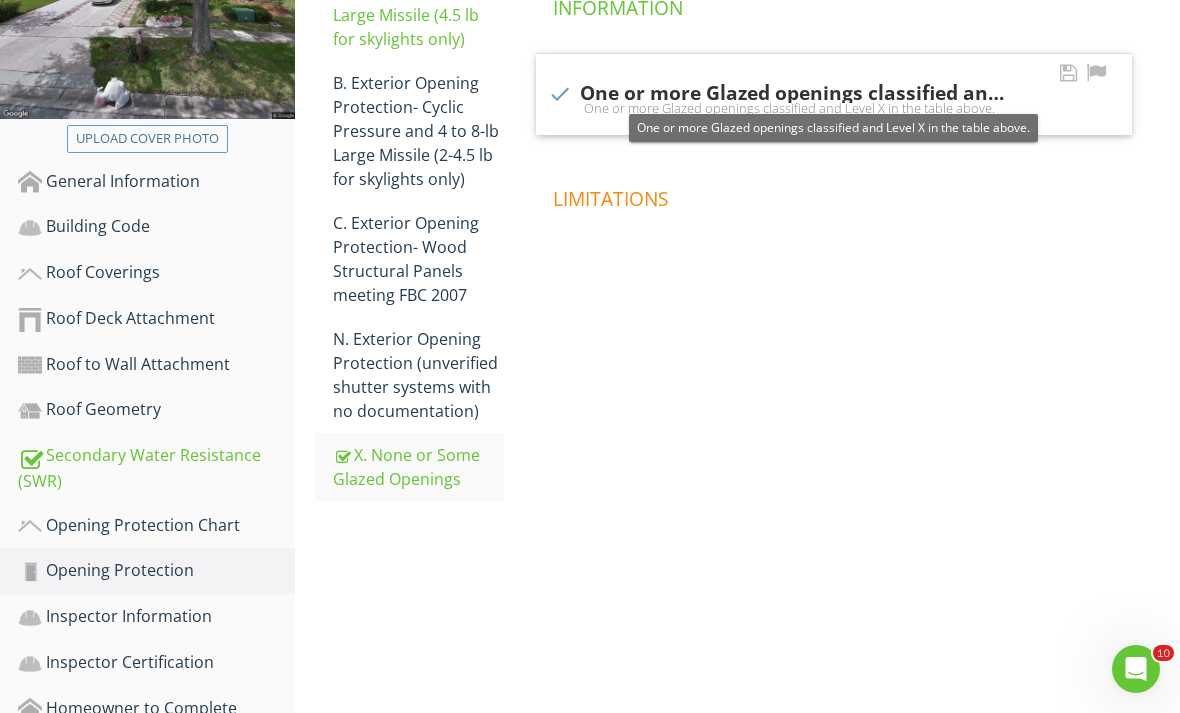 click at bounding box center (560, 94) 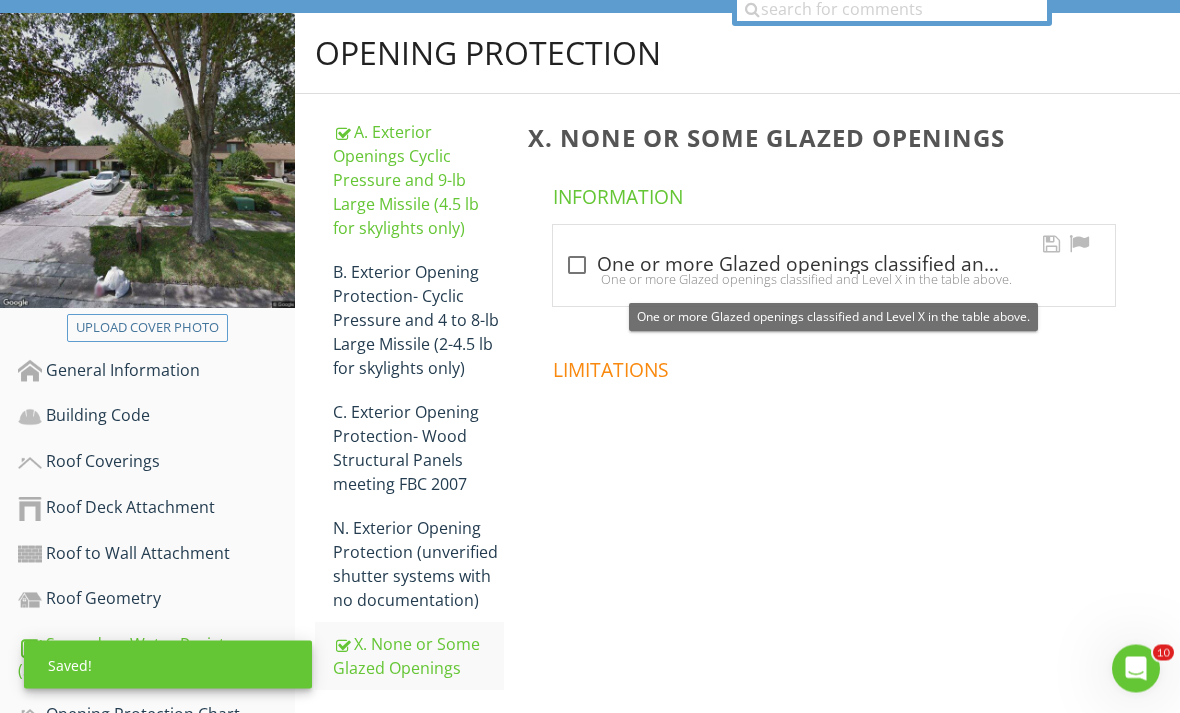 scroll, scrollTop: 240, scrollLeft: 0, axis: vertical 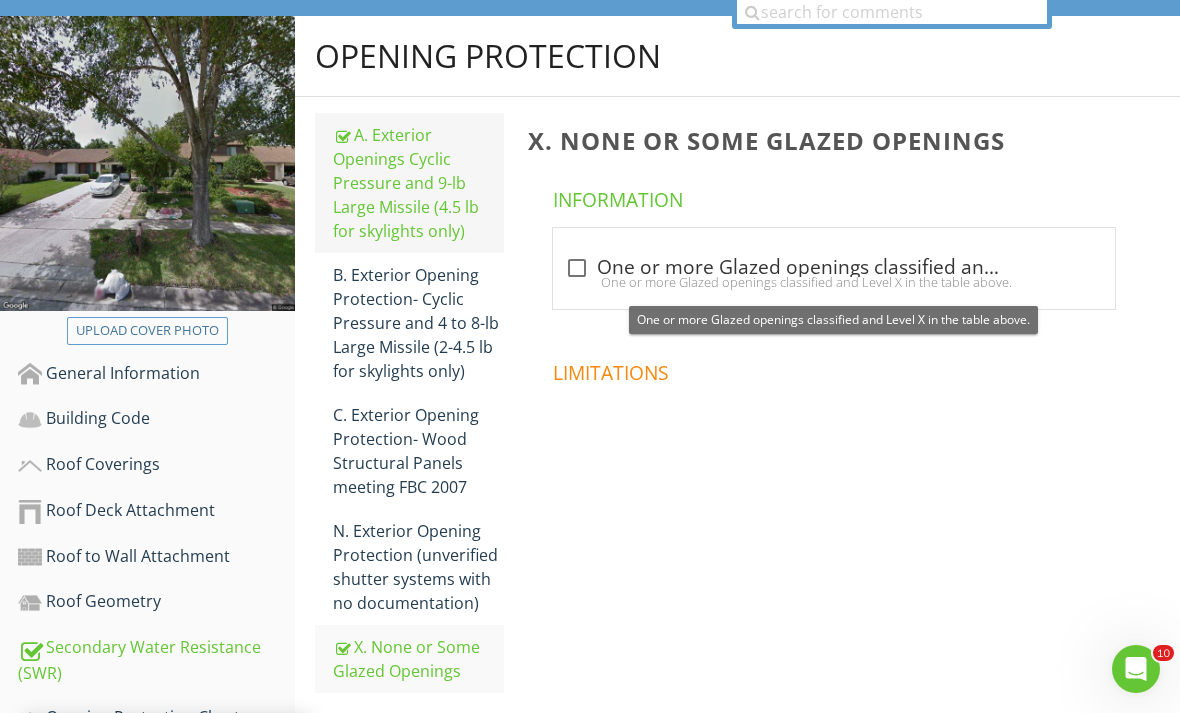 click on "A. Exterior Openings Cyclic Pressure and 9-lb Large Missile (4.5 lb for skylights only)" at bounding box center (418, 183) 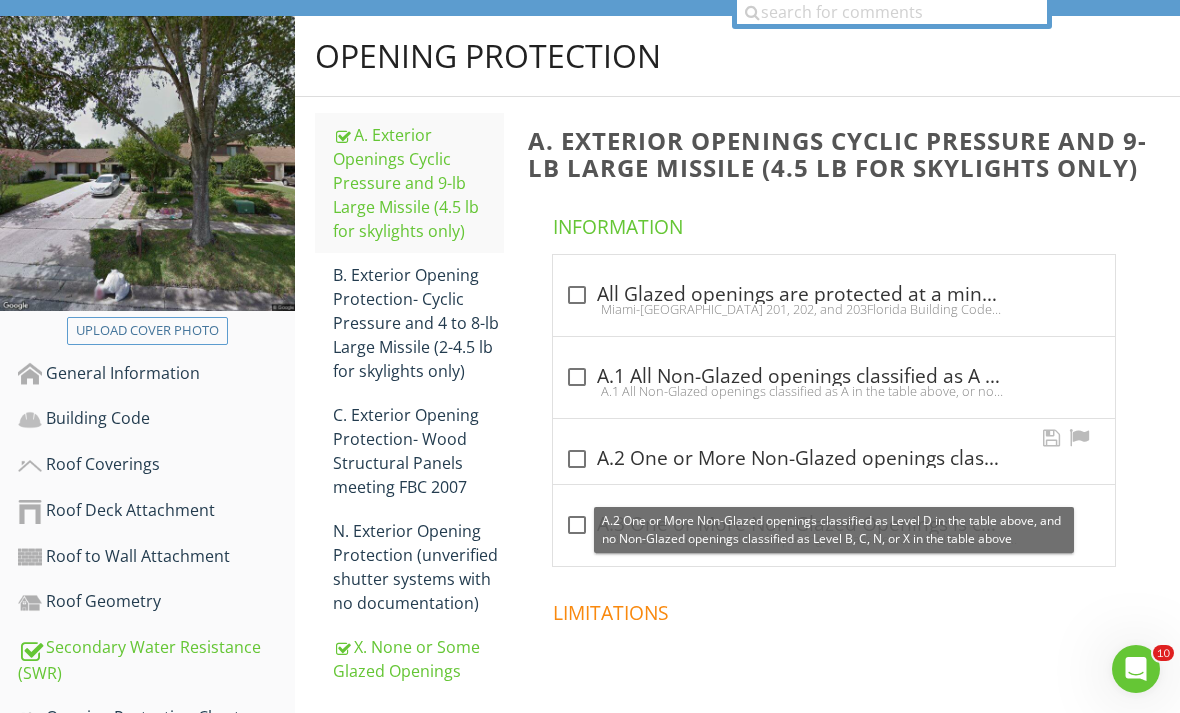 click at bounding box center [577, 459] 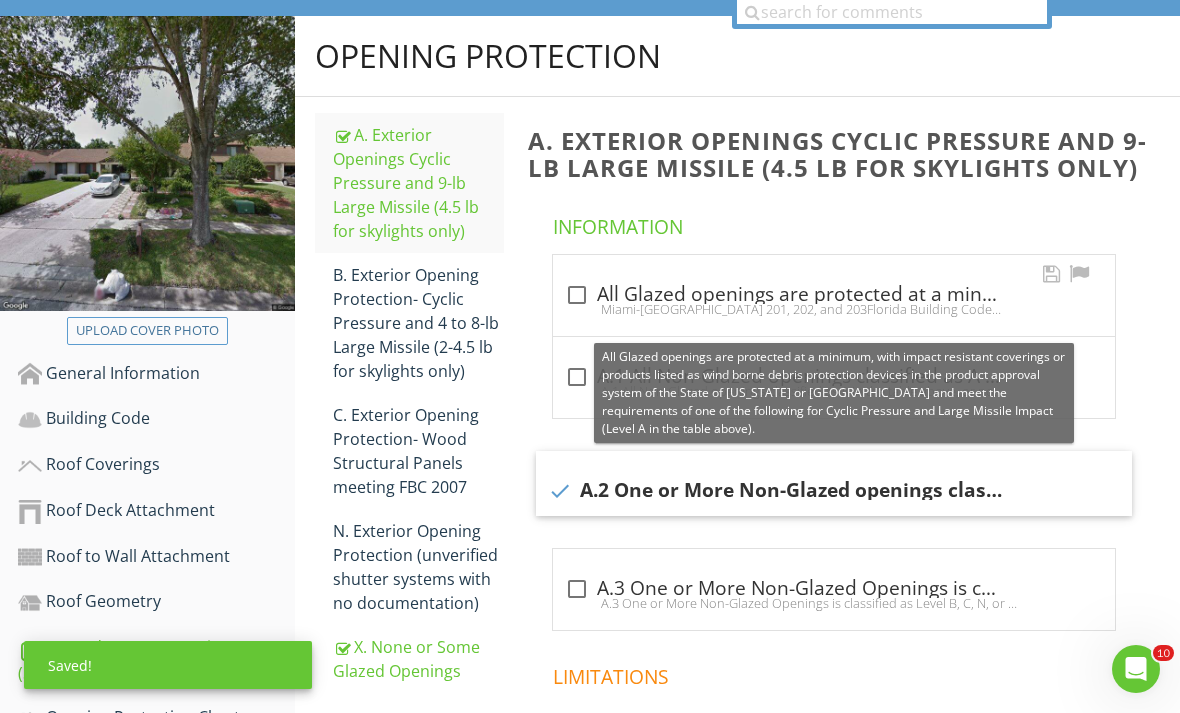 click on "check_box_outline_blank
All Glazed openings are protected at a minimum, with impact resistant coverings or products listed as wind borne debris protection devices in the product approval system of the State of Florida or Miami-Dade County and meet the requirements of one of the following for Cyclic Pressure and Large Missile Impact (Level A in the table above)." at bounding box center (834, 295) 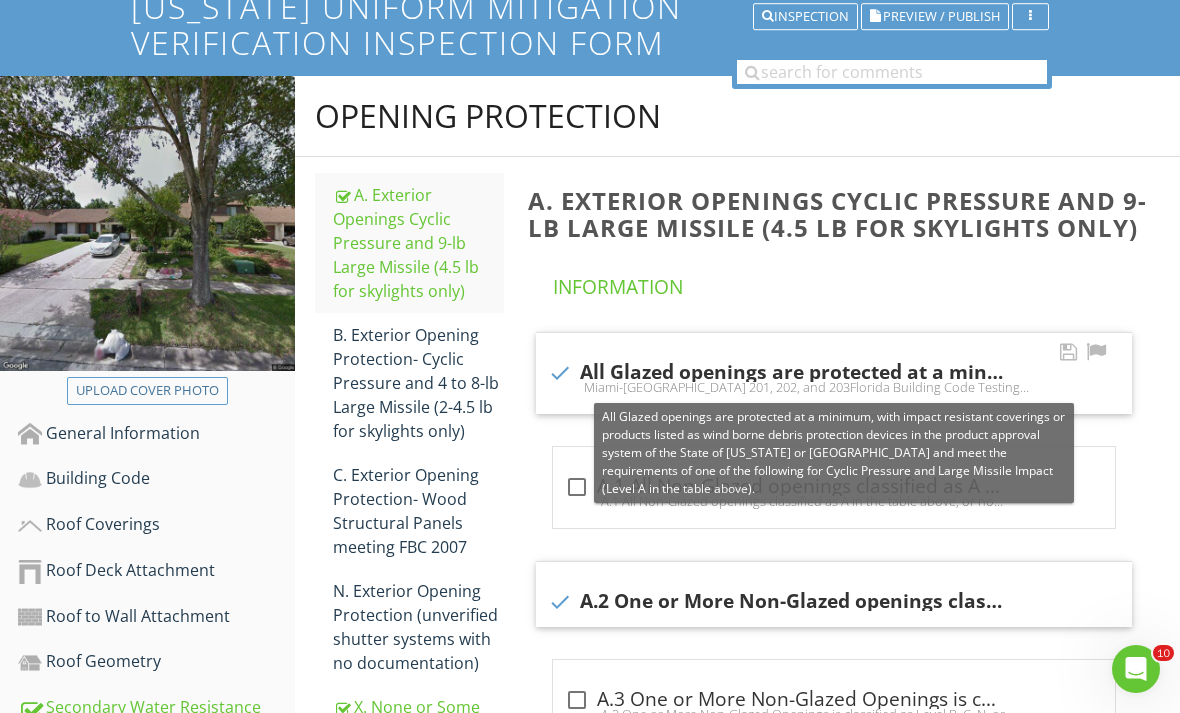 scroll, scrollTop: 0, scrollLeft: 0, axis: both 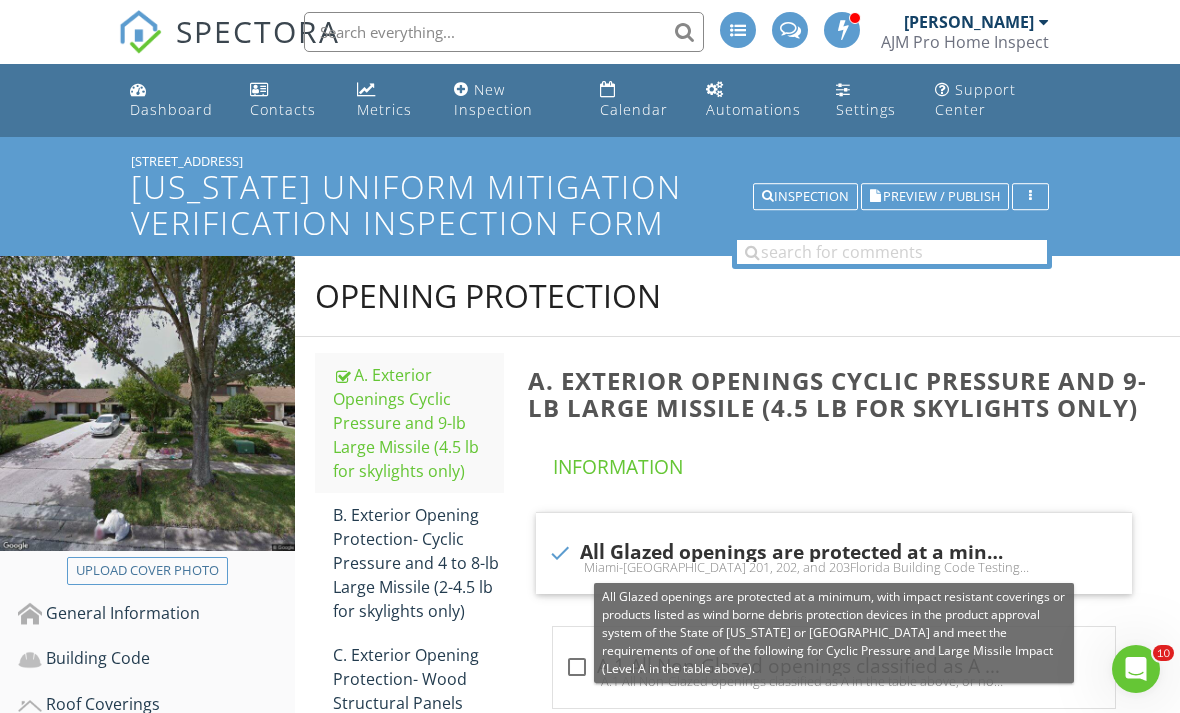click at bounding box center [504, 32] 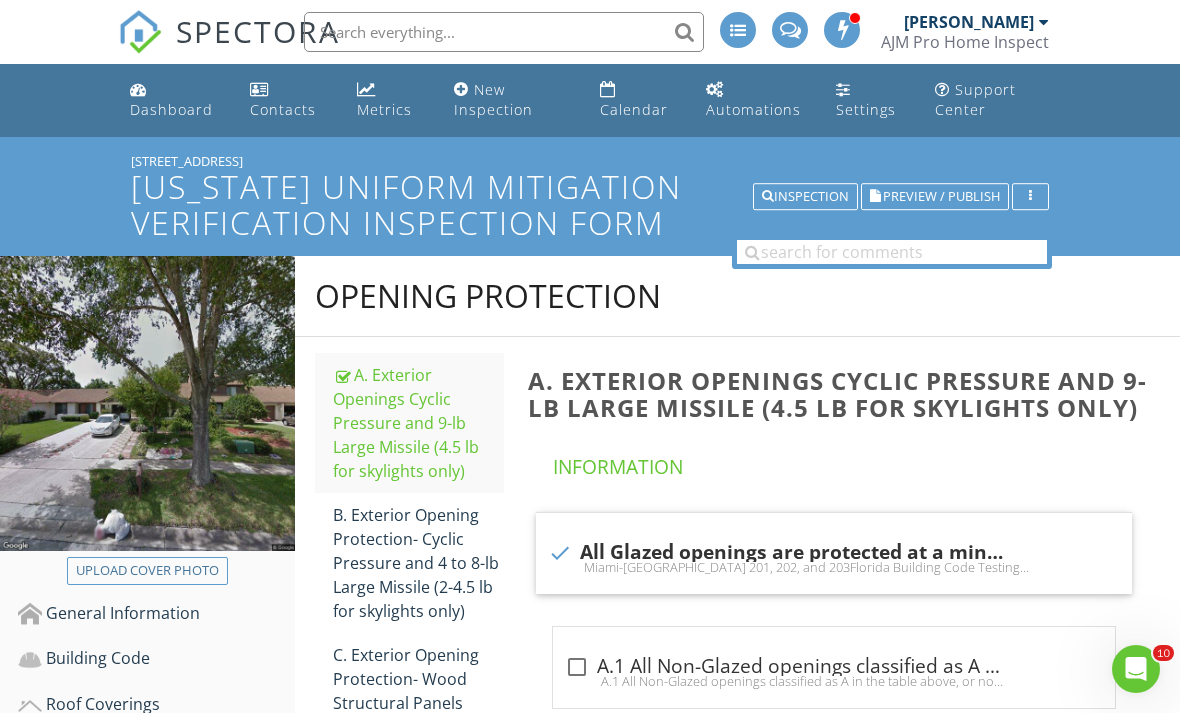 click at bounding box center [504, 32] 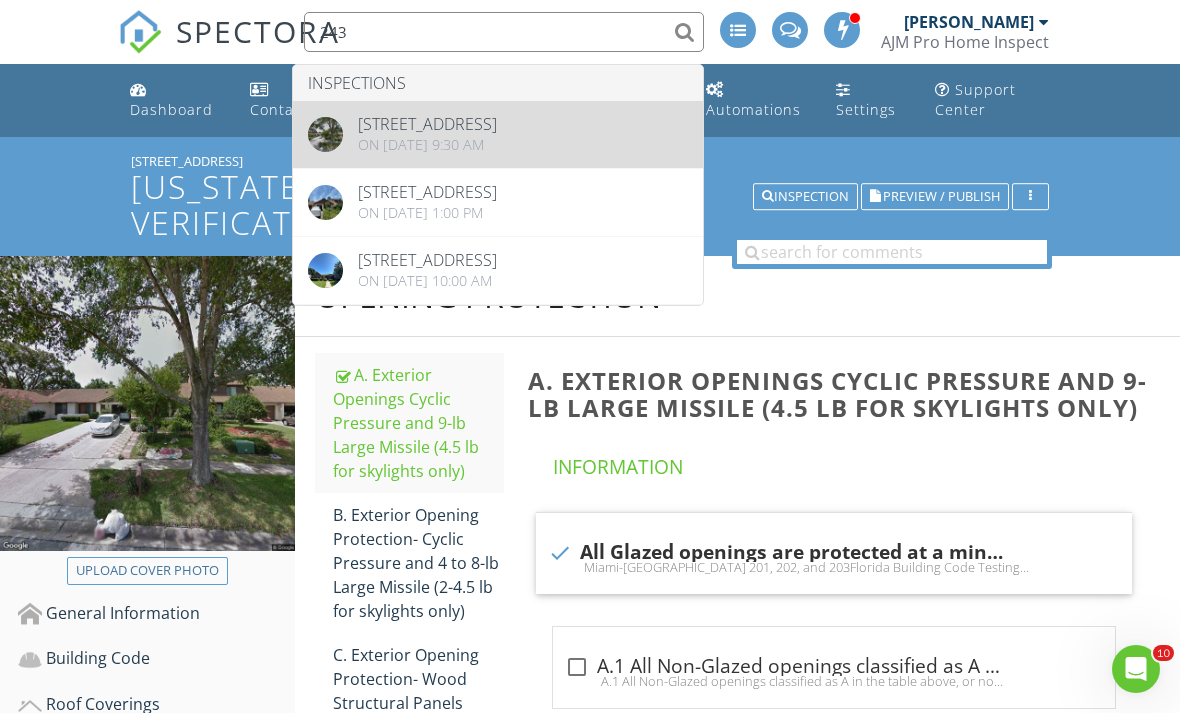 type on "243" 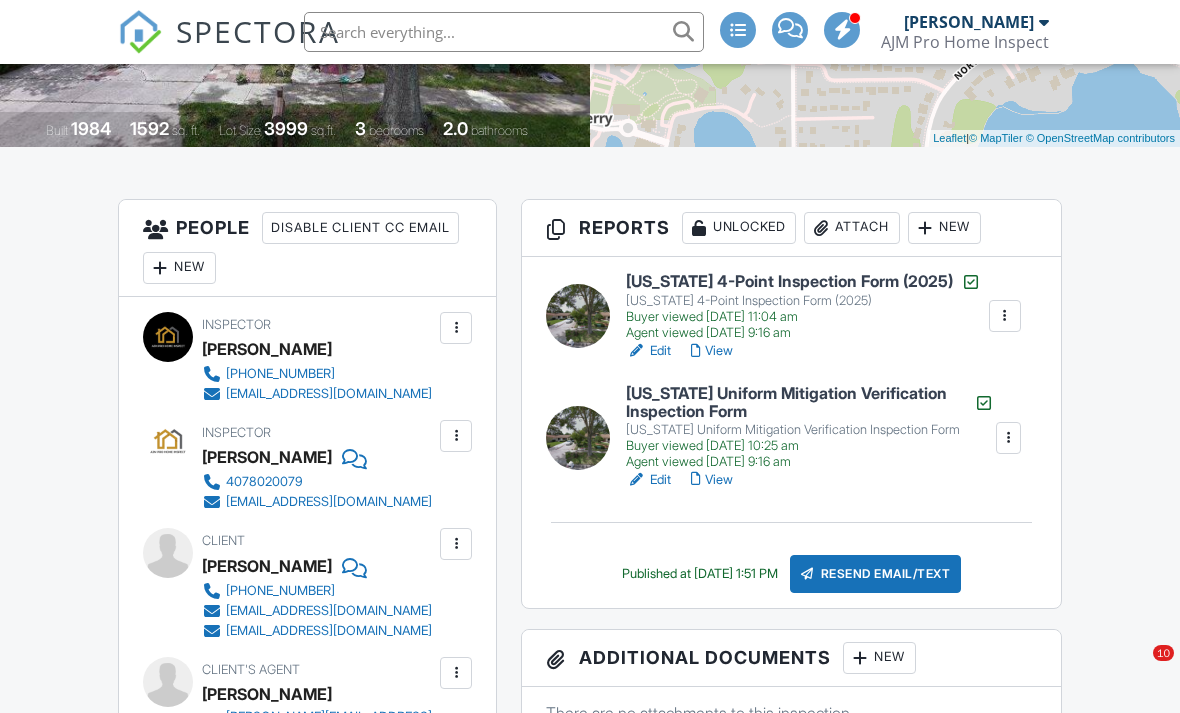 click on "[US_STATE] 4-Point Inspection Form (2025)" at bounding box center [803, 301] 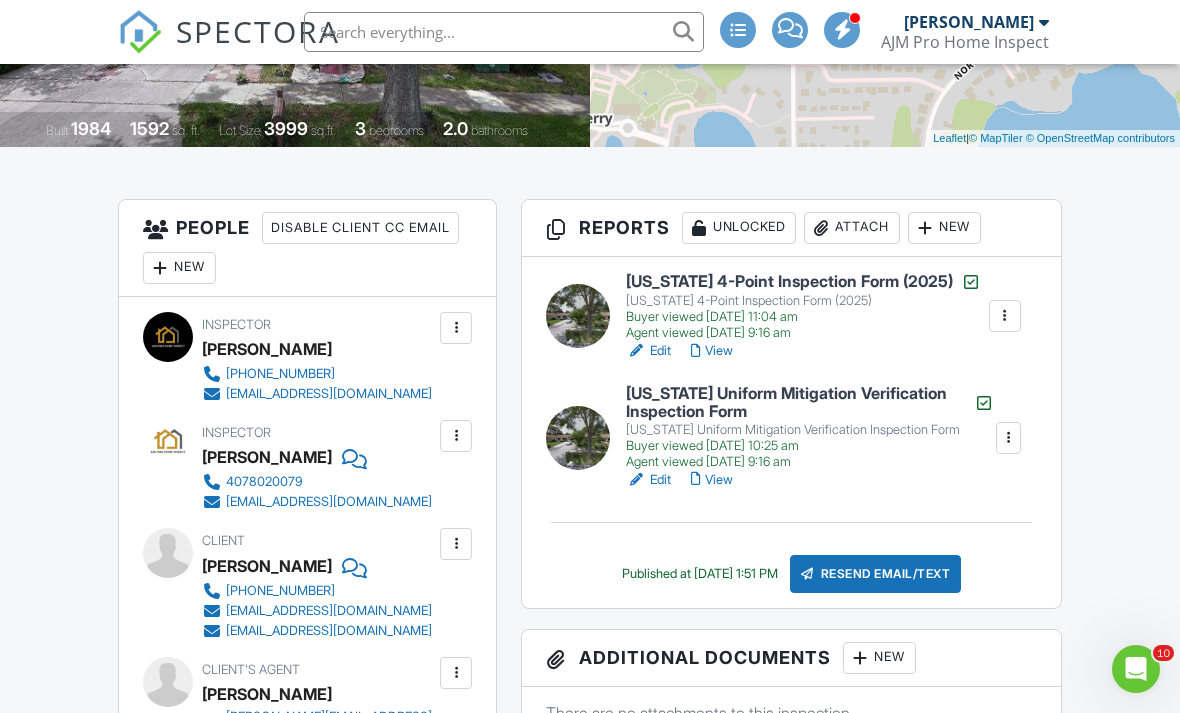 scroll, scrollTop: 0, scrollLeft: 0, axis: both 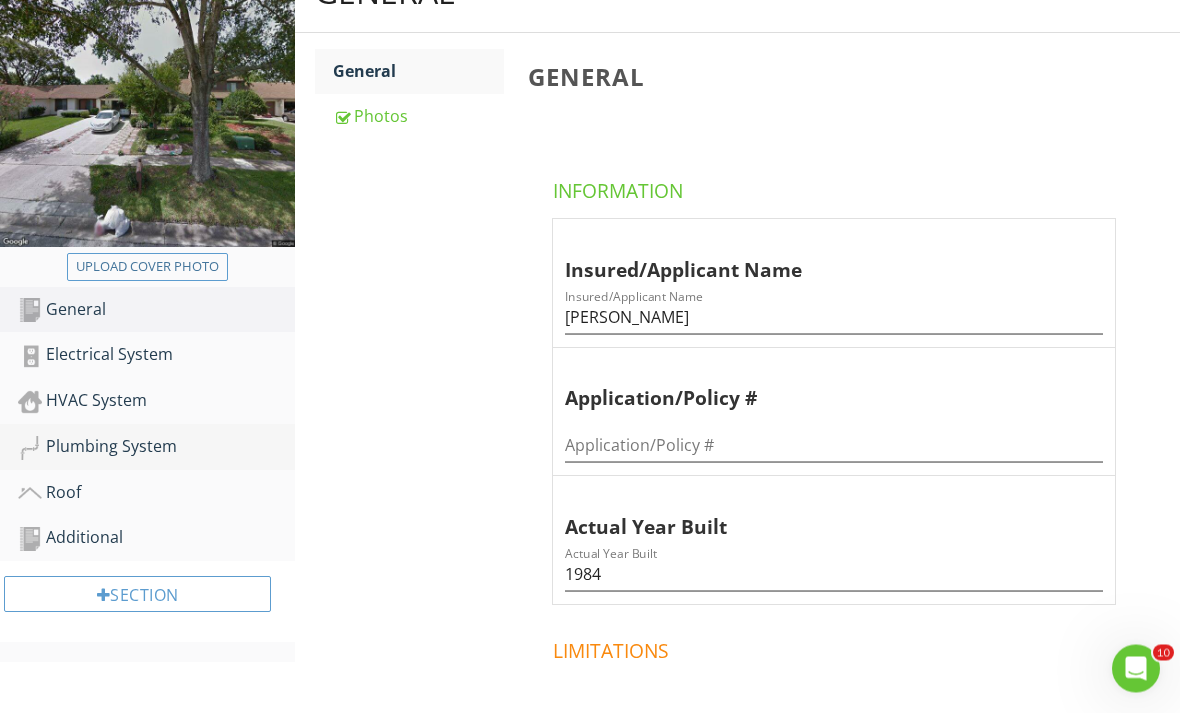 click on "Plumbing System" at bounding box center (156, 448) 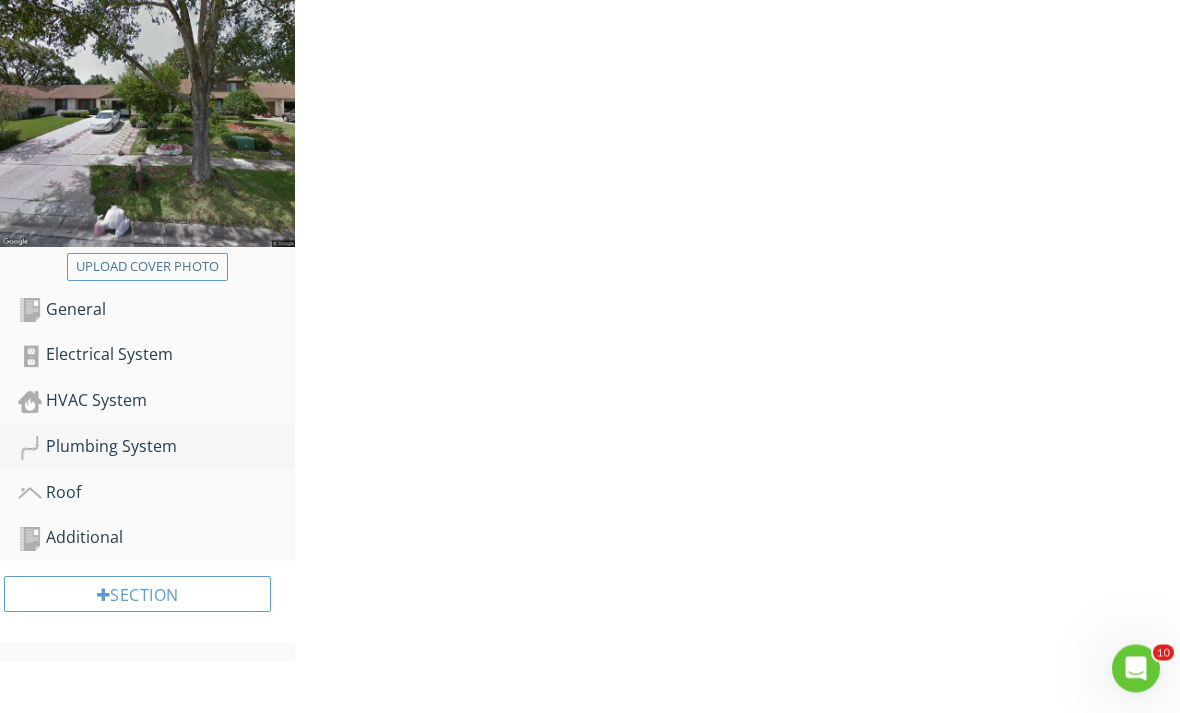 scroll, scrollTop: 304, scrollLeft: 0, axis: vertical 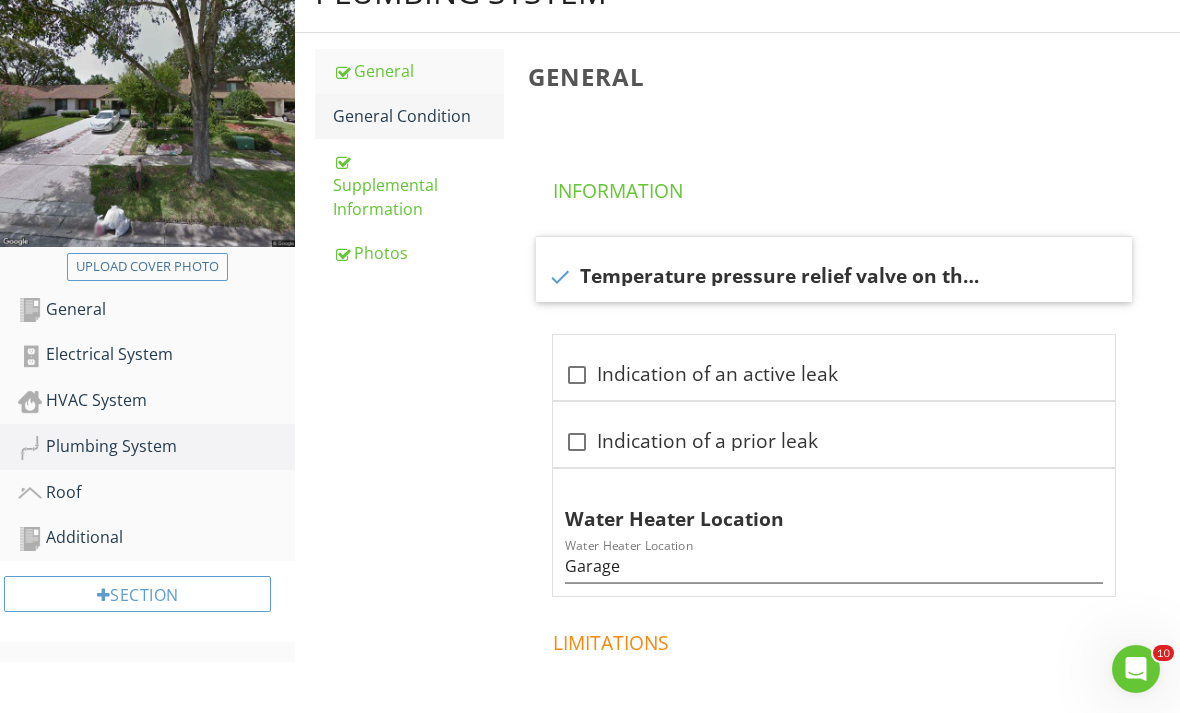 click on "General Condition" at bounding box center [418, 116] 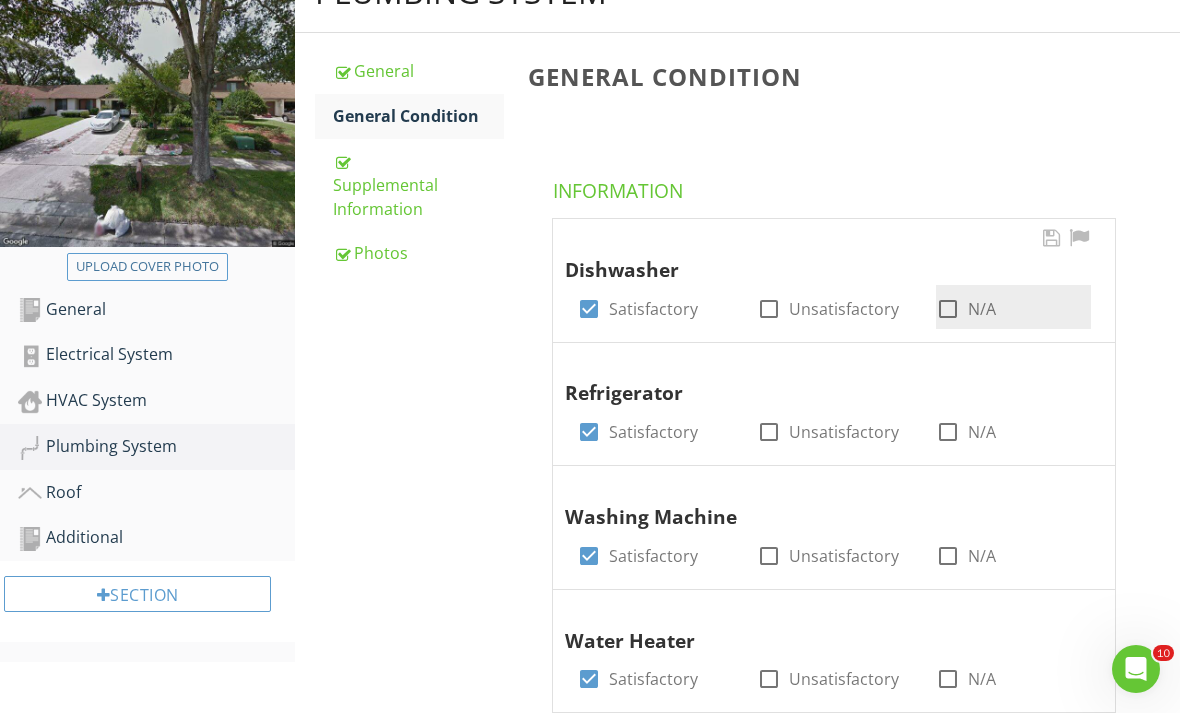 click at bounding box center (948, 309) 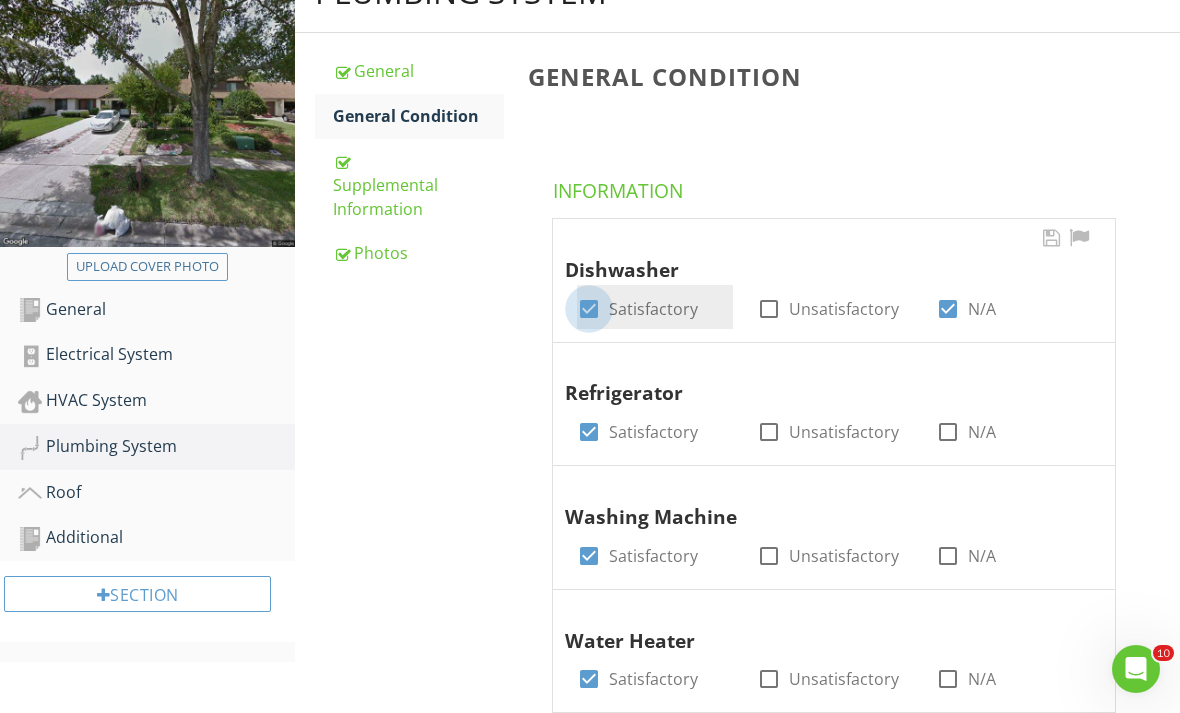 click at bounding box center [589, 309] 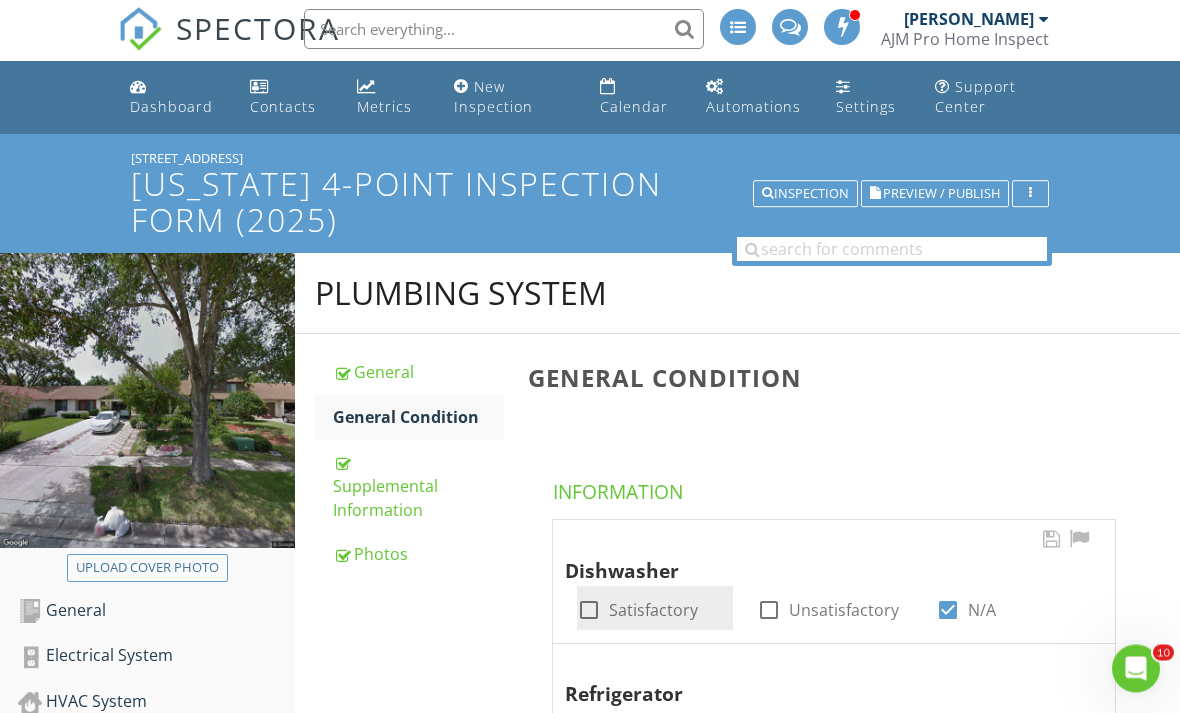 scroll, scrollTop: 0, scrollLeft: 0, axis: both 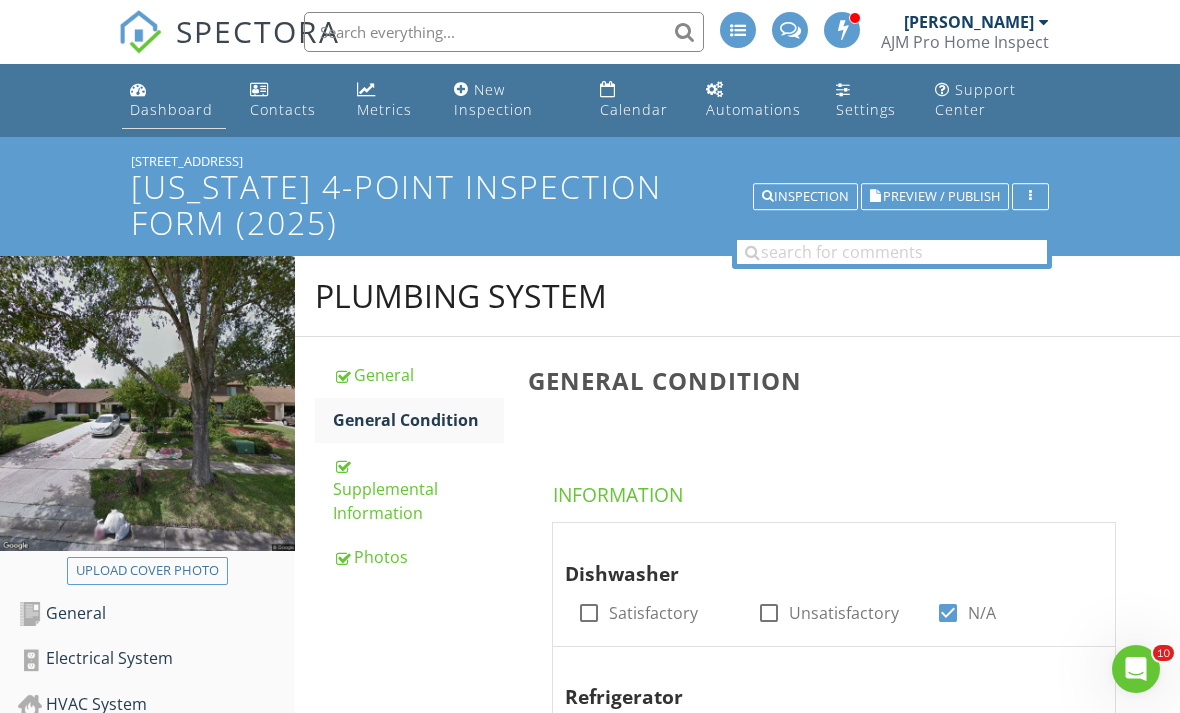 click on "Dashboard" at bounding box center (171, 109) 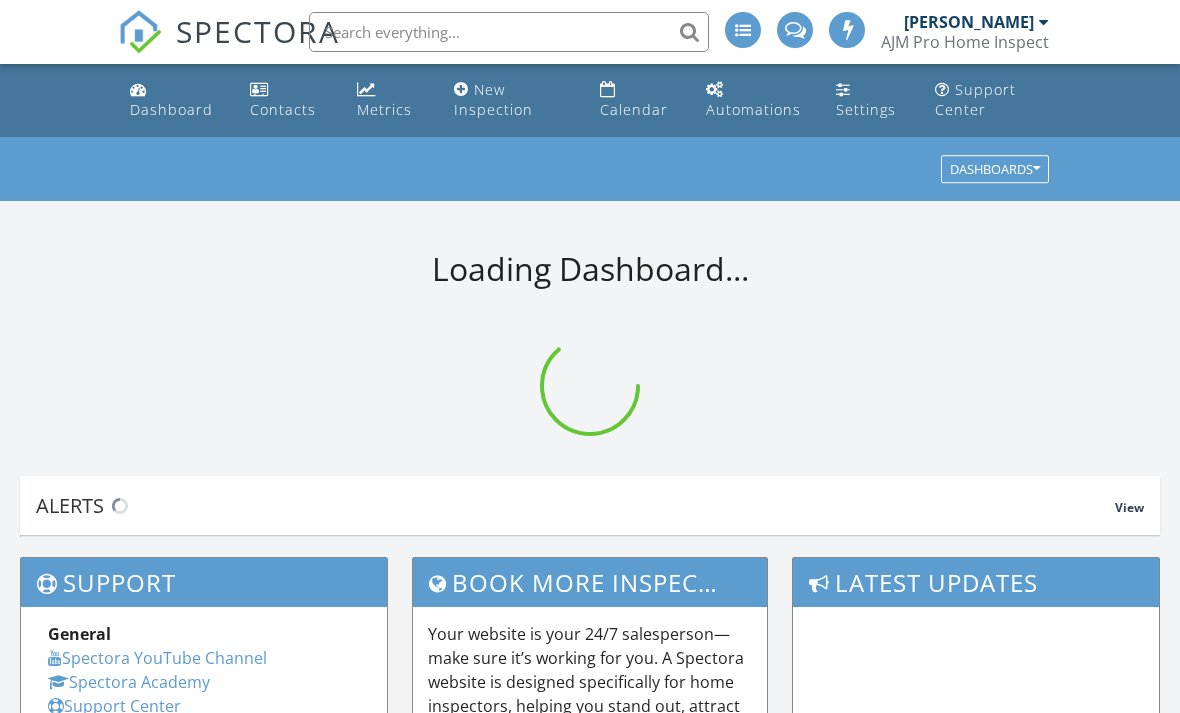 scroll, scrollTop: 0, scrollLeft: 0, axis: both 